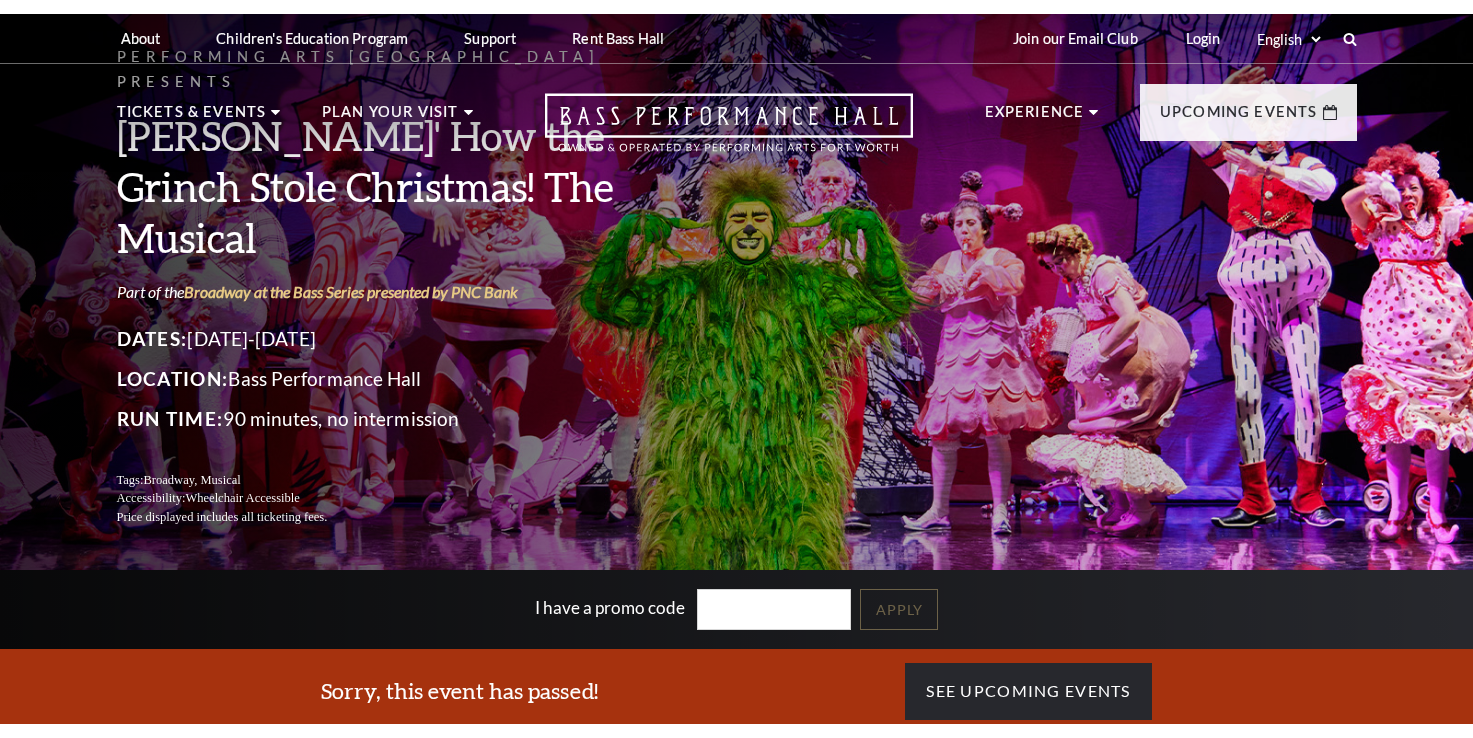 scroll, scrollTop: 0, scrollLeft: 0, axis: both 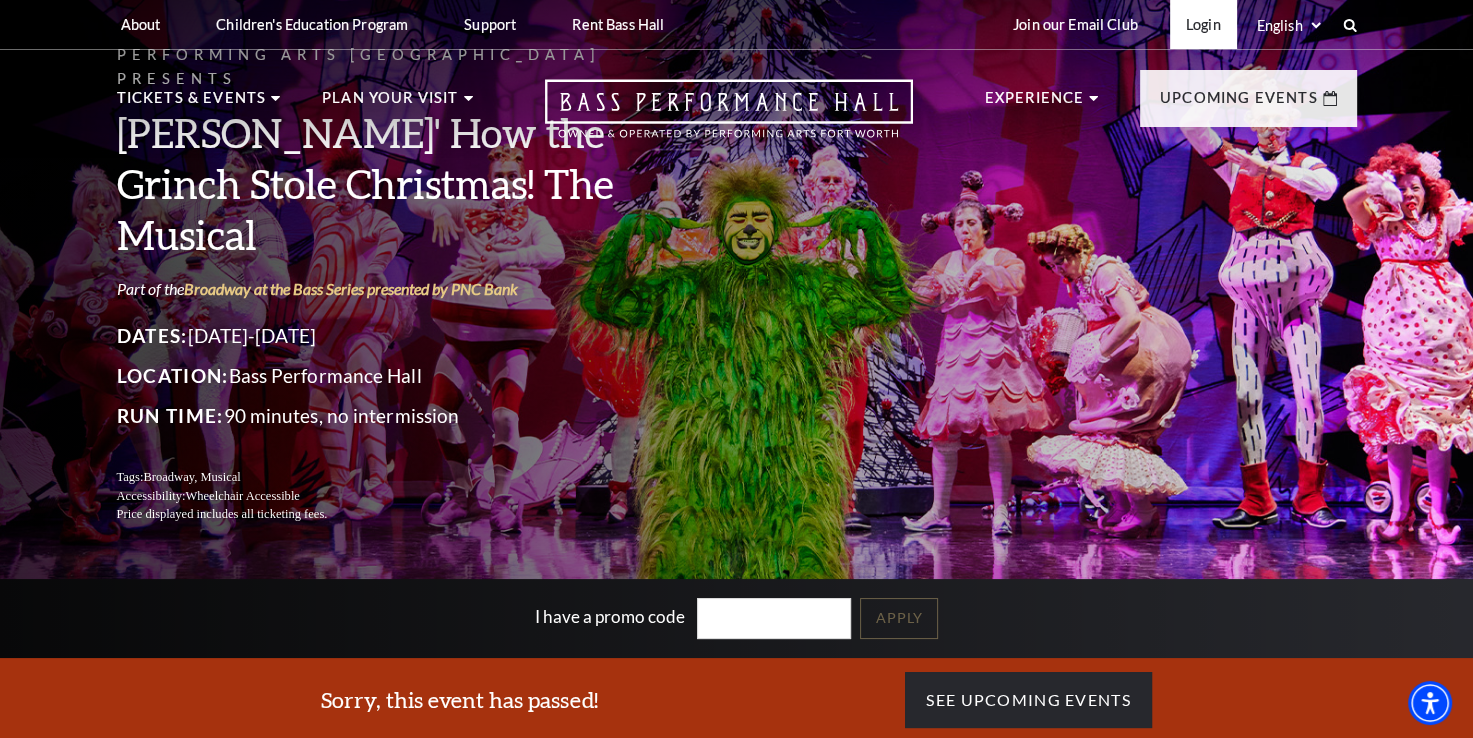 click on "Login" at bounding box center (1203, 24) 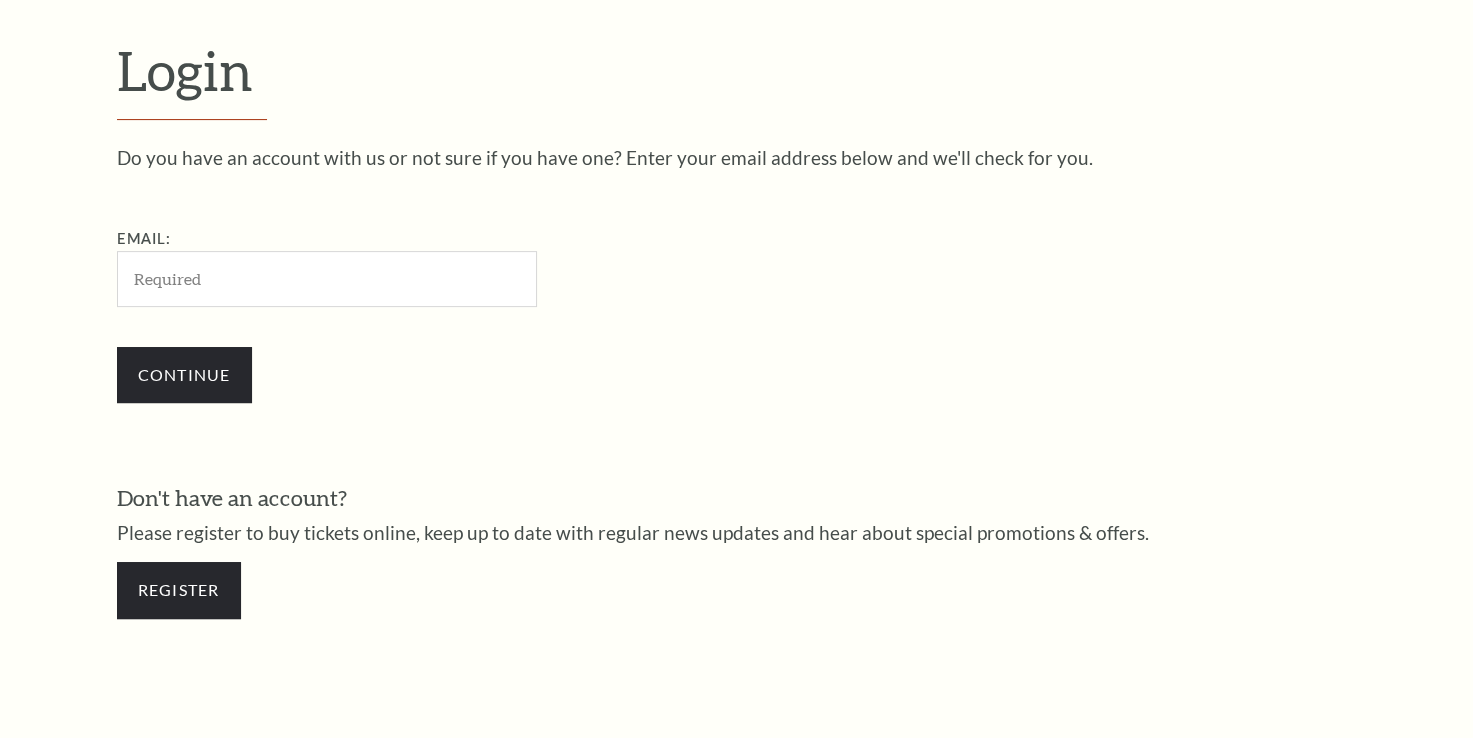 scroll, scrollTop: 0, scrollLeft: 0, axis: both 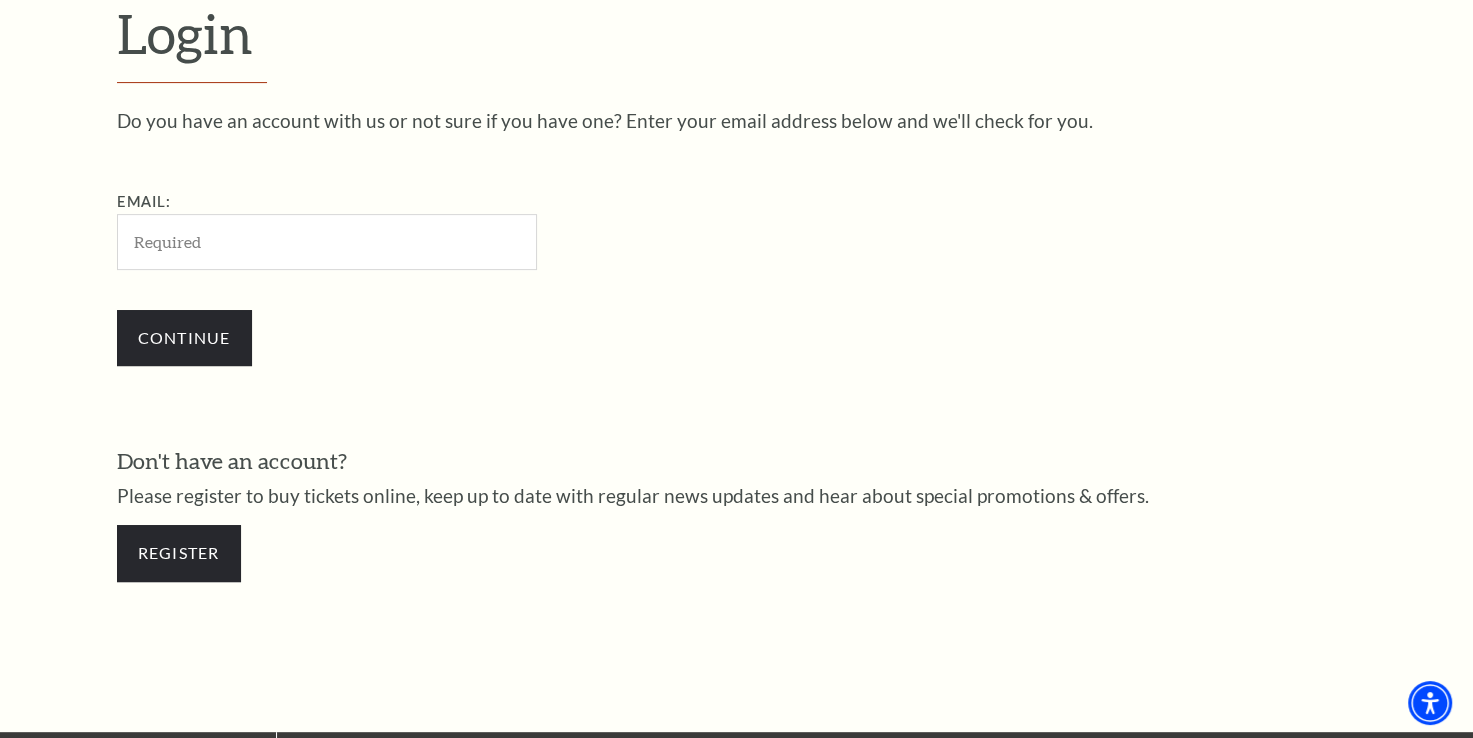 click on "Email:" at bounding box center (327, 241) 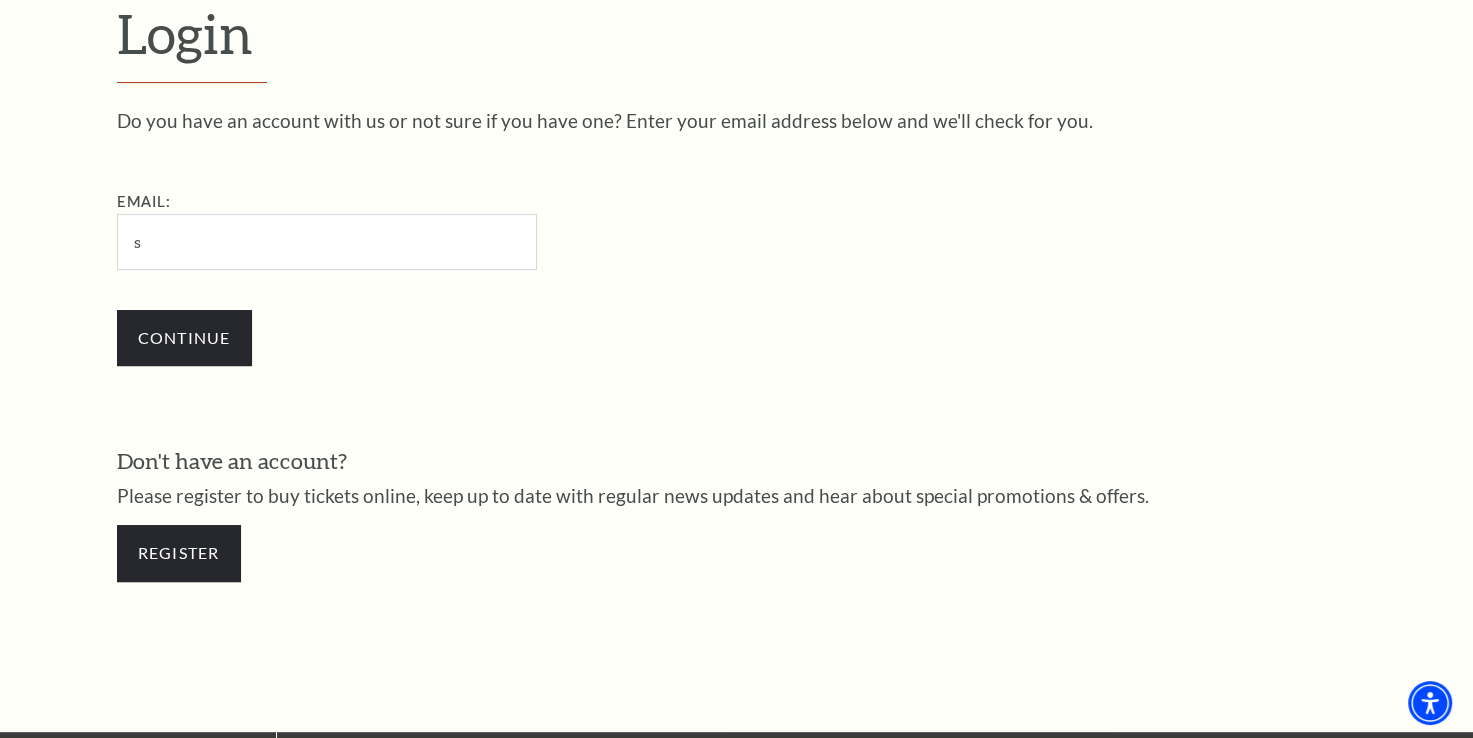 type on "[EMAIL_ADDRESS][DOMAIN_NAME]" 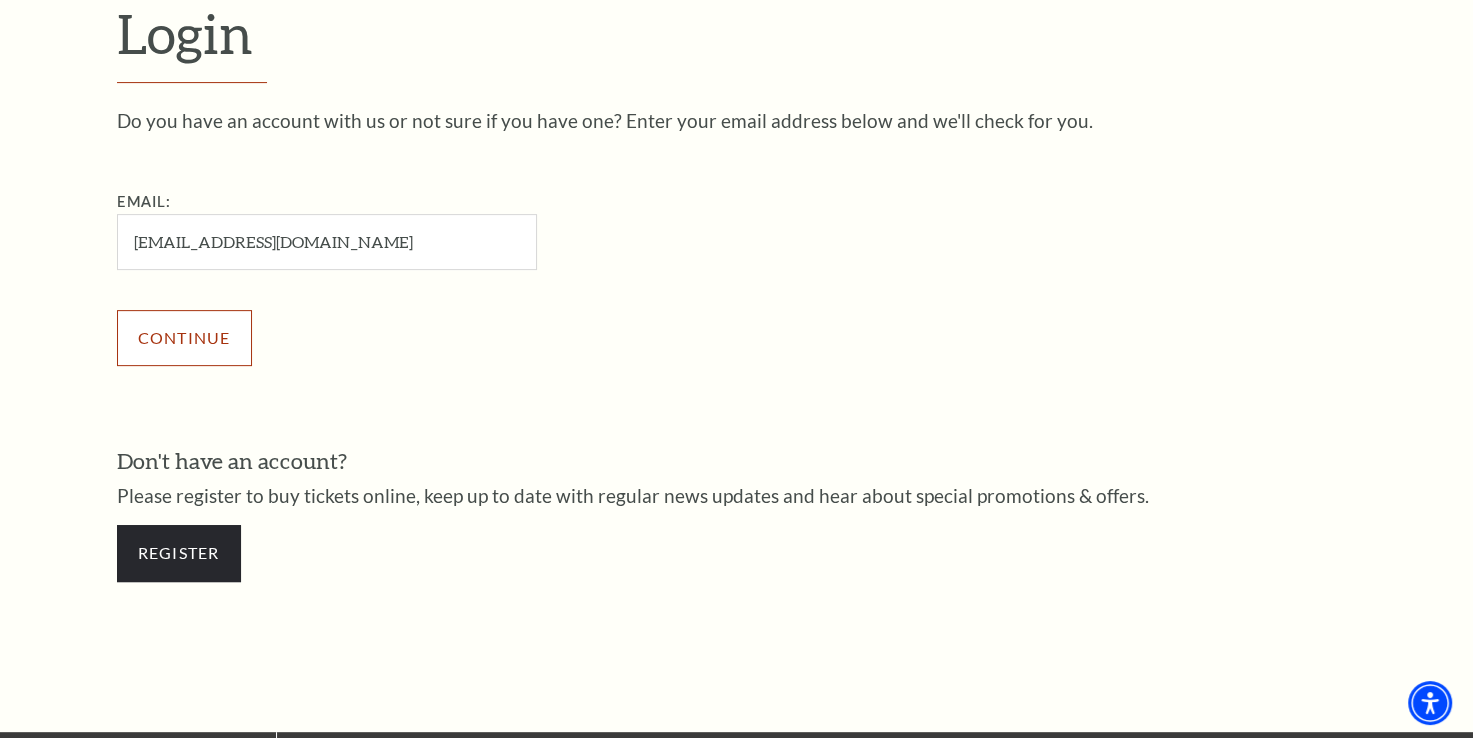 click on "Continue" at bounding box center [184, 338] 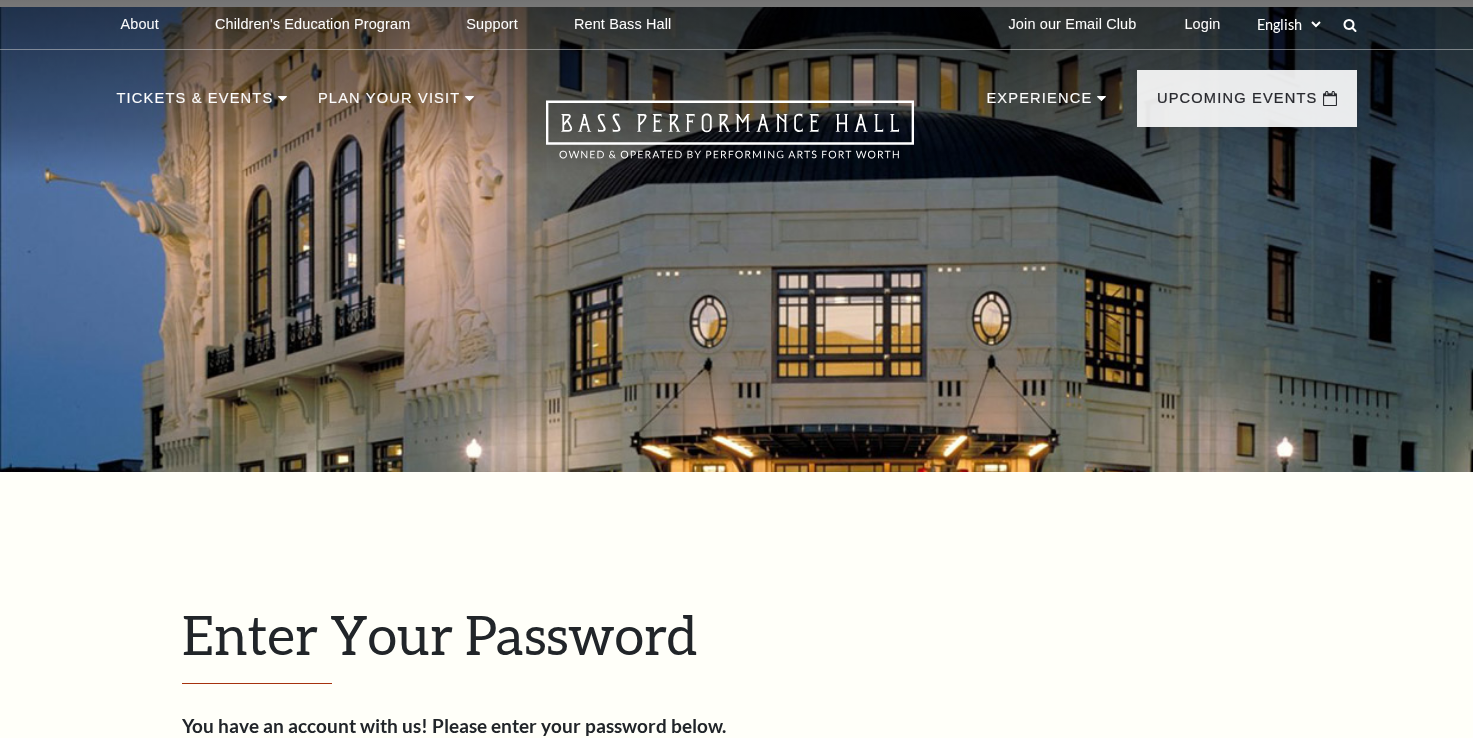 scroll, scrollTop: 612, scrollLeft: 0, axis: vertical 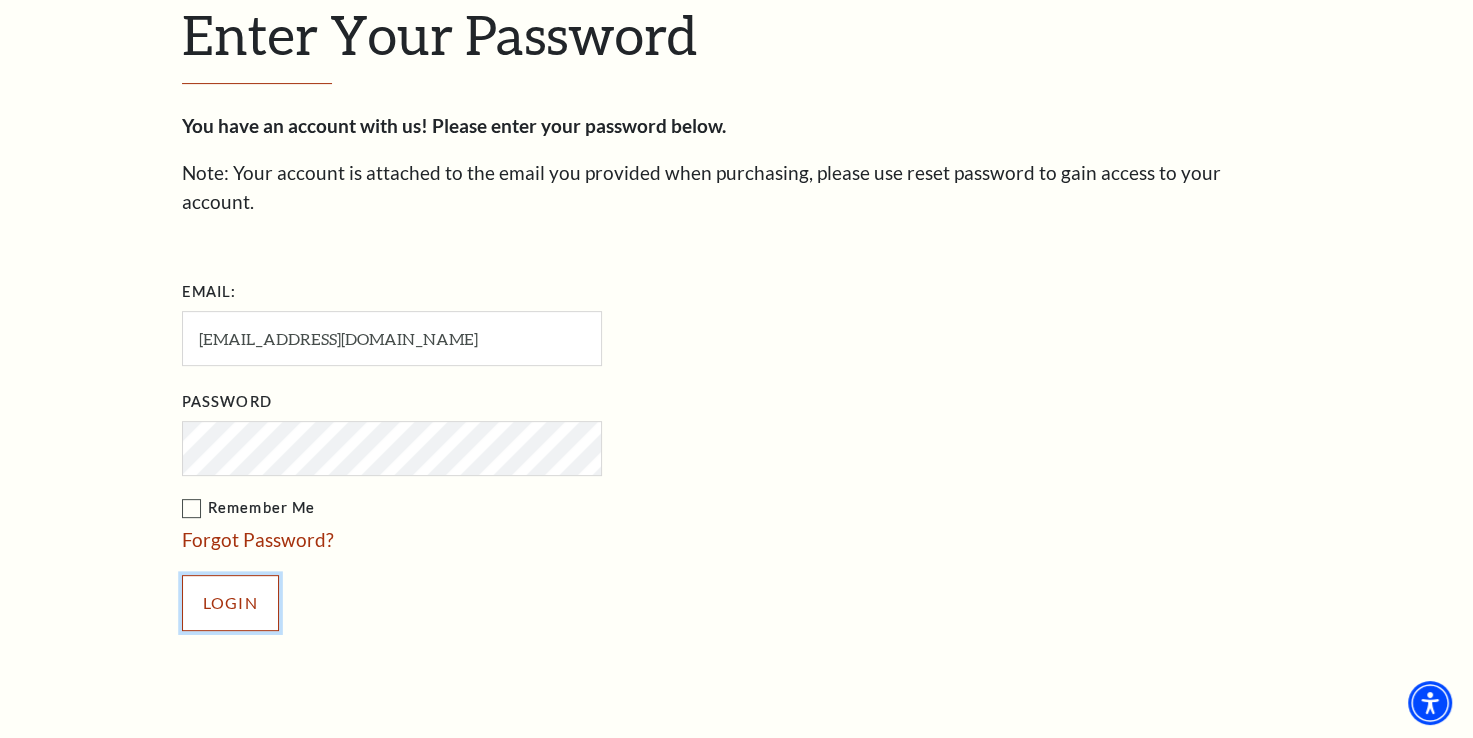 click on "Login" at bounding box center (230, 603) 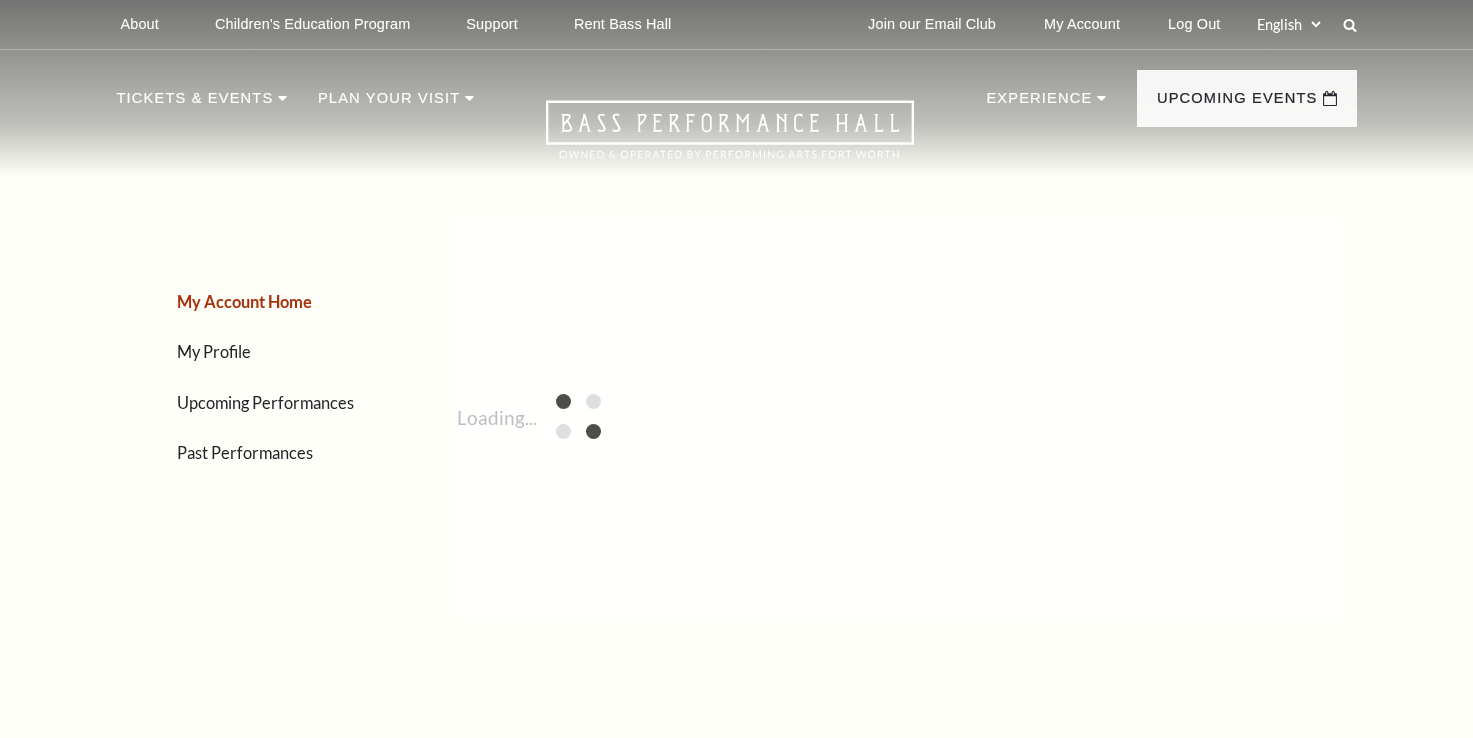 scroll, scrollTop: 0, scrollLeft: 0, axis: both 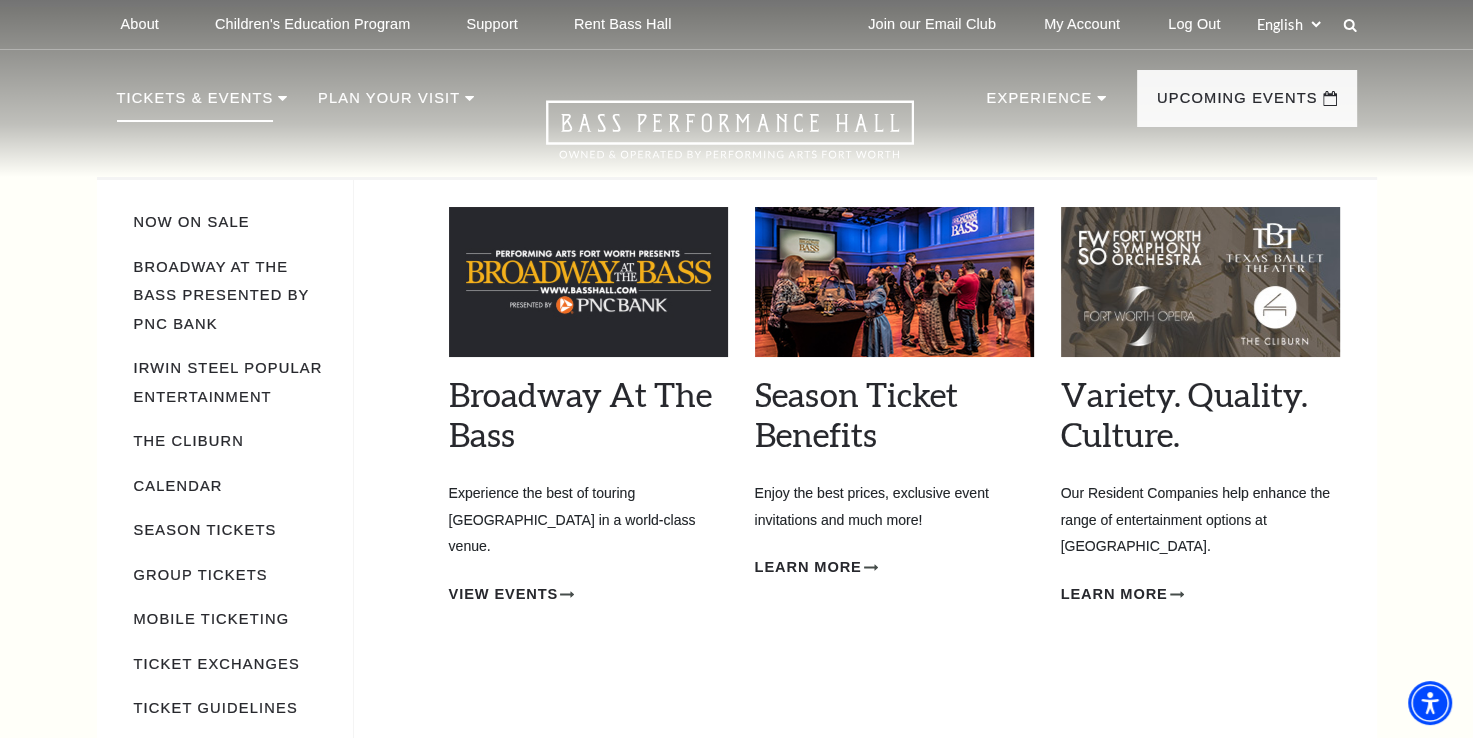 click on "Tickets & Events" at bounding box center (195, 104) 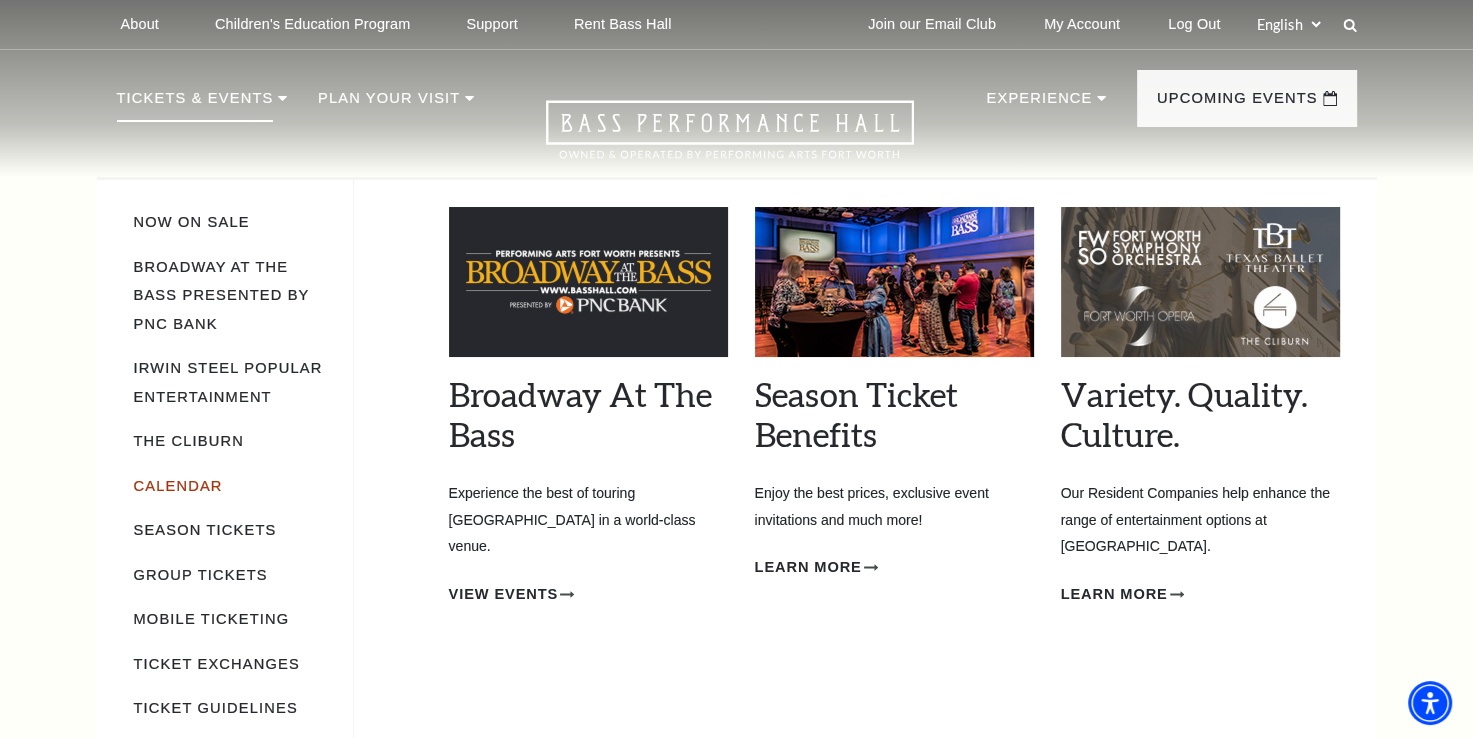click on "Calendar" at bounding box center (178, 486) 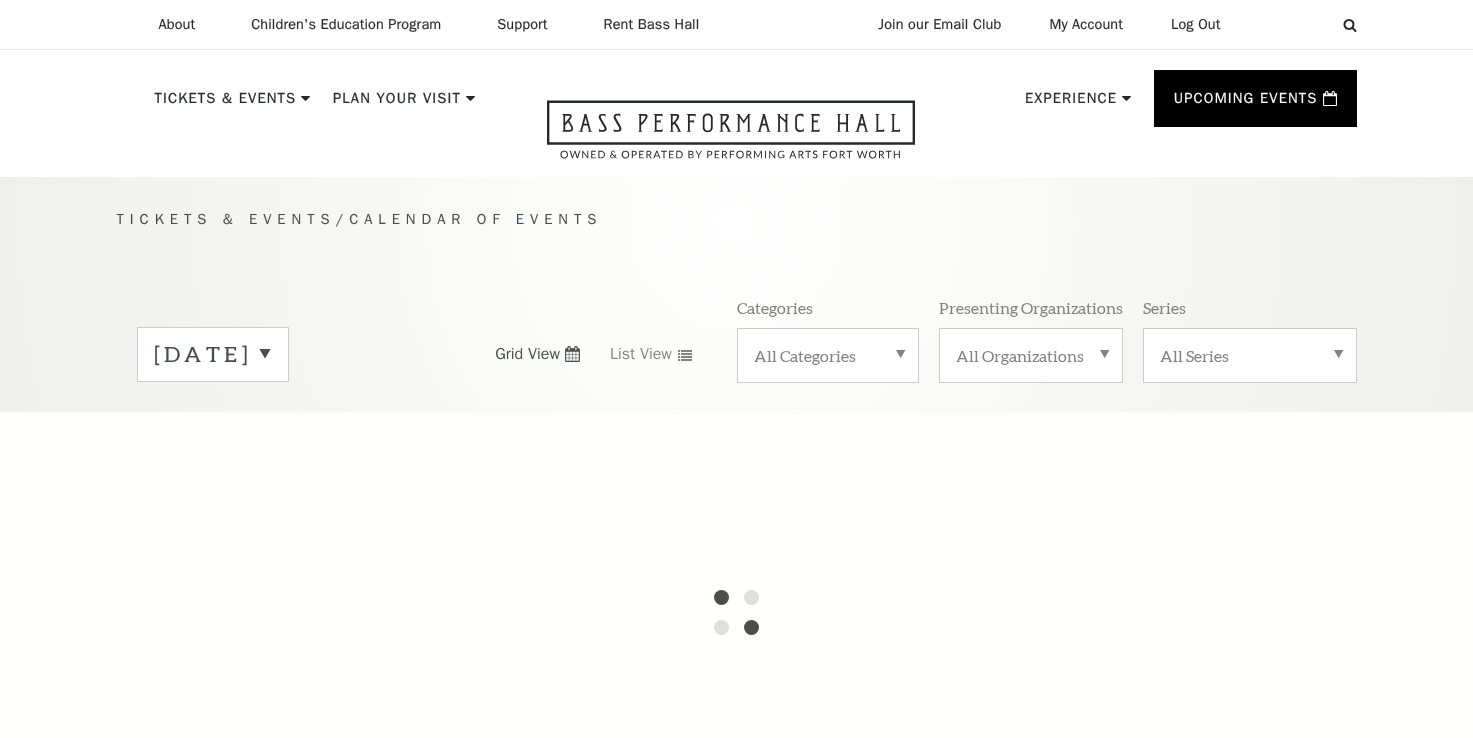 scroll, scrollTop: 0, scrollLeft: 0, axis: both 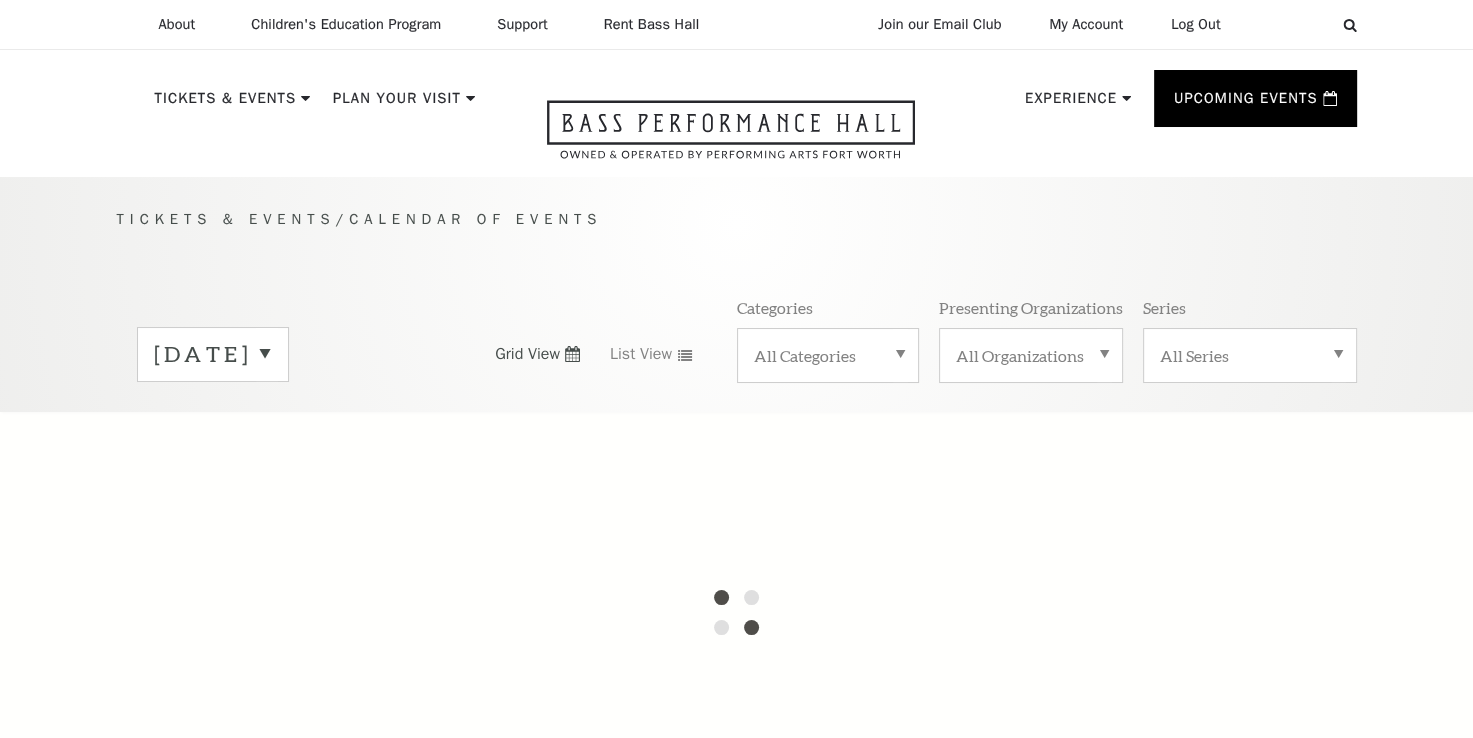 click on "Tickets & Events" at bounding box center [226, 219] 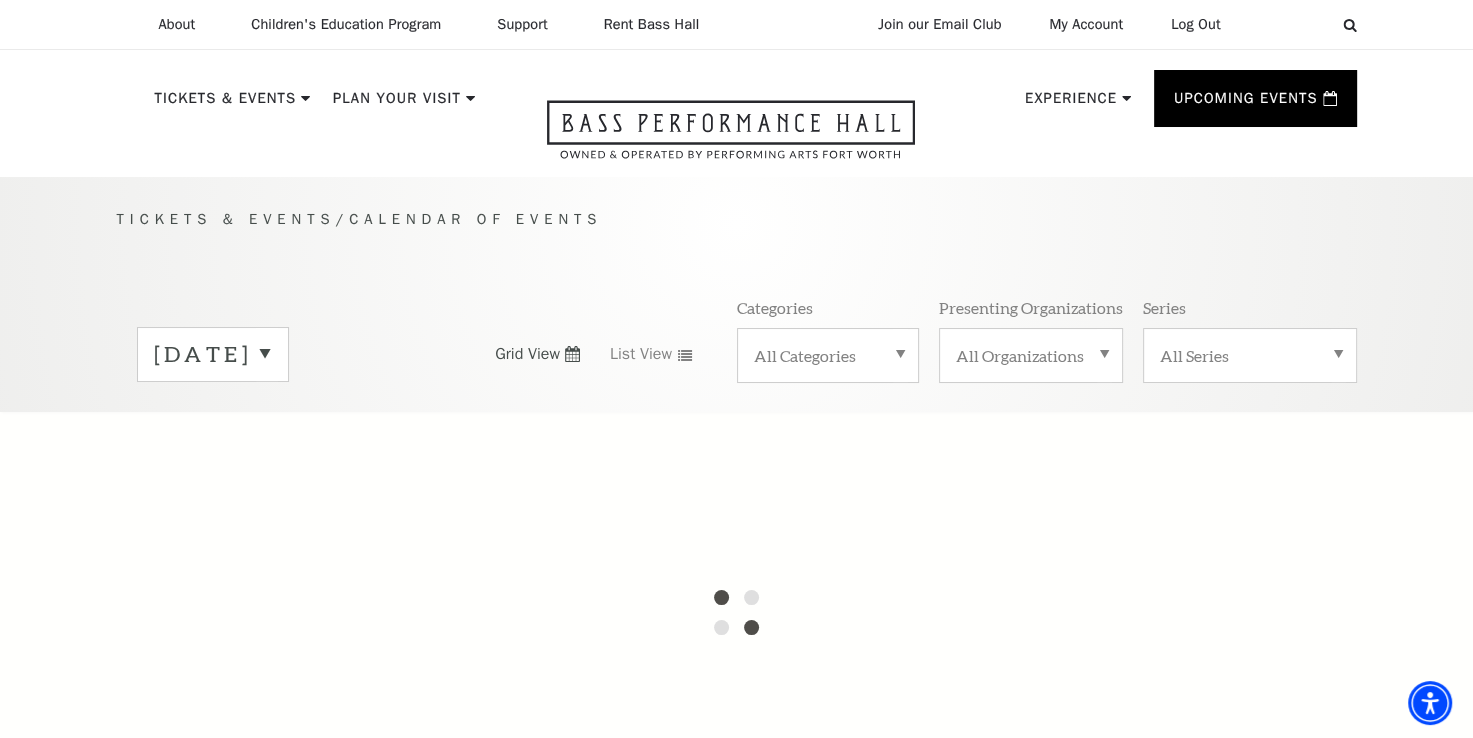 click on "[DATE]" at bounding box center [213, 354] 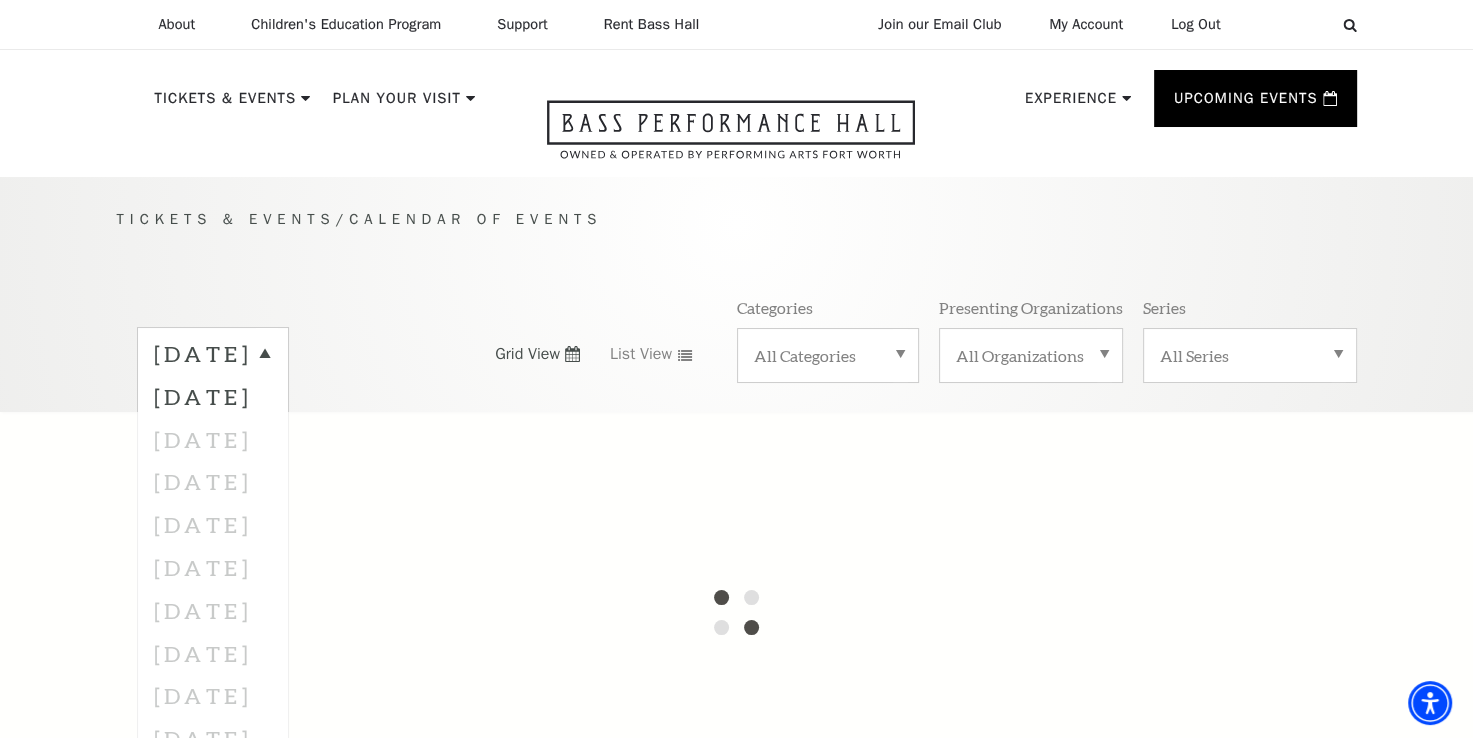 click at bounding box center (736, 612) 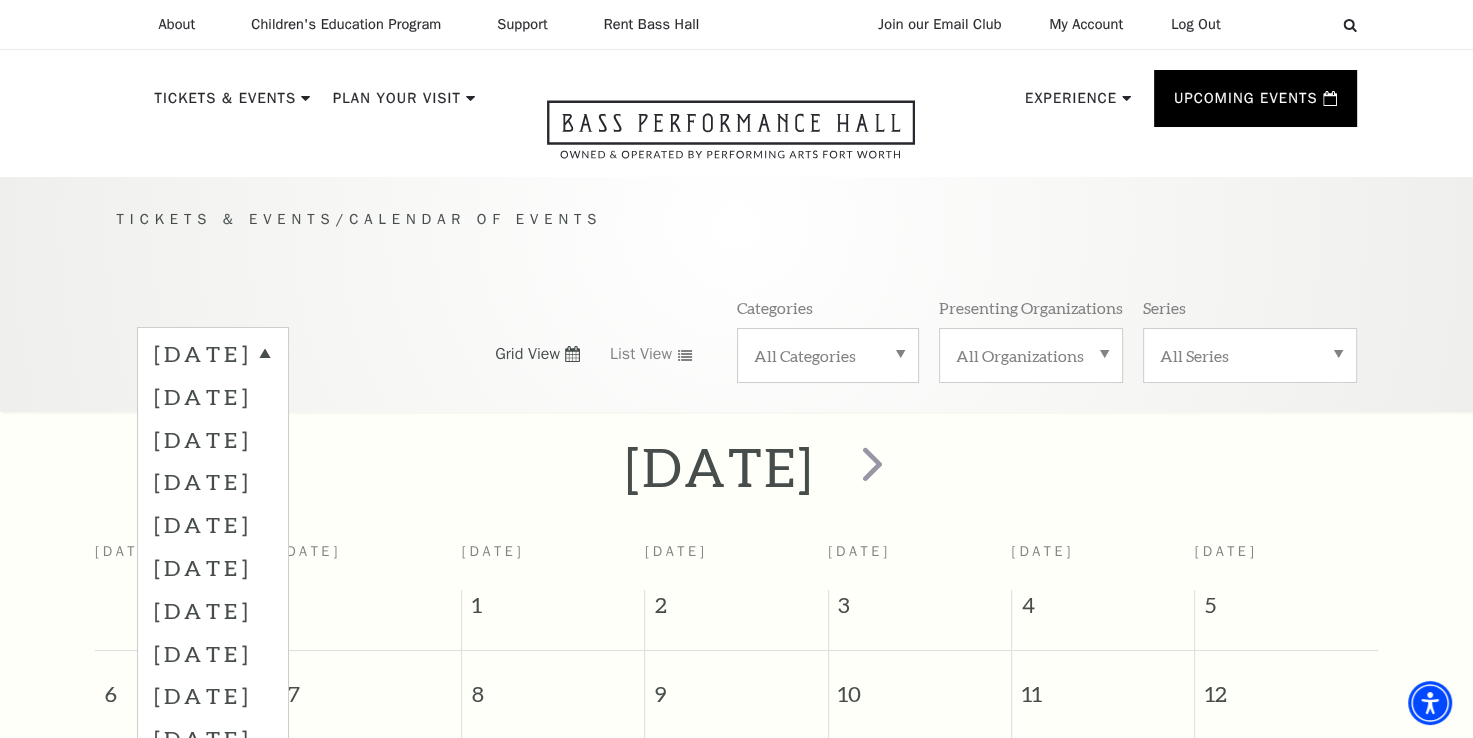 scroll, scrollTop: 176, scrollLeft: 0, axis: vertical 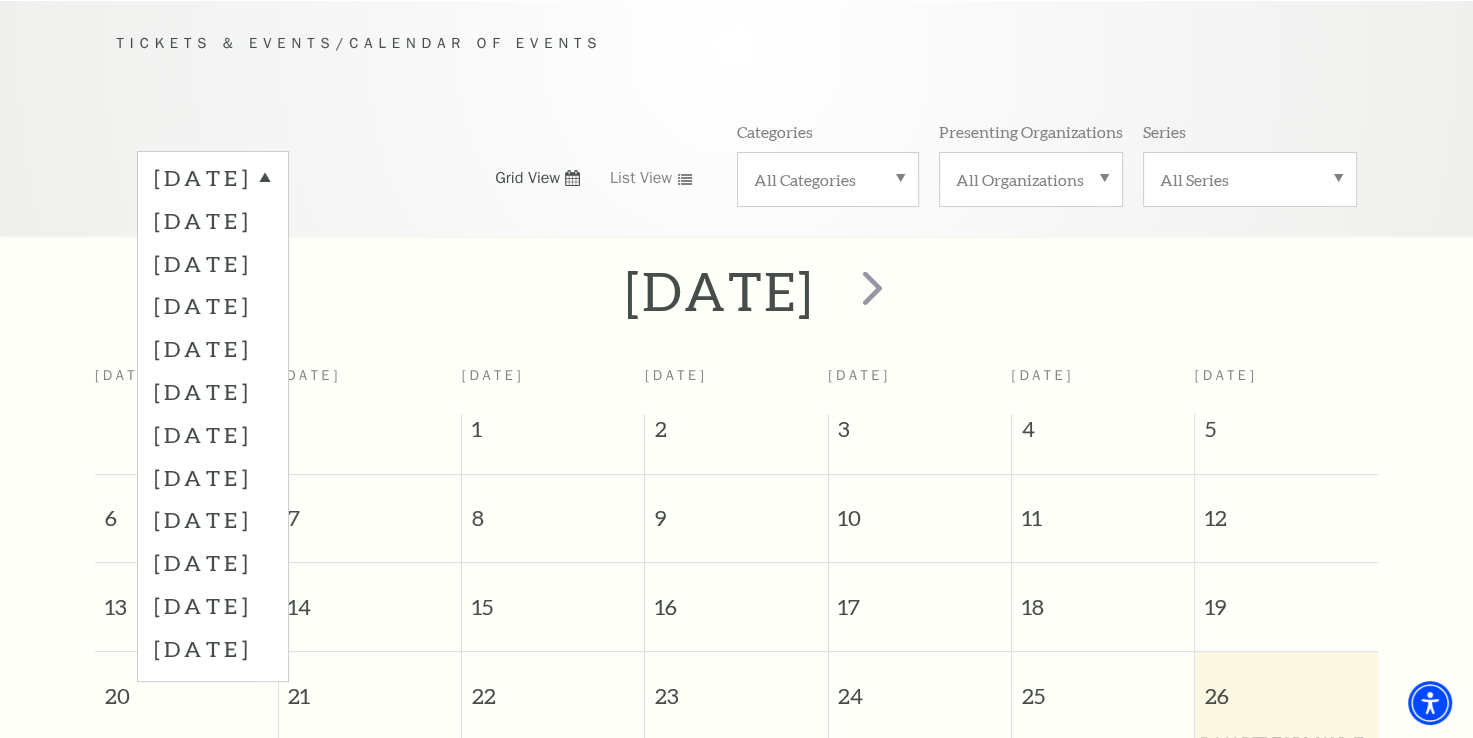 click on "Tickets & Events  /  Calendar of Events     July 2025   August 2025   September 2025   October 2025   November 2025   December 2025   January 2026   February 2026   March 2026   April 2026   May 2026   June 2026     Grid View     List View
Categories
All Categories
Presenting Organizations
All Organizations
Series
All Series" at bounding box center [736, 118] 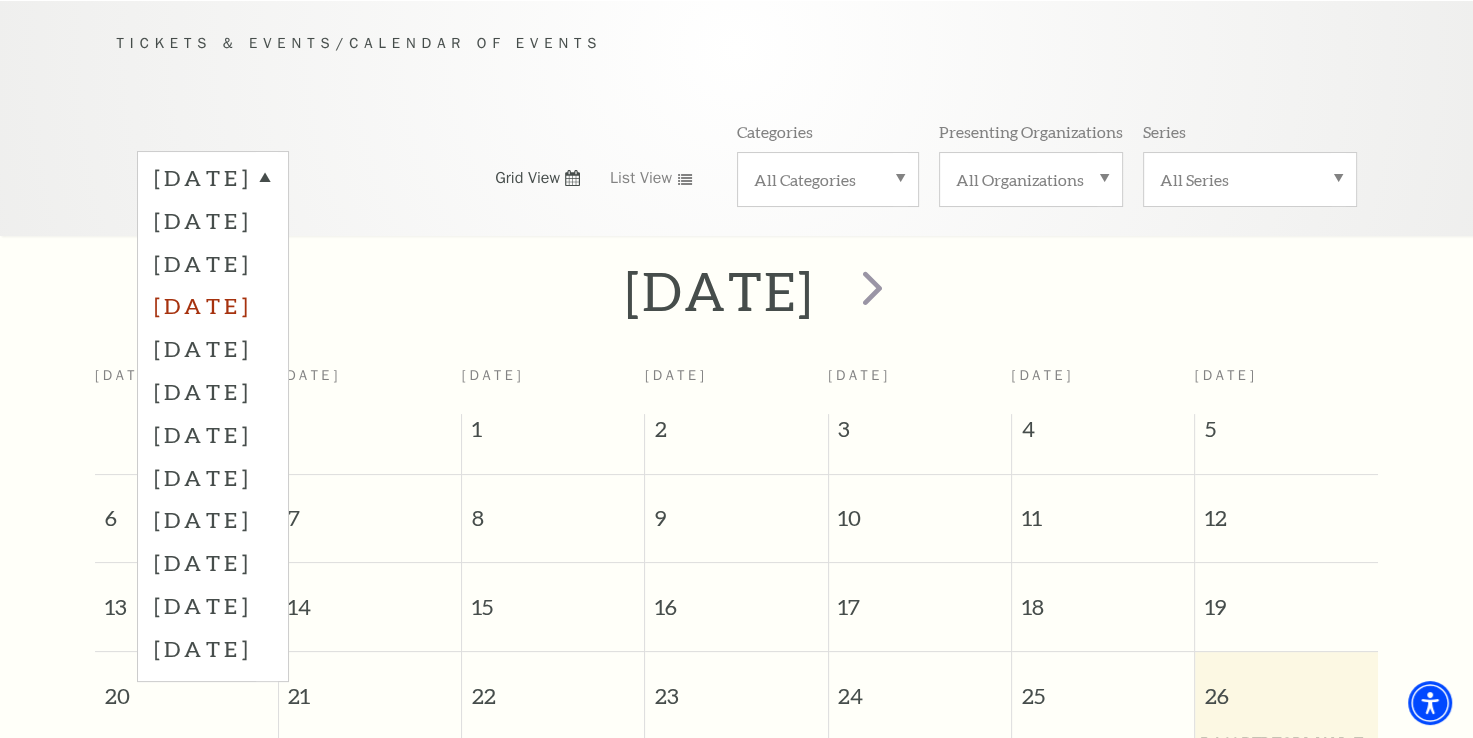 click on "October 2025" at bounding box center [213, 305] 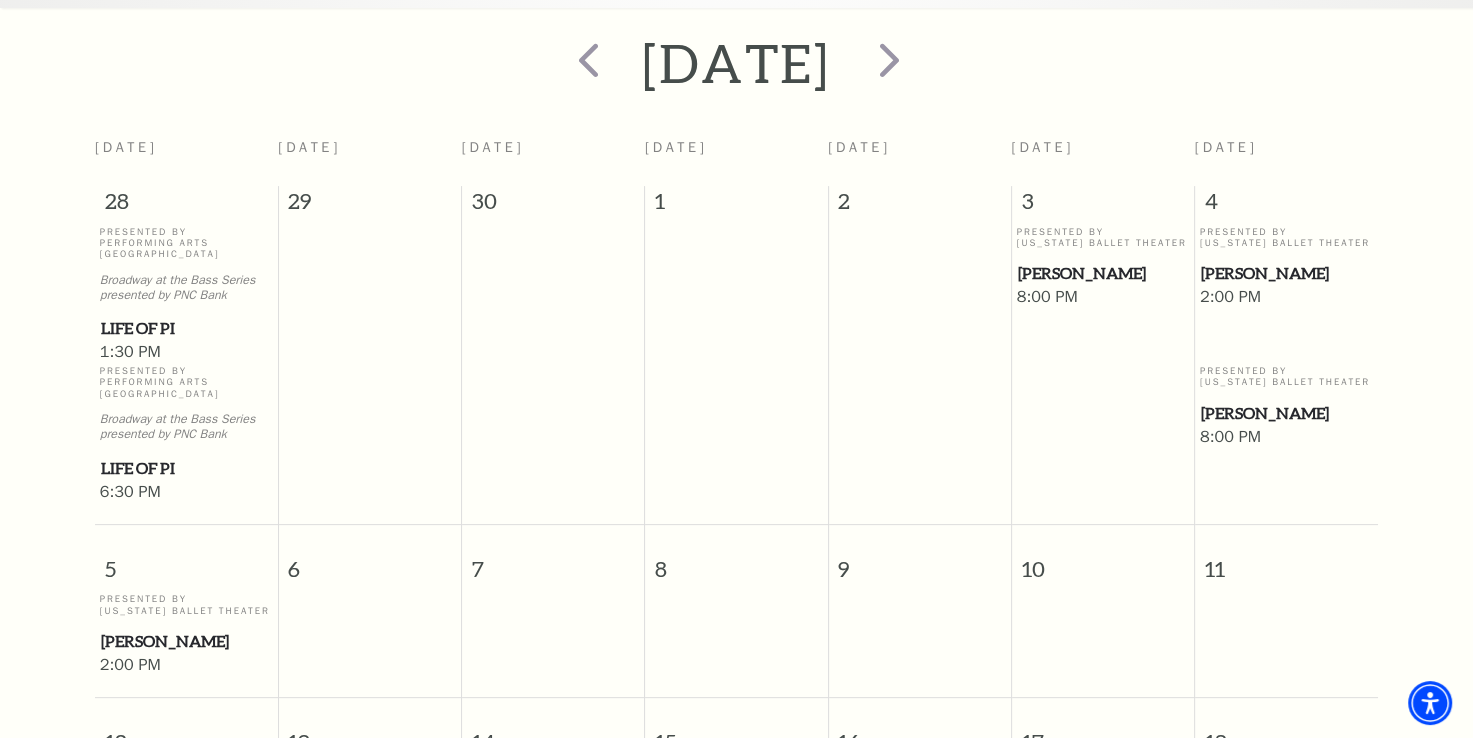 scroll, scrollTop: 0, scrollLeft: 0, axis: both 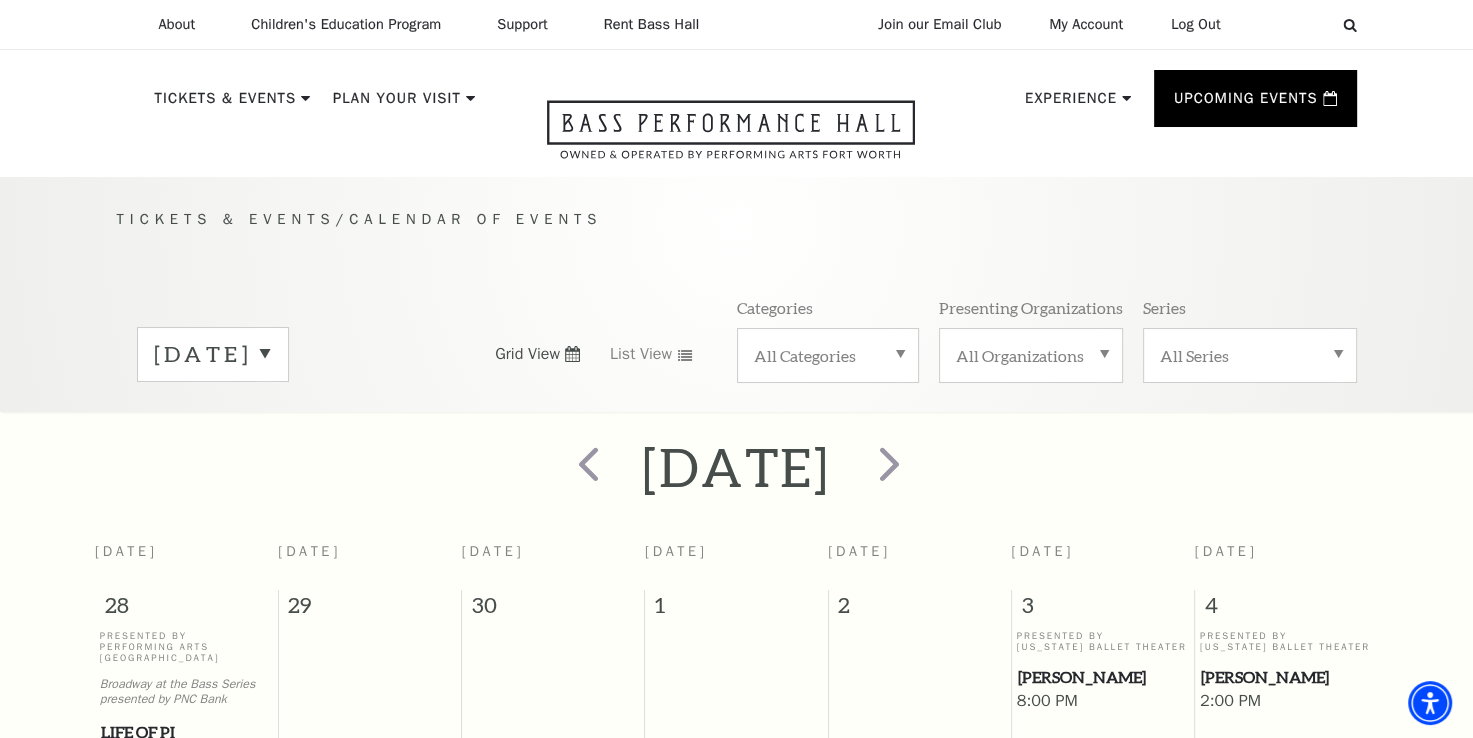 click on "October 2025" at bounding box center (213, 354) 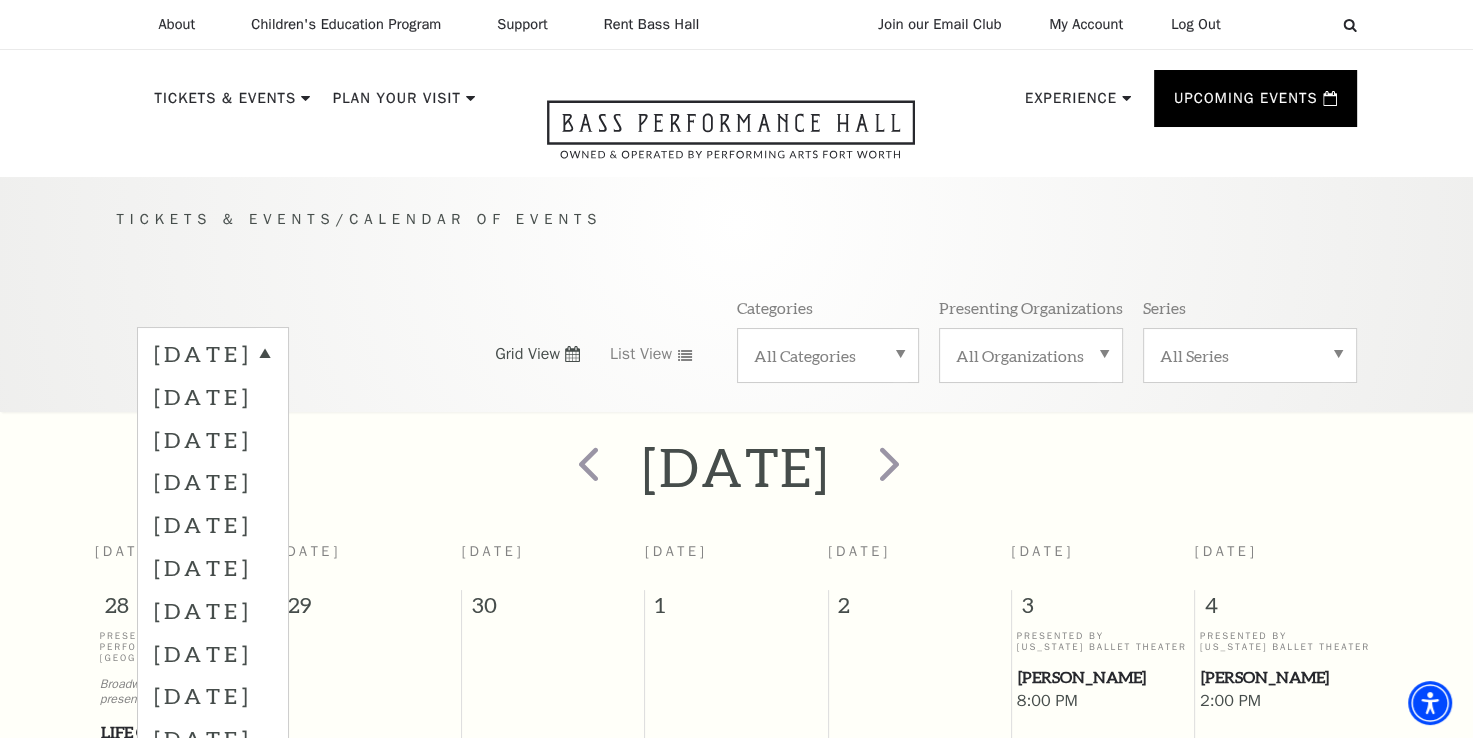 click on "November 2025" at bounding box center (213, 524) 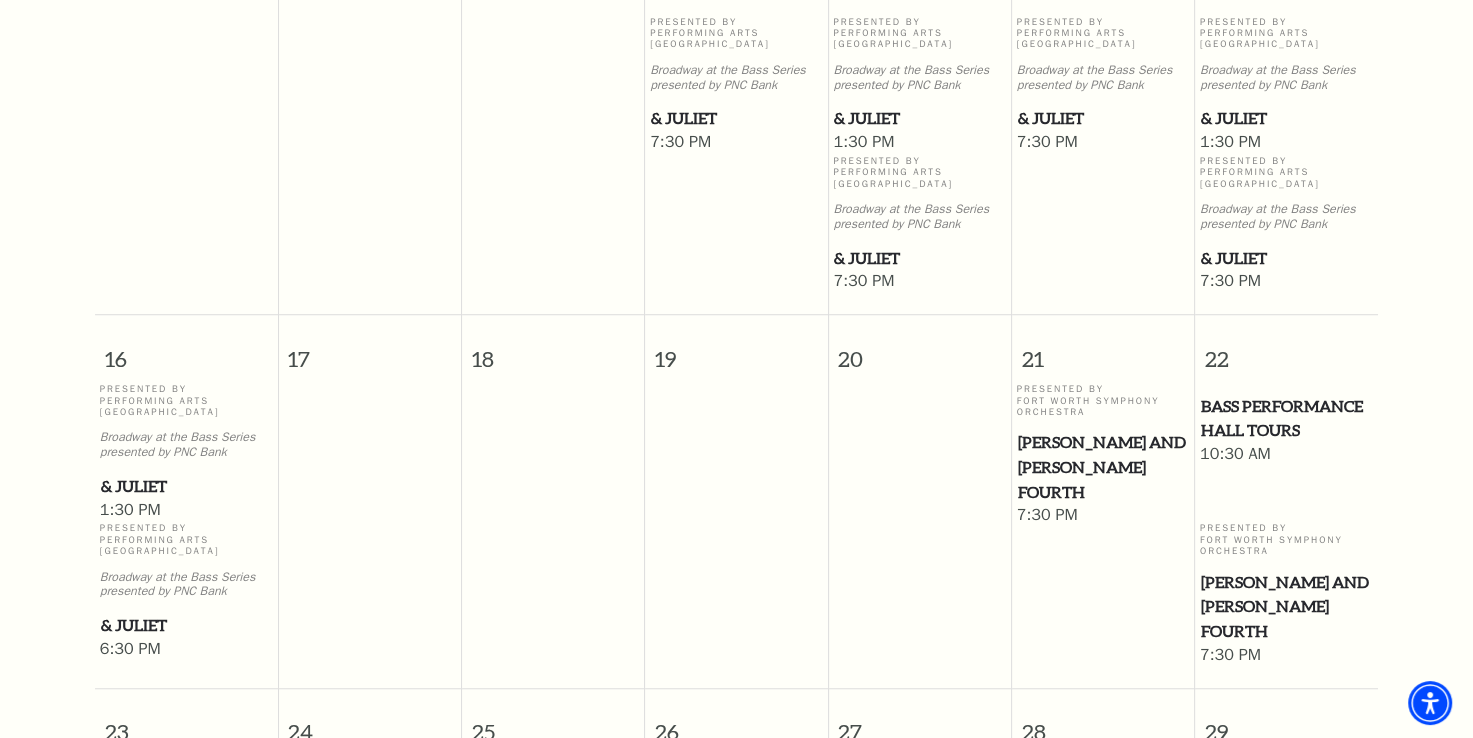 scroll, scrollTop: 1351, scrollLeft: 0, axis: vertical 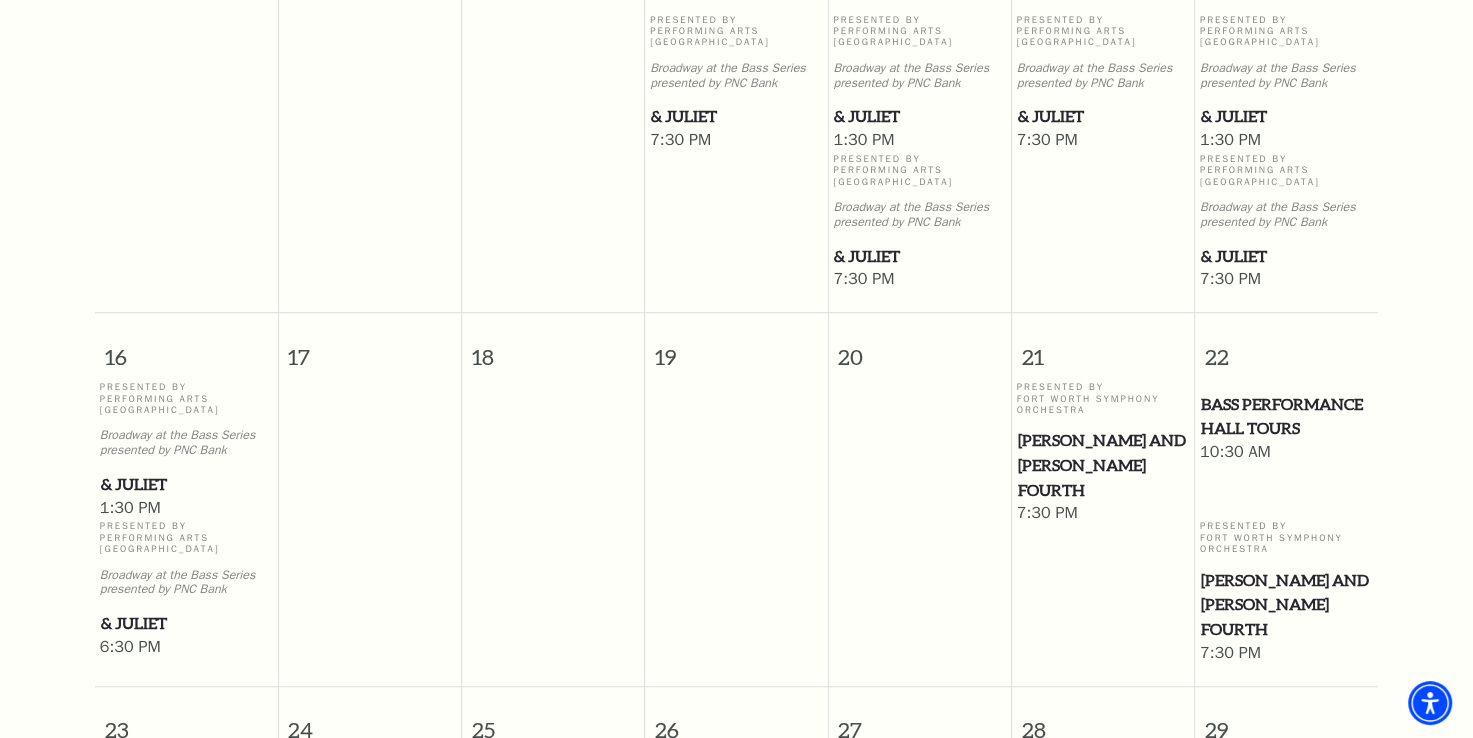 click on "Presented By Performing Arts Fort Worth" at bounding box center [186, 538] 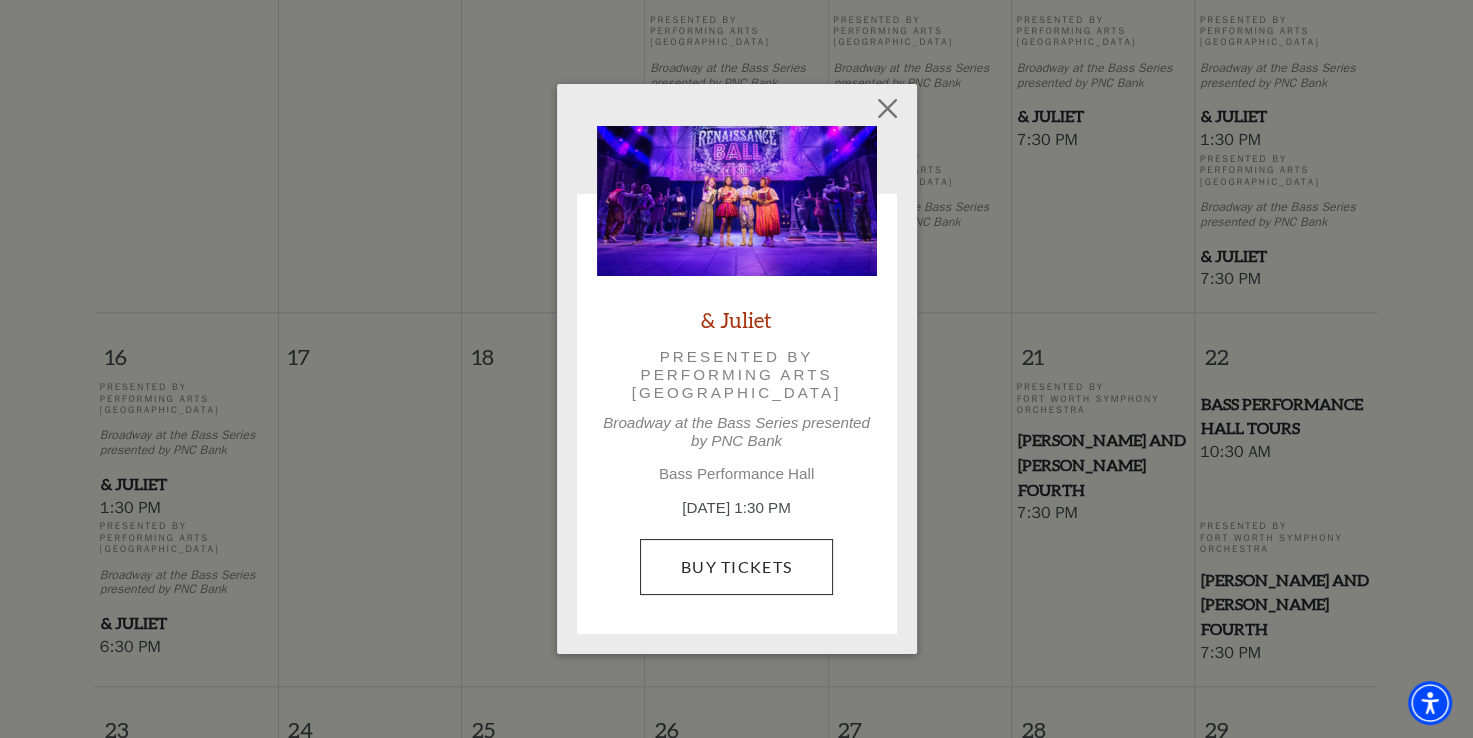 click on "Buy Tickets" at bounding box center (736, 567) 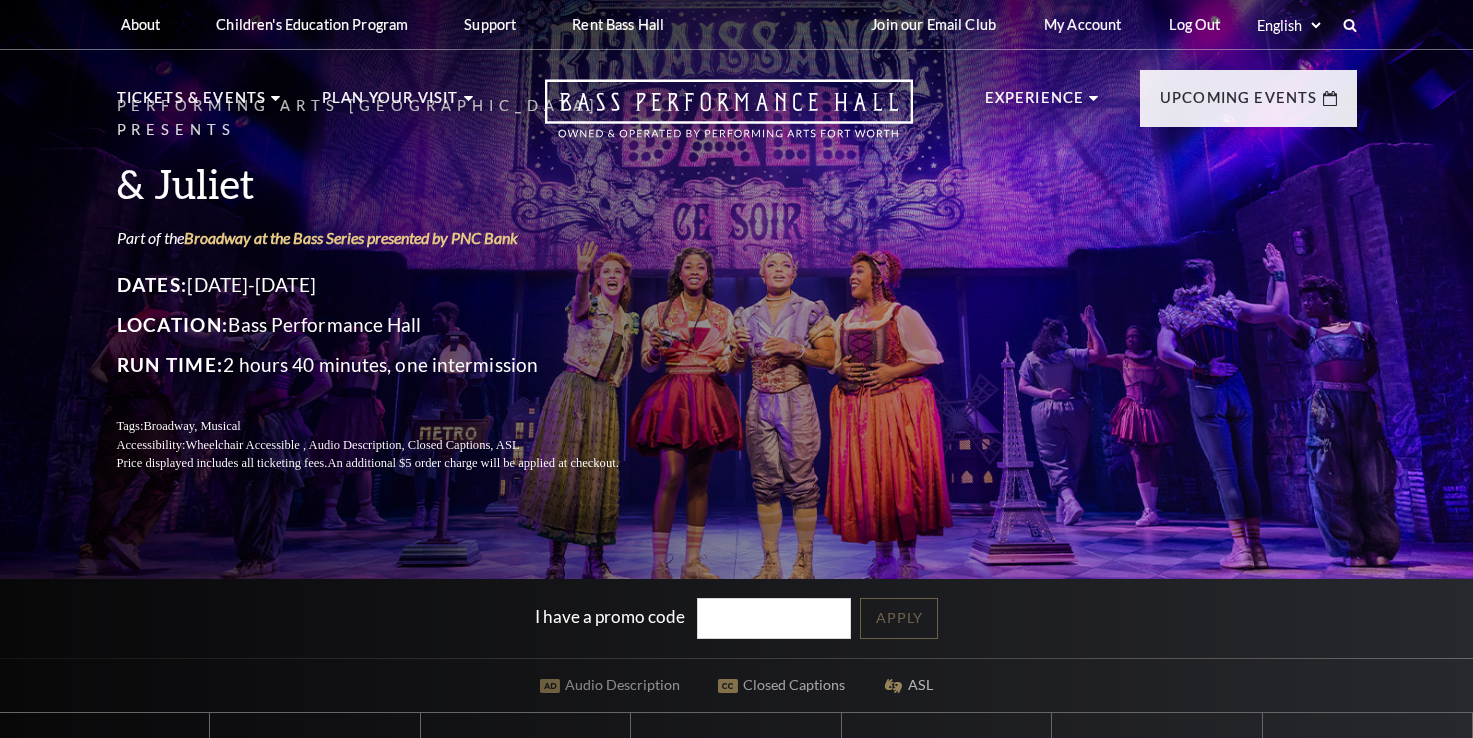 scroll, scrollTop: 0, scrollLeft: 0, axis: both 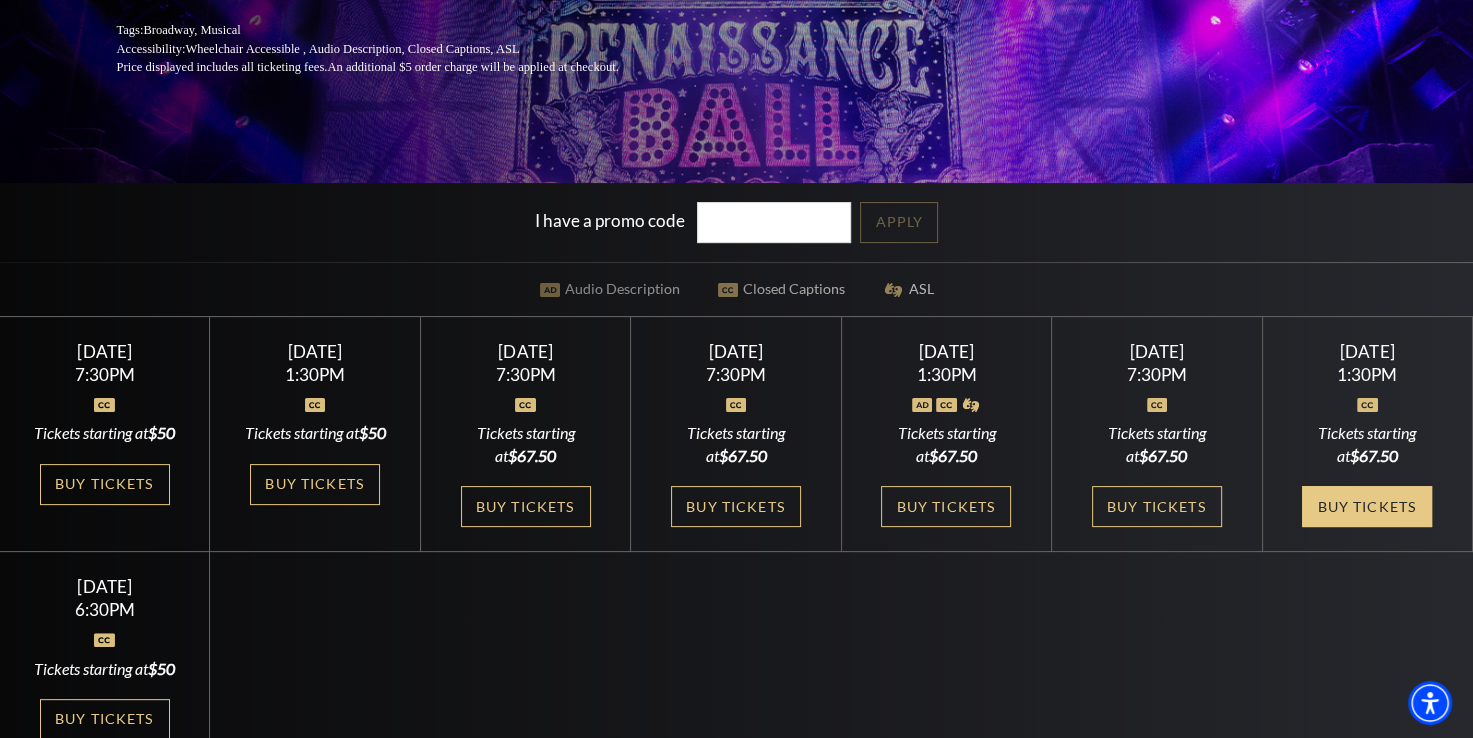 click on "Buy Tickets" at bounding box center [1367, 506] 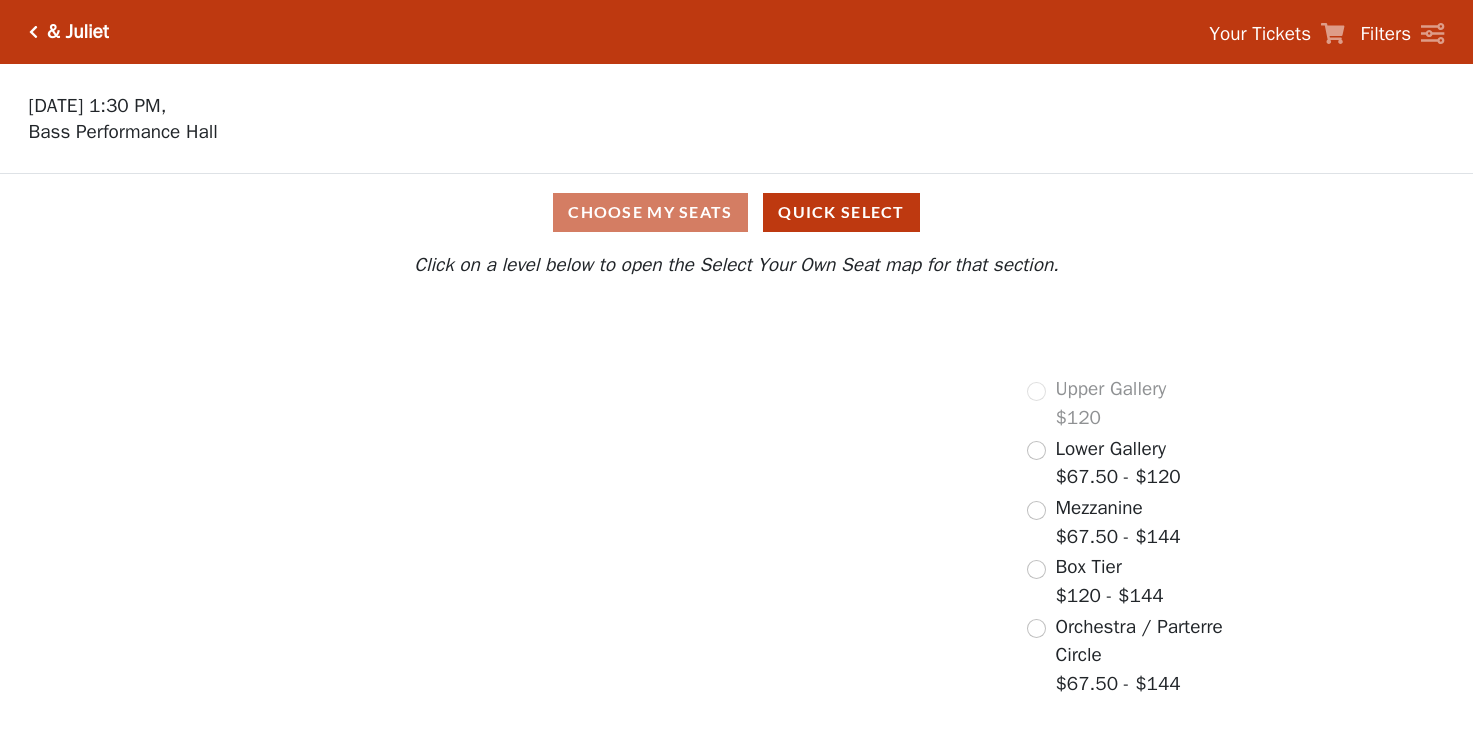 scroll, scrollTop: 0, scrollLeft: 0, axis: both 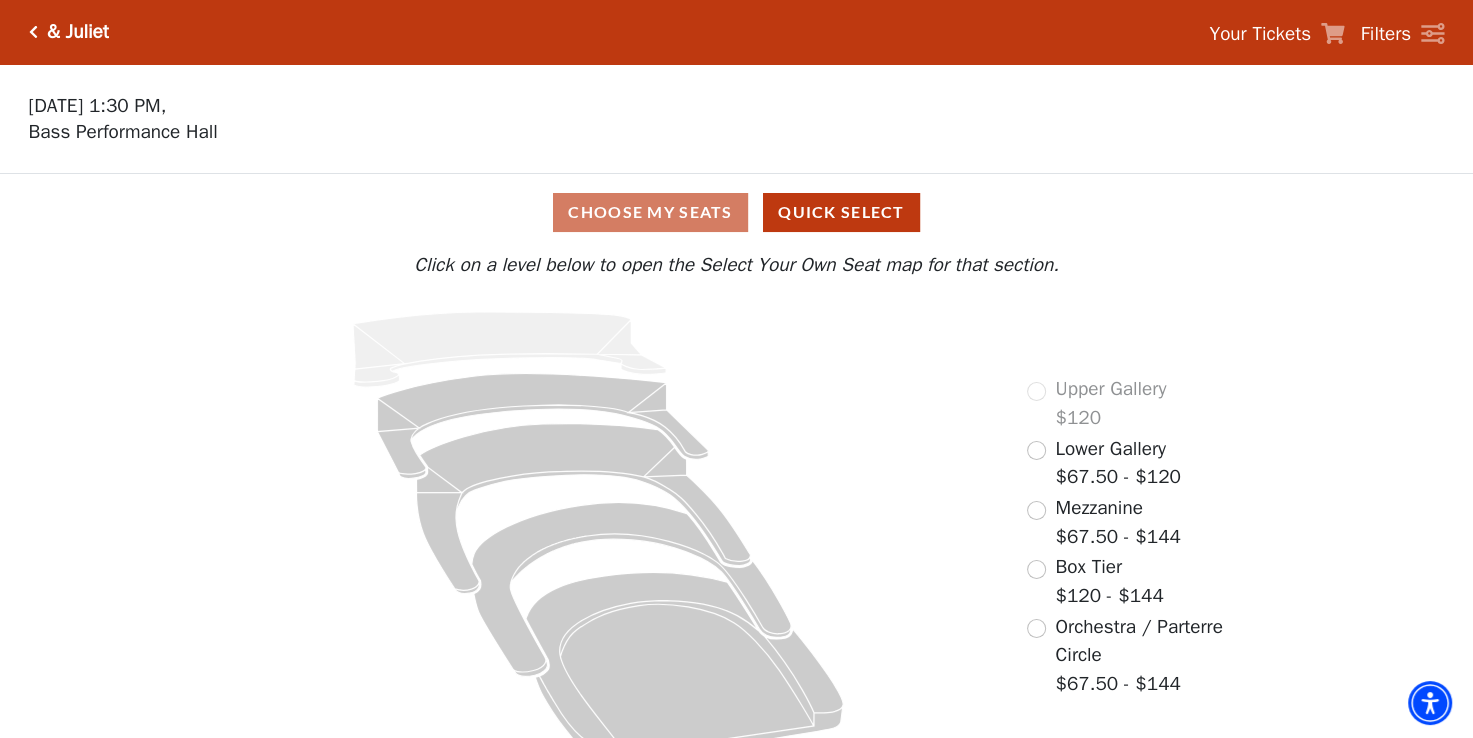 click on "Choose My Seats
Quick Select
Current Level     Click on a level below to open the Select Your Own Seat map for that section.                     If you prefer that we choose your seats, click the Quick Select button below.
Quick Select
Click on a level below to open the Select Your Own Seat map for that section.
Upper Gallery $120
Lower Gallery $67.50 - $120
Mezzanine $67.50 - $144
Box Tier $120 - $144
Orchestra / Parterre Circle $67.50 - $144" at bounding box center [736, 476] 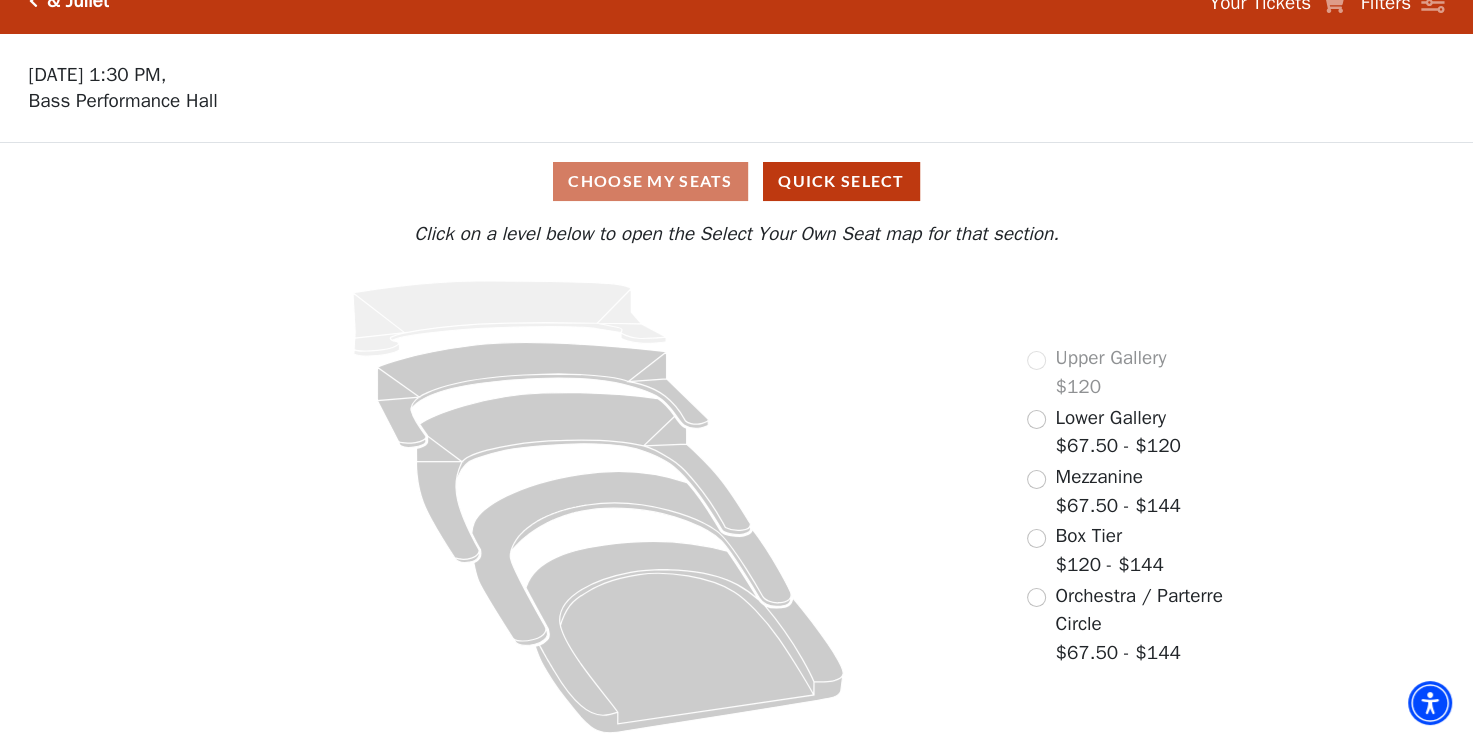 scroll, scrollTop: 38, scrollLeft: 0, axis: vertical 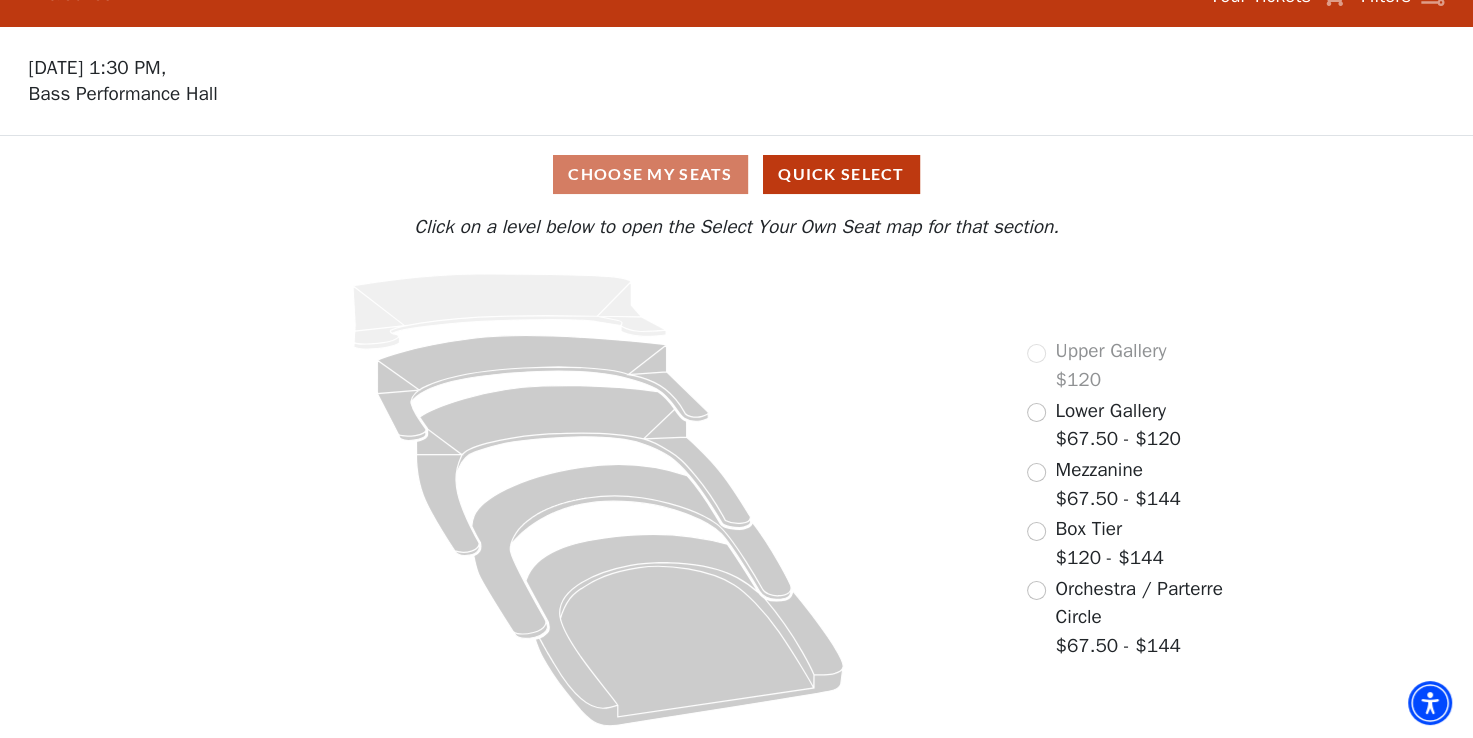 click on "Choose My Seats
Quick Select" at bounding box center (736, 174) 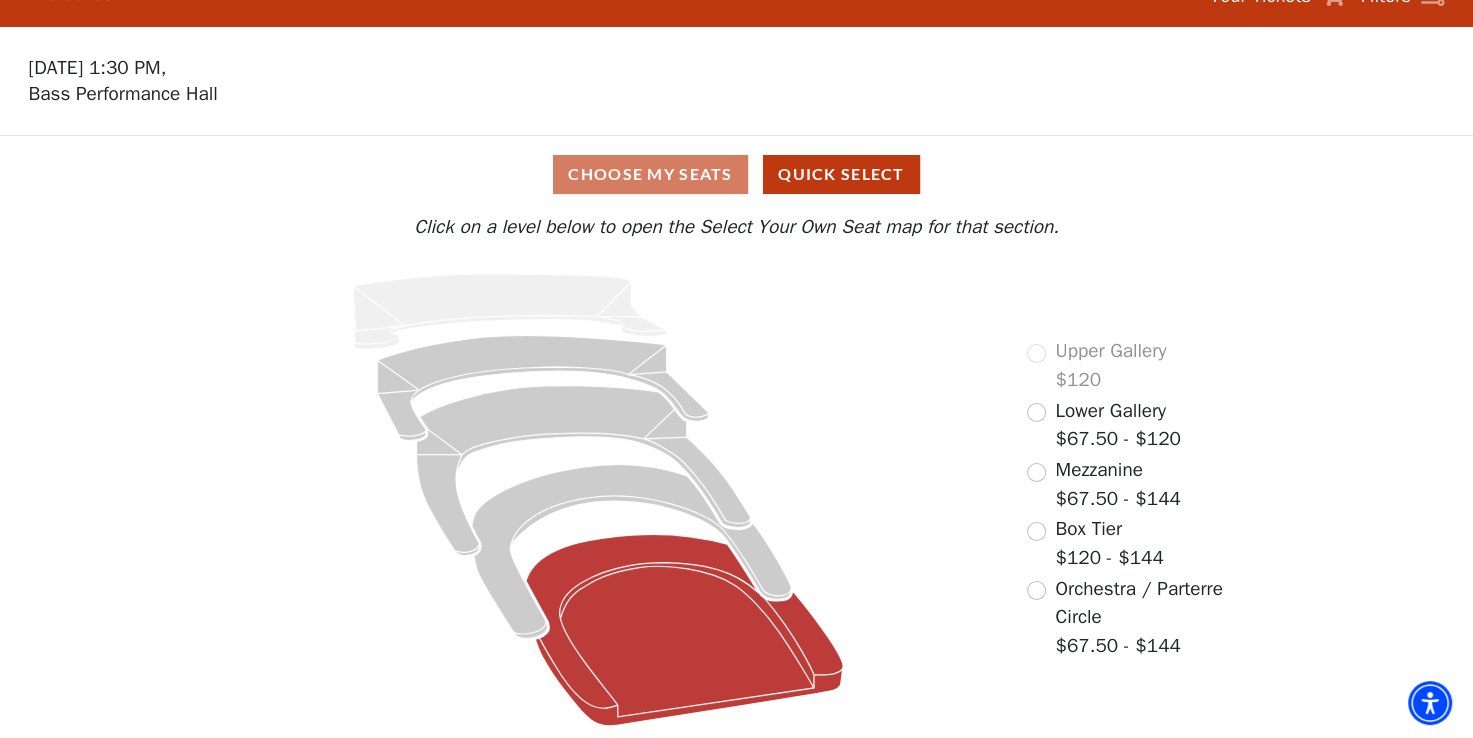 click 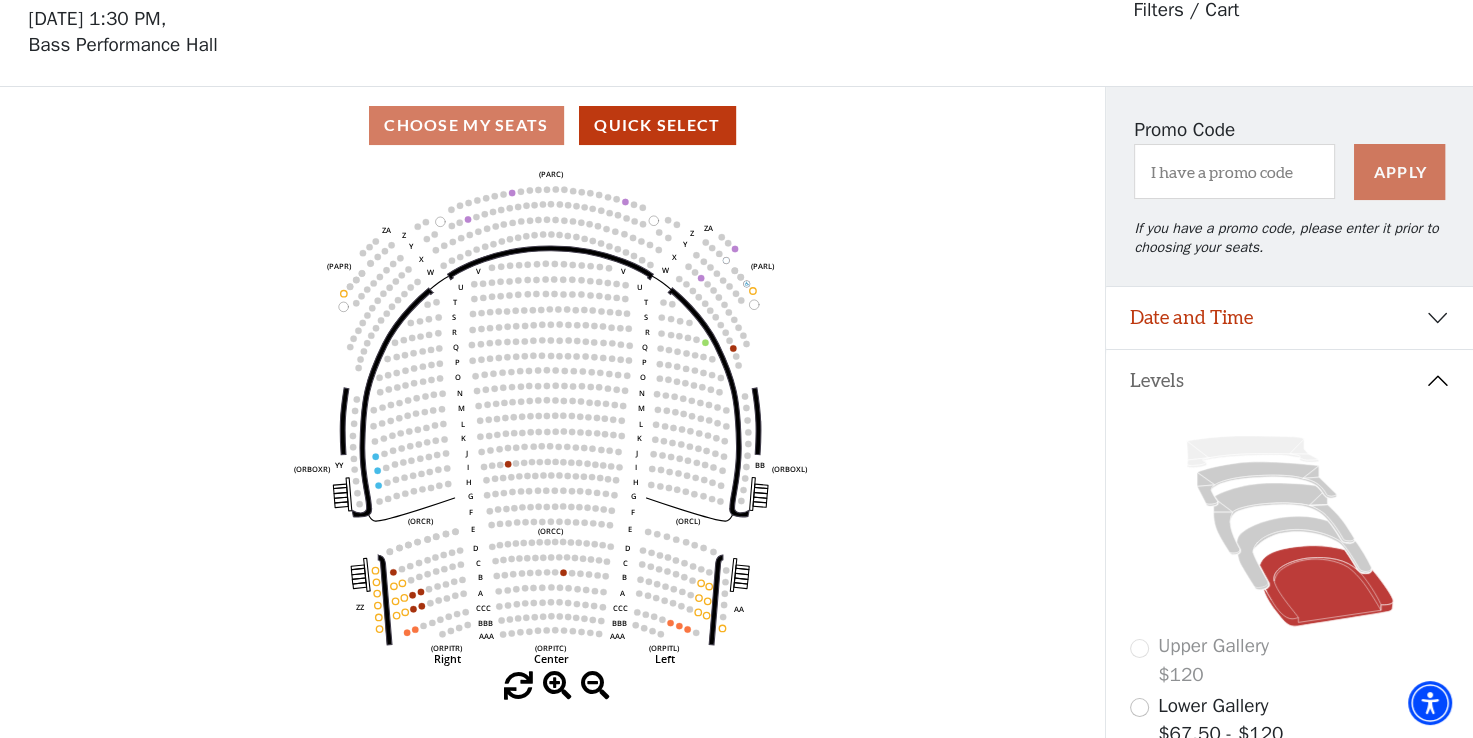 scroll, scrollTop: 92, scrollLeft: 0, axis: vertical 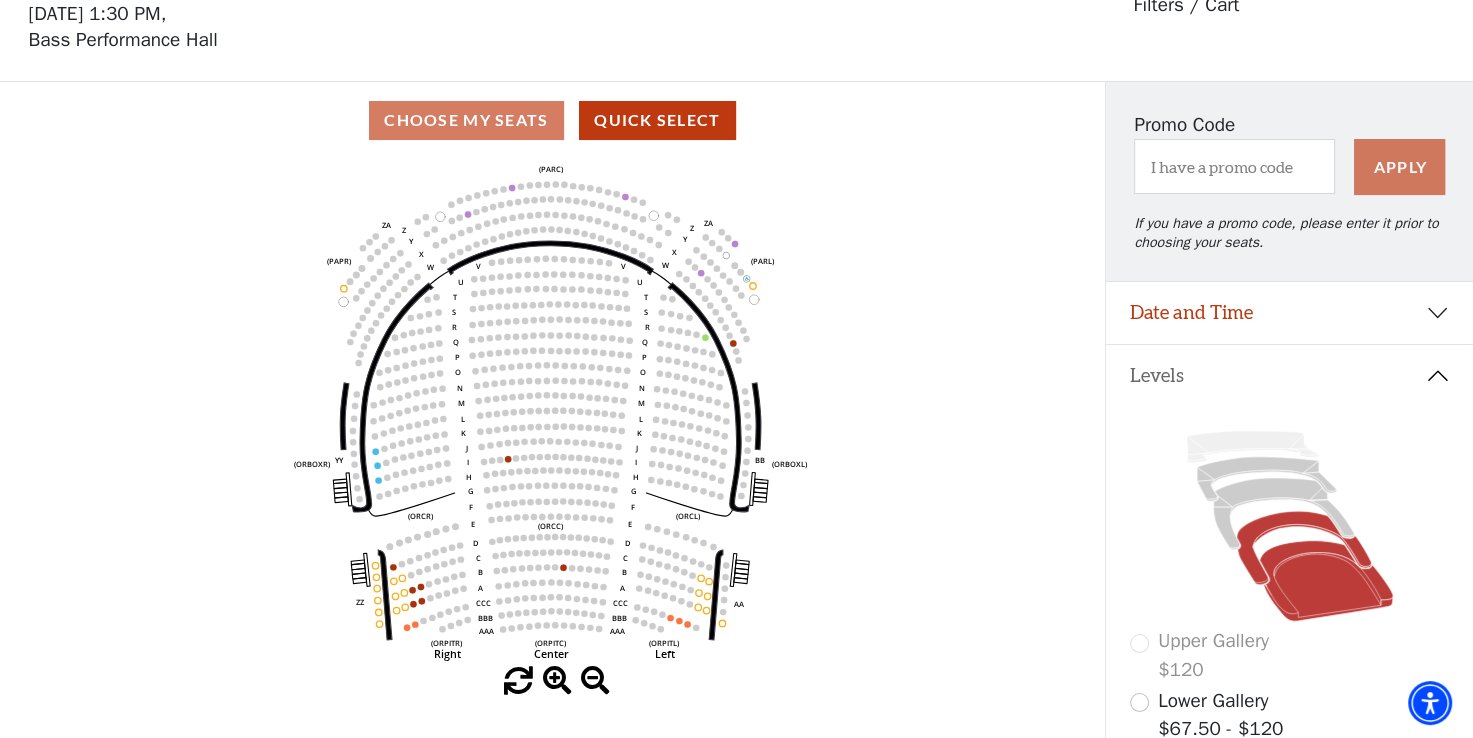 click 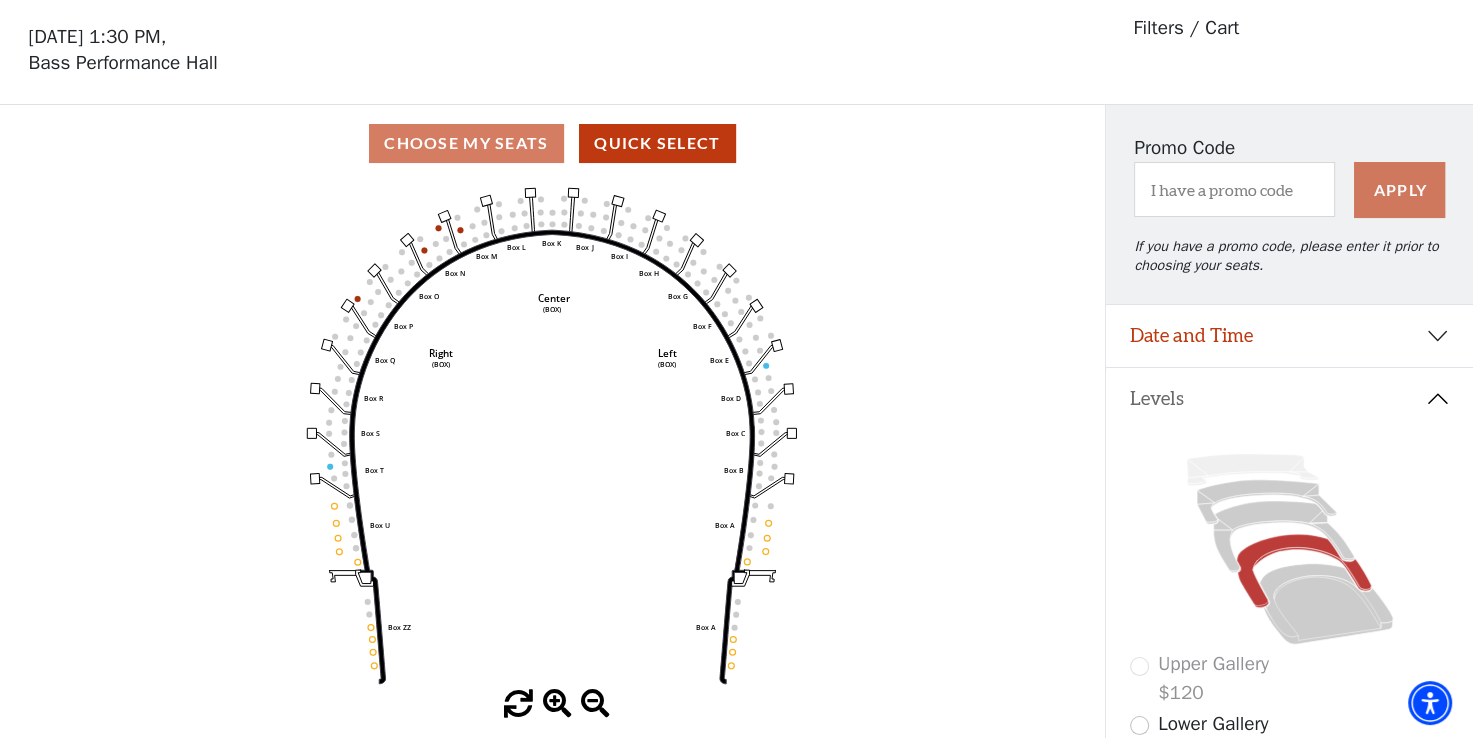 scroll, scrollTop: 92, scrollLeft: 0, axis: vertical 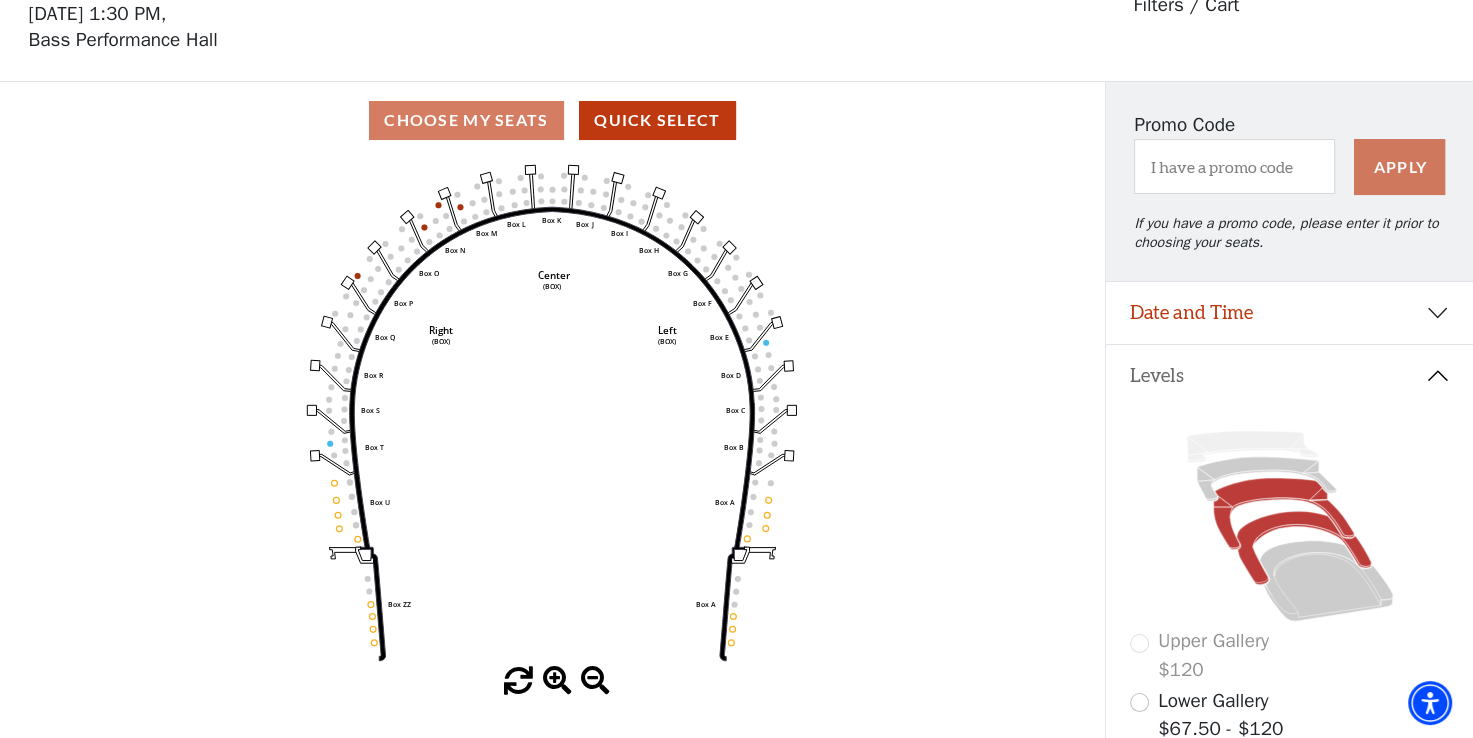 click 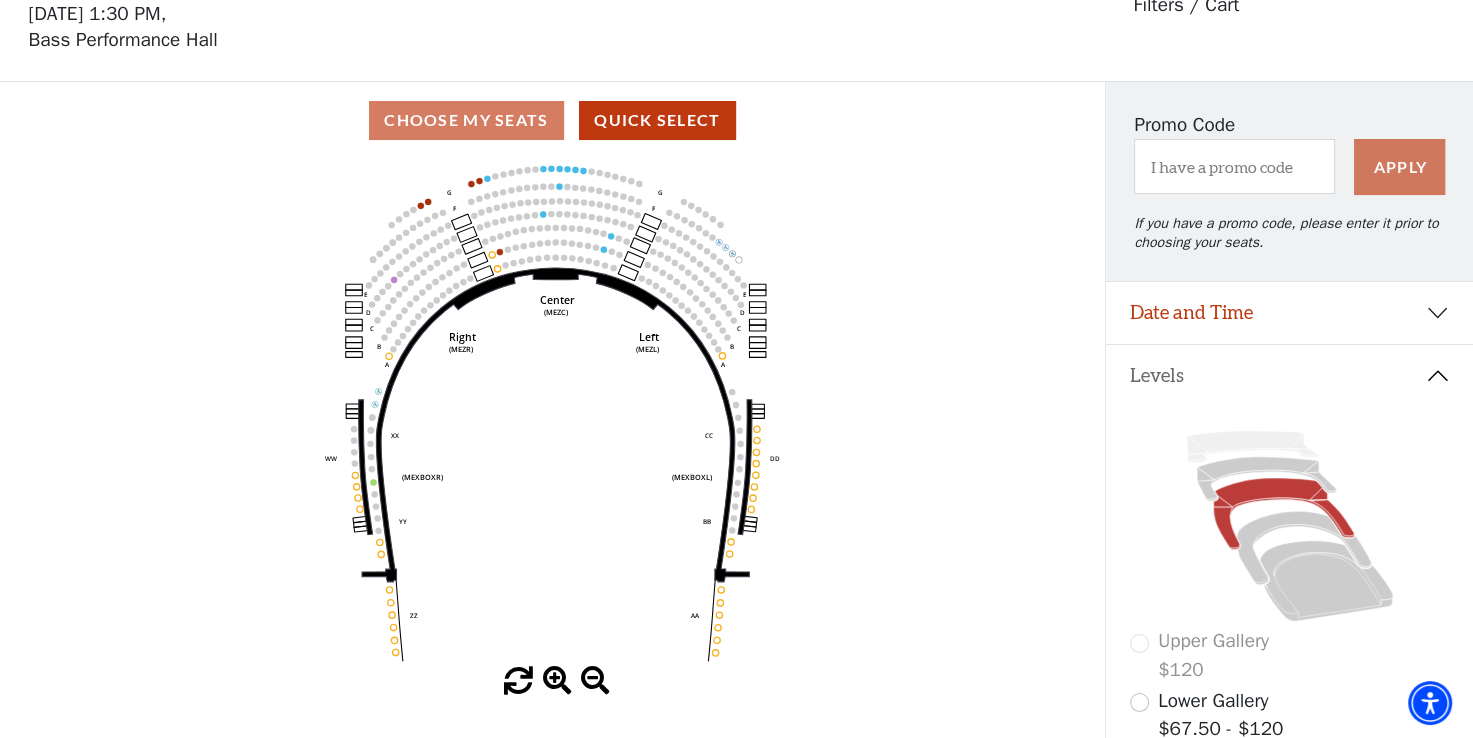 scroll, scrollTop: 92, scrollLeft: 0, axis: vertical 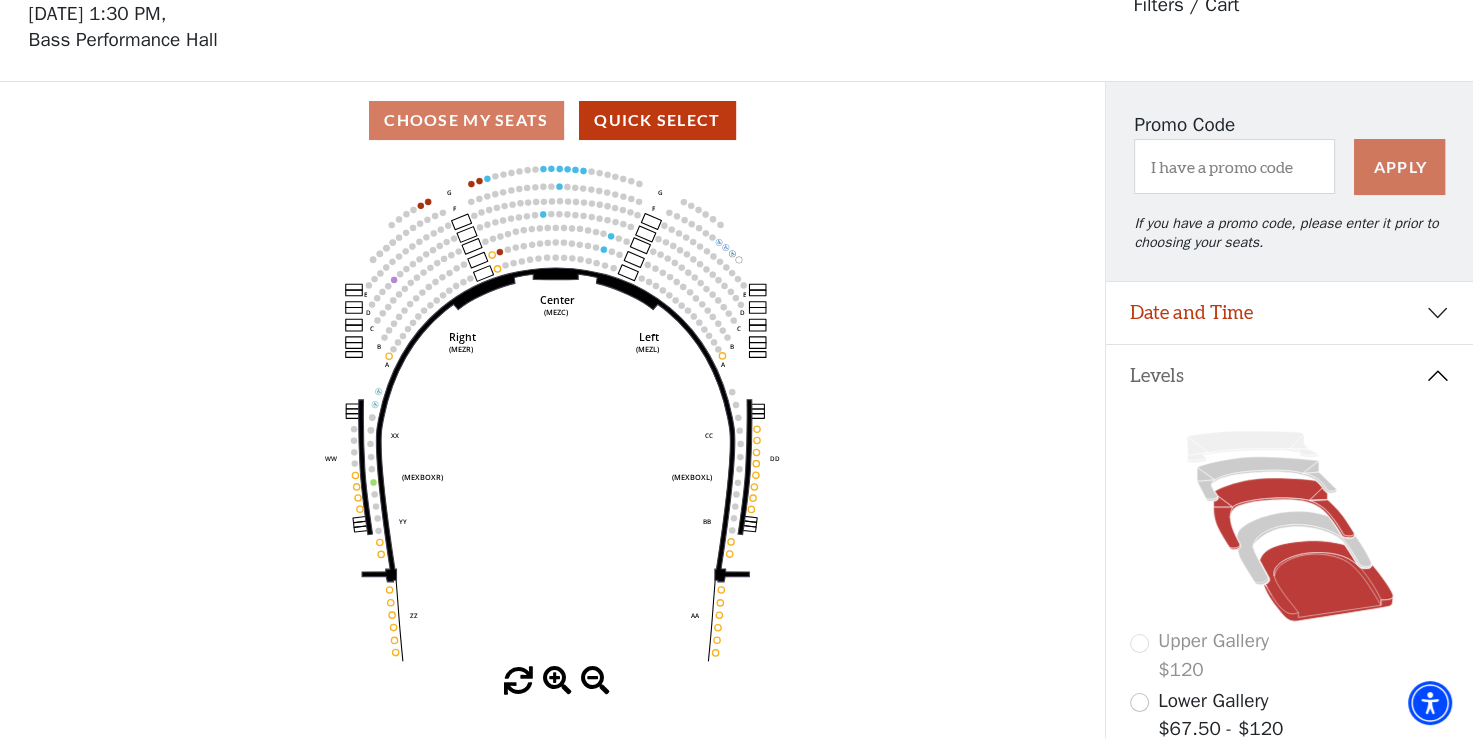 click 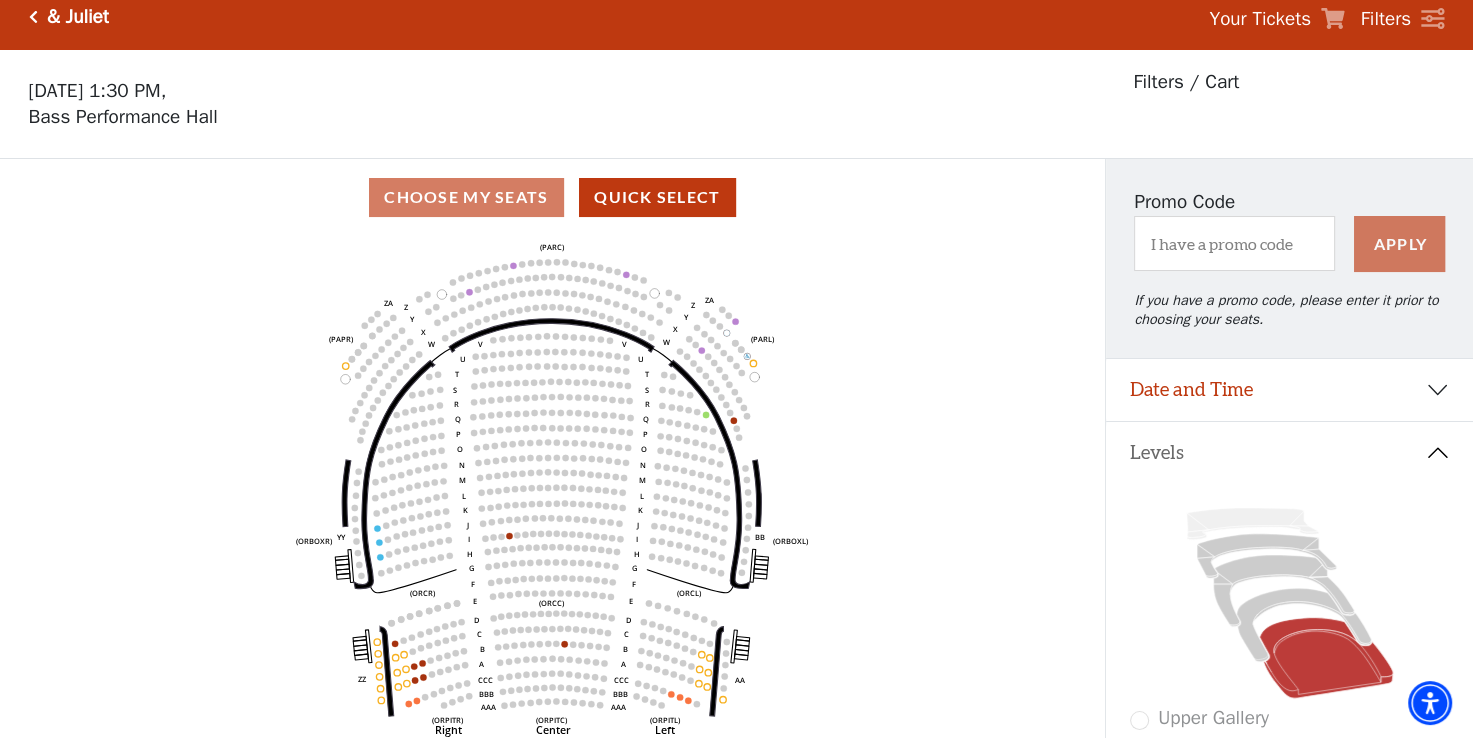 scroll, scrollTop: 92, scrollLeft: 0, axis: vertical 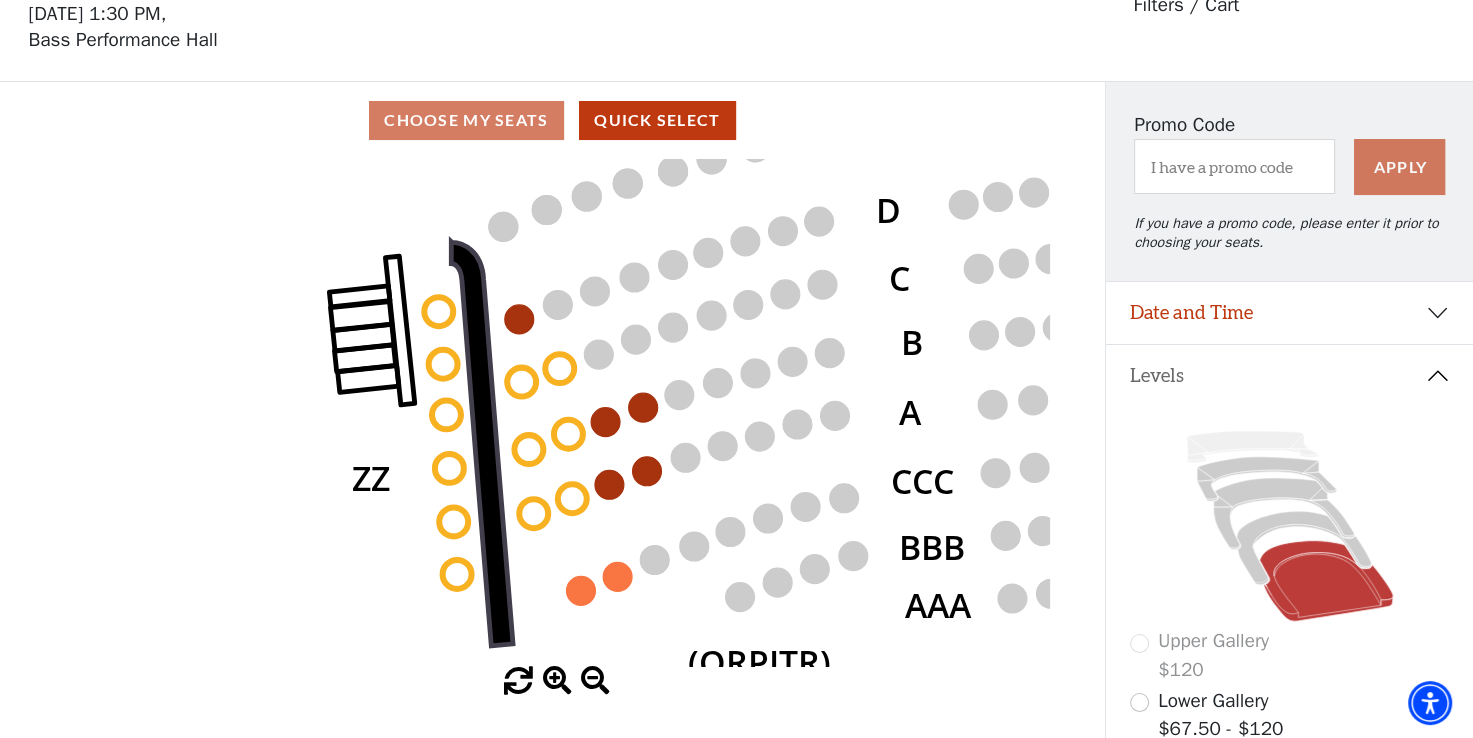 click 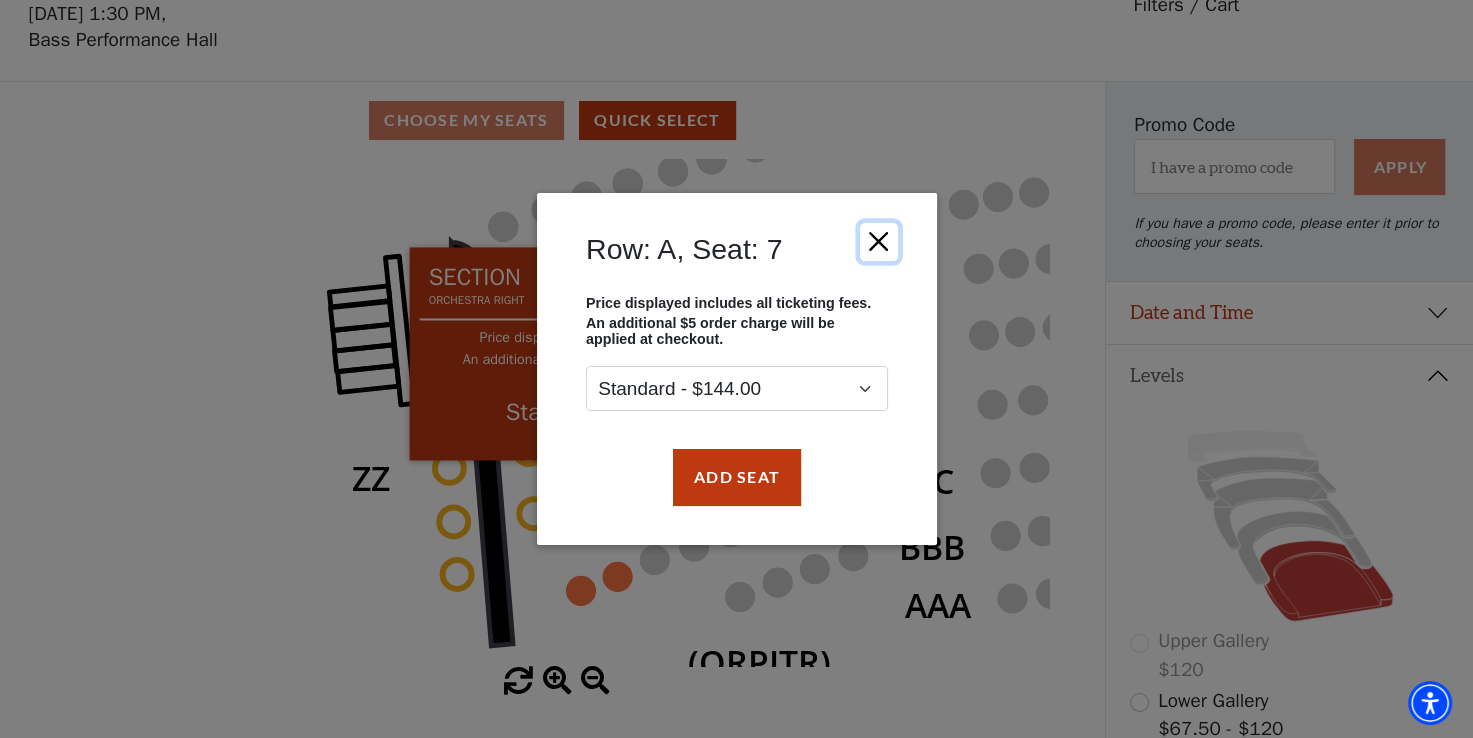 click at bounding box center [878, 242] 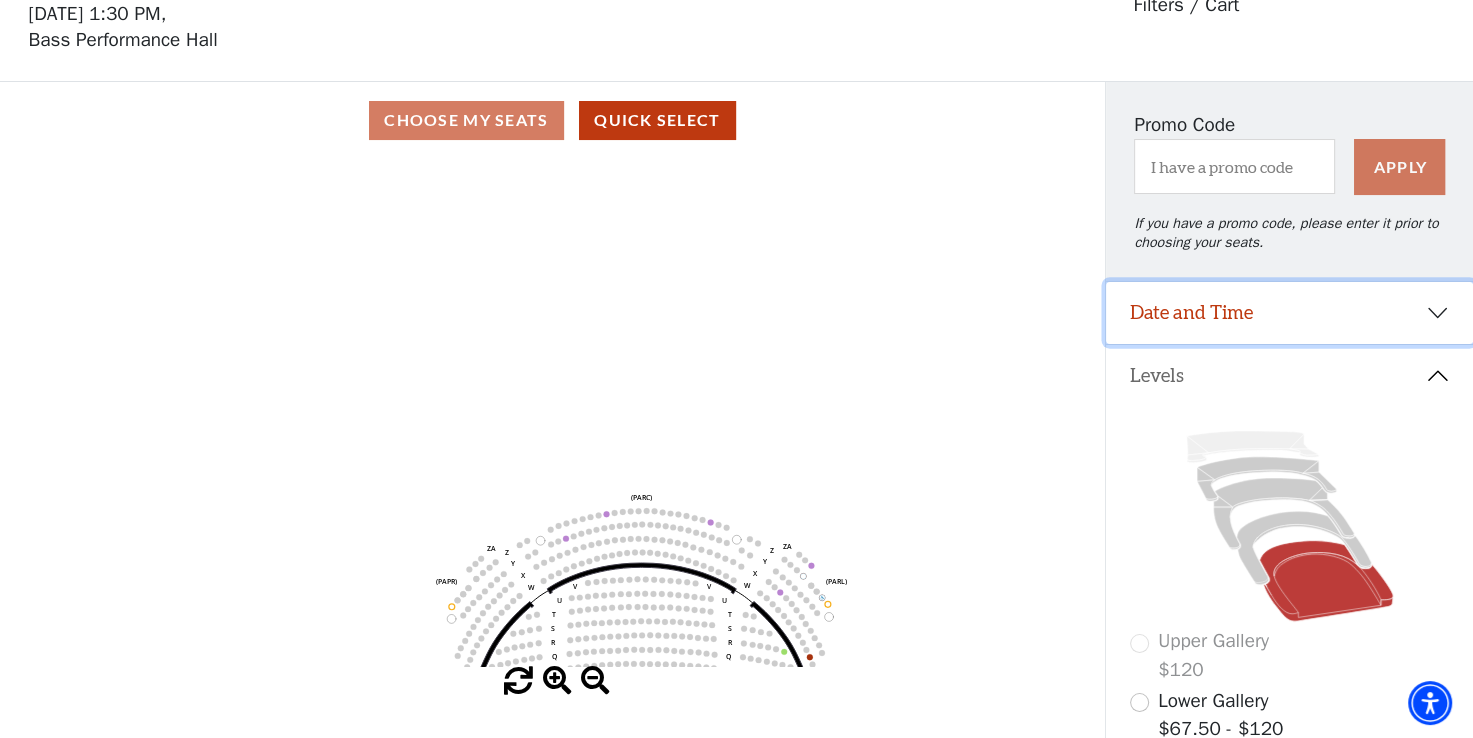 click on "Date and Time" at bounding box center [1289, 313] 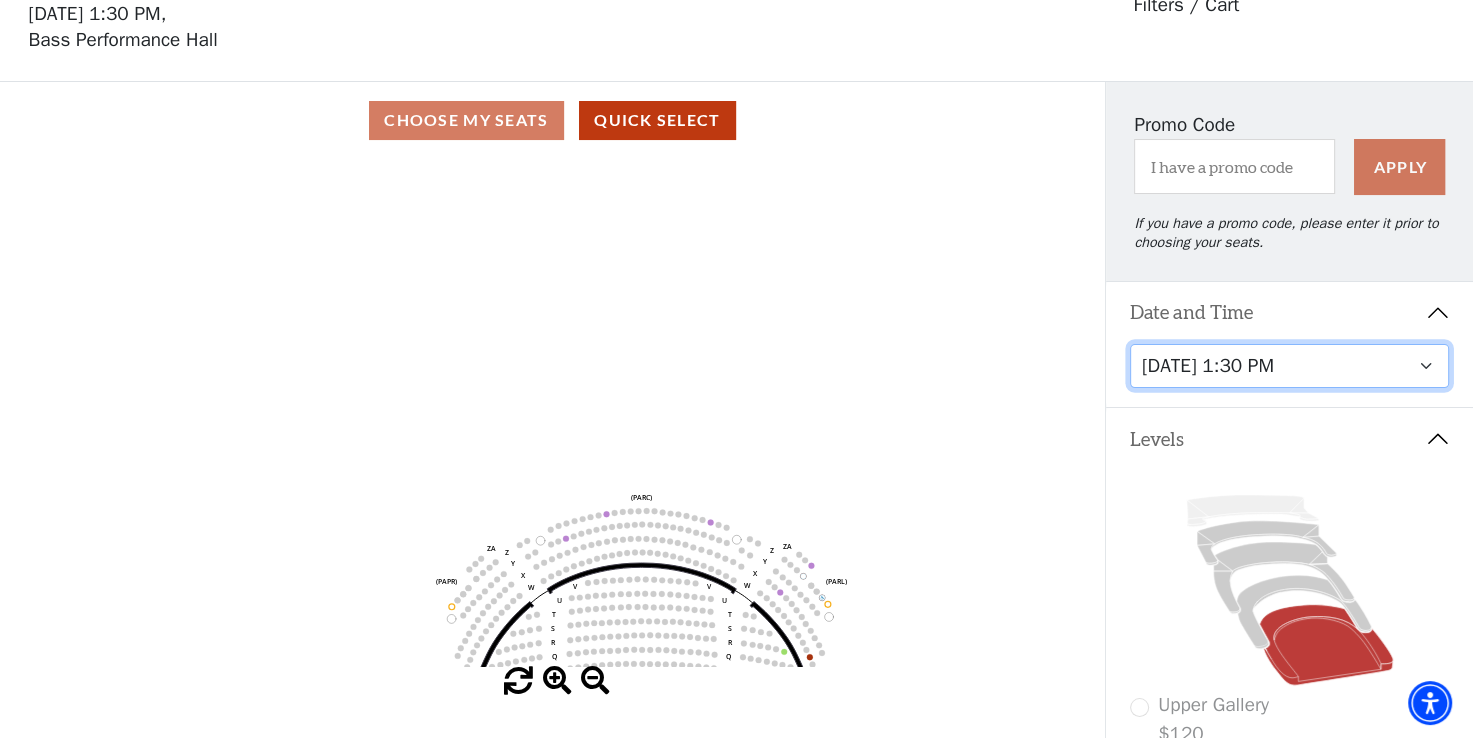 click on "Thursday, November 13 at 1:30 PM Wednesday, November 12 at 7:30 PM Thursday, November 13 at 7:30 PM Friday, November 14 at 7:30 PM Saturday, November 15 at 1:30 PM Saturday, November 15 at 7:30 PM Sunday, November 16 at 1:30 PM Sunday, November 16 at 6:30 PM" at bounding box center [1290, 366] 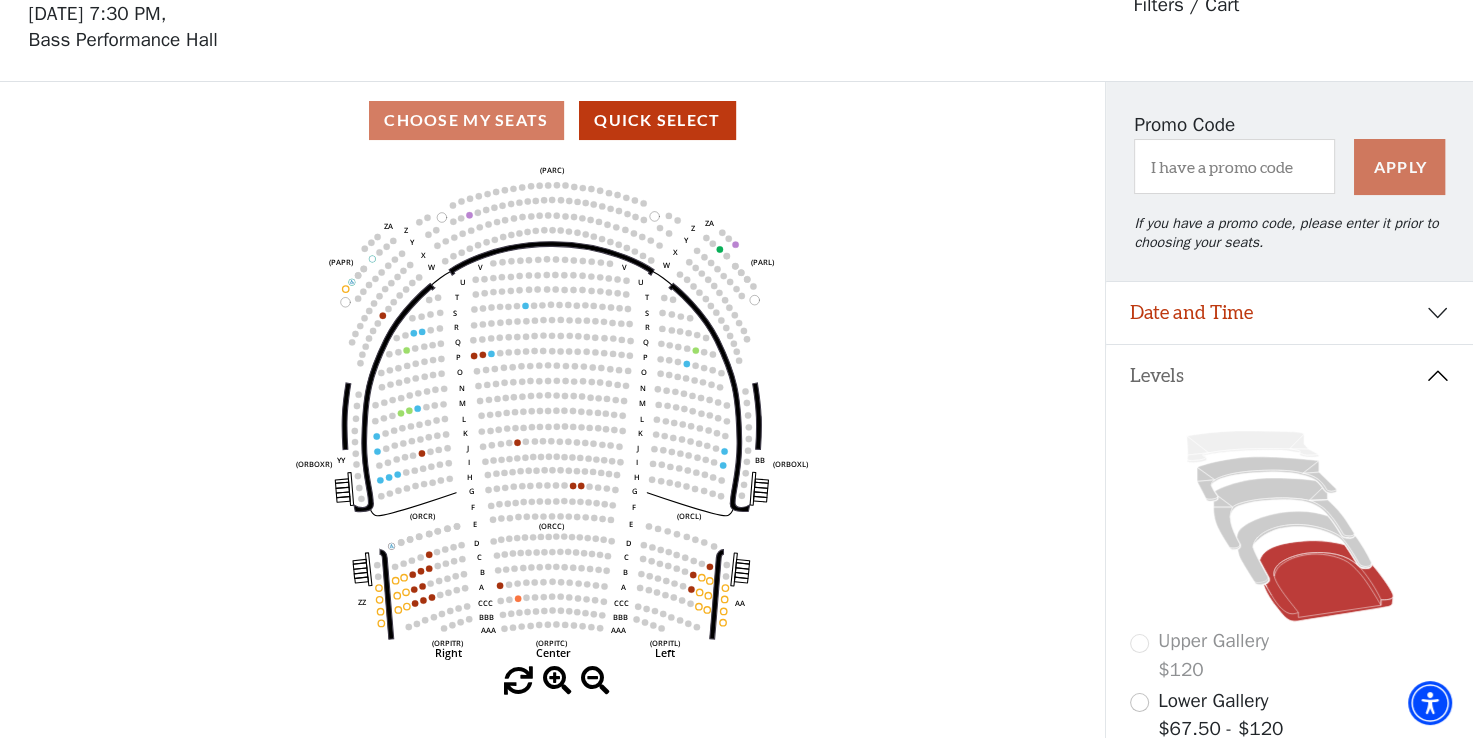 scroll, scrollTop: 92, scrollLeft: 0, axis: vertical 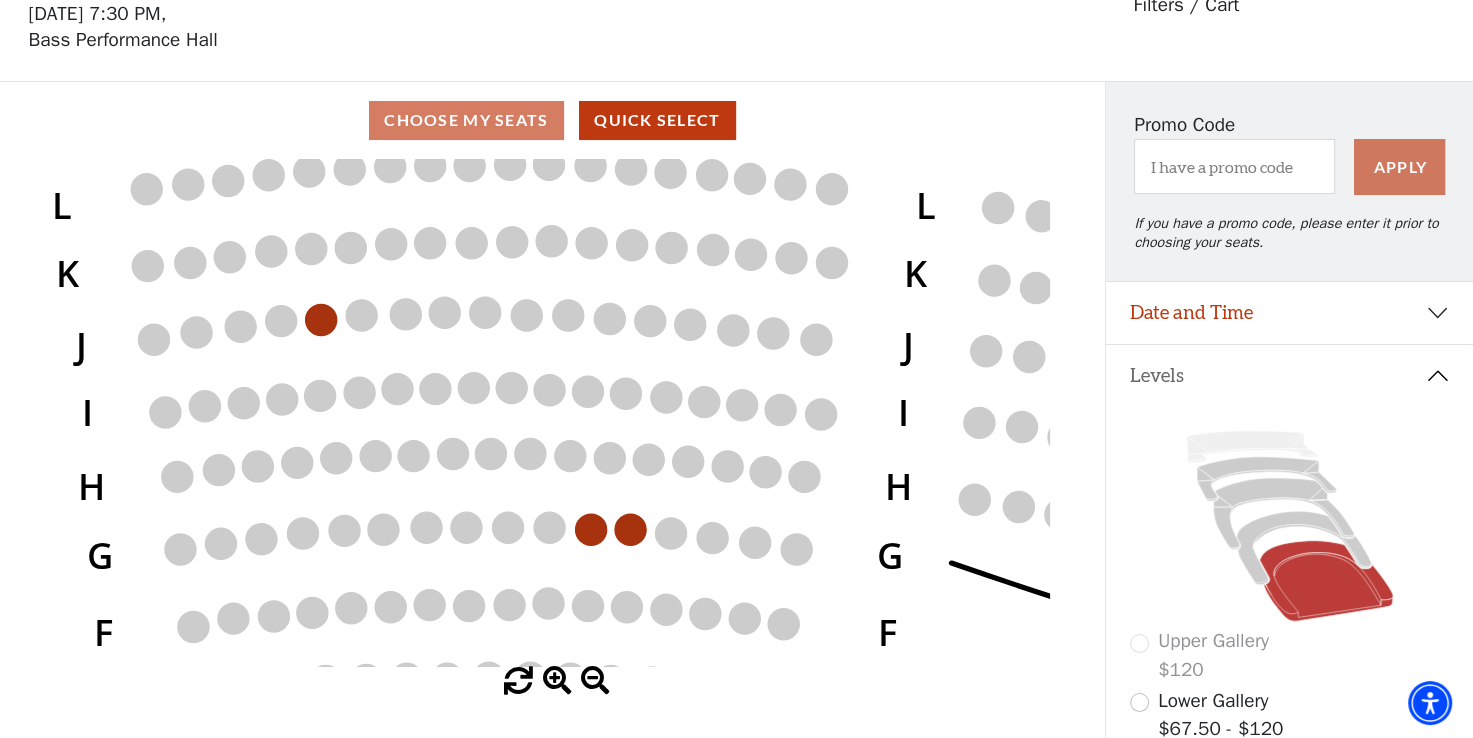 click 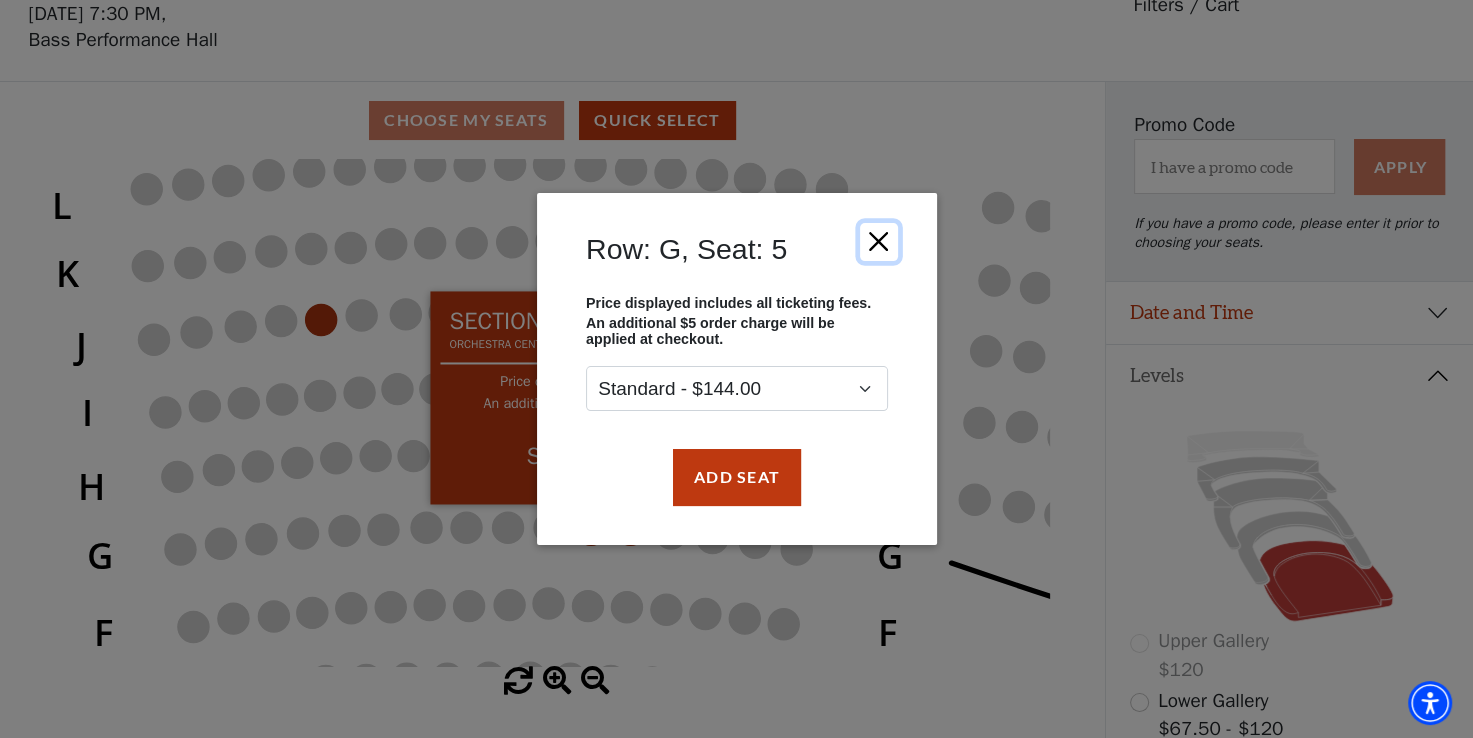 click at bounding box center (878, 242) 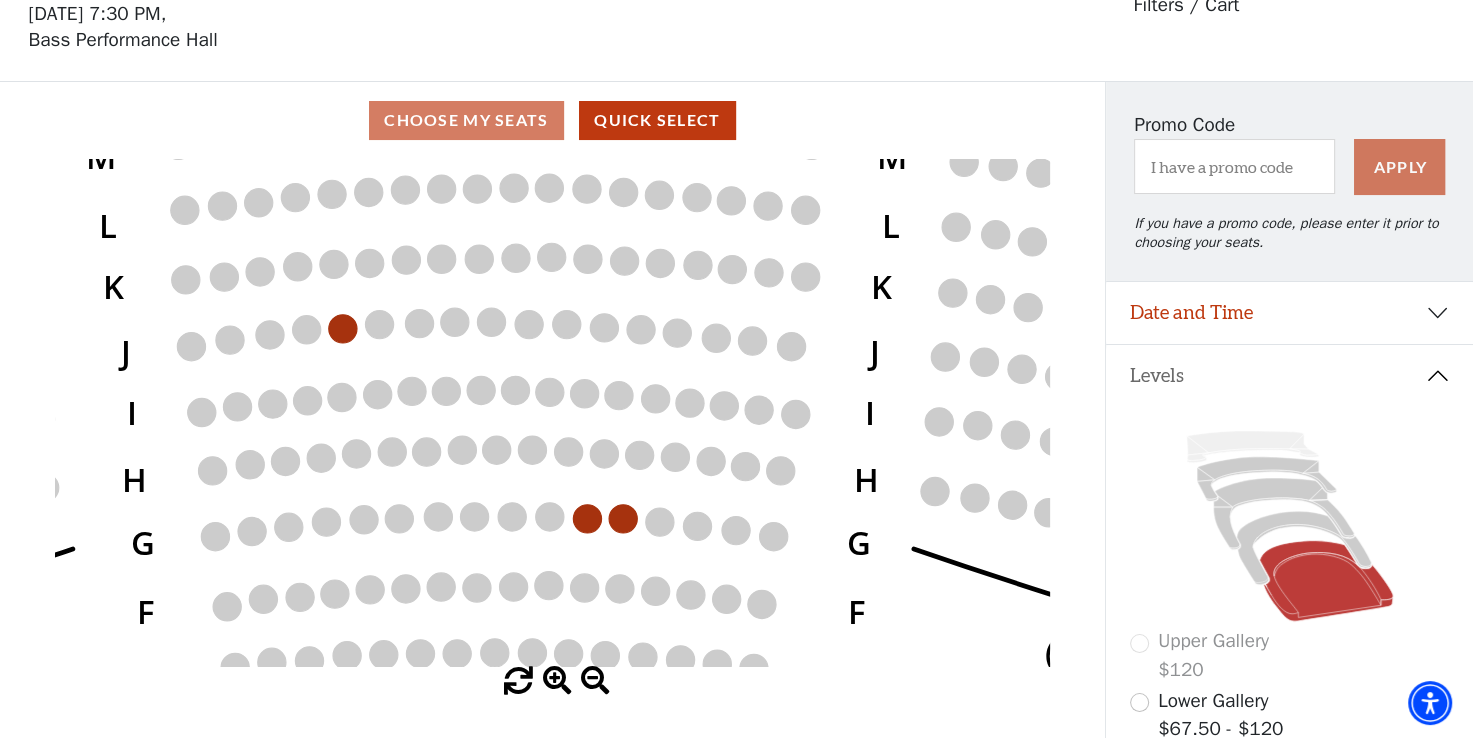 click 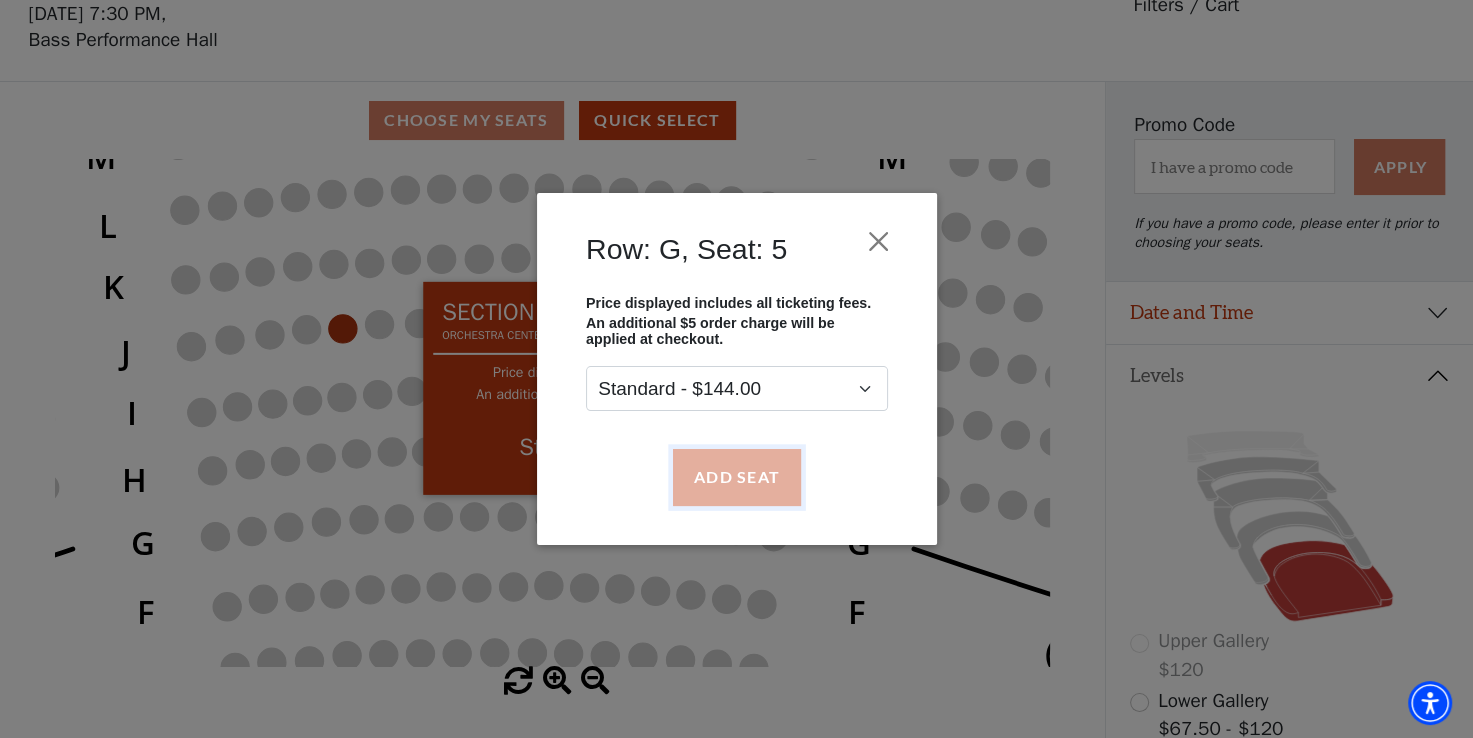 click on "Add Seat" at bounding box center [736, 477] 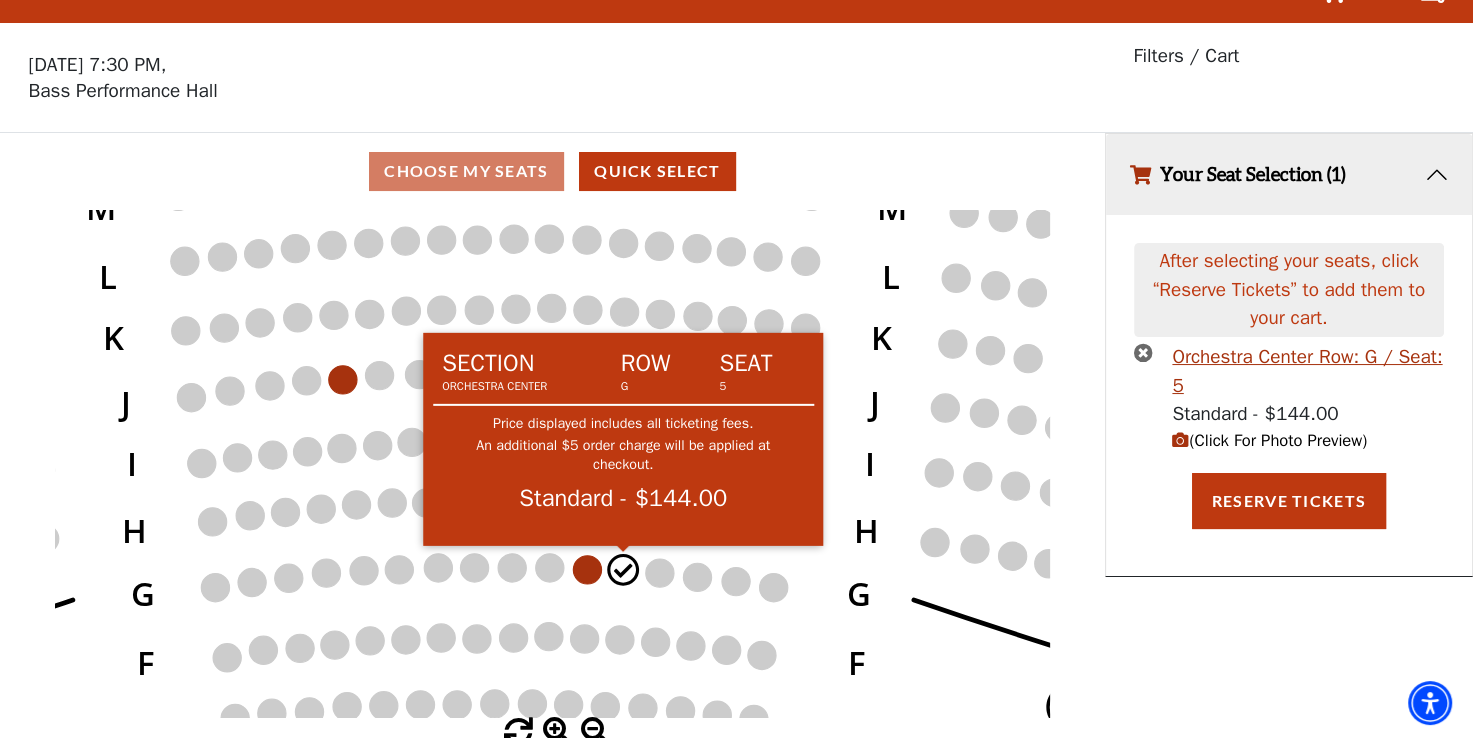 scroll, scrollTop: 0, scrollLeft: 0, axis: both 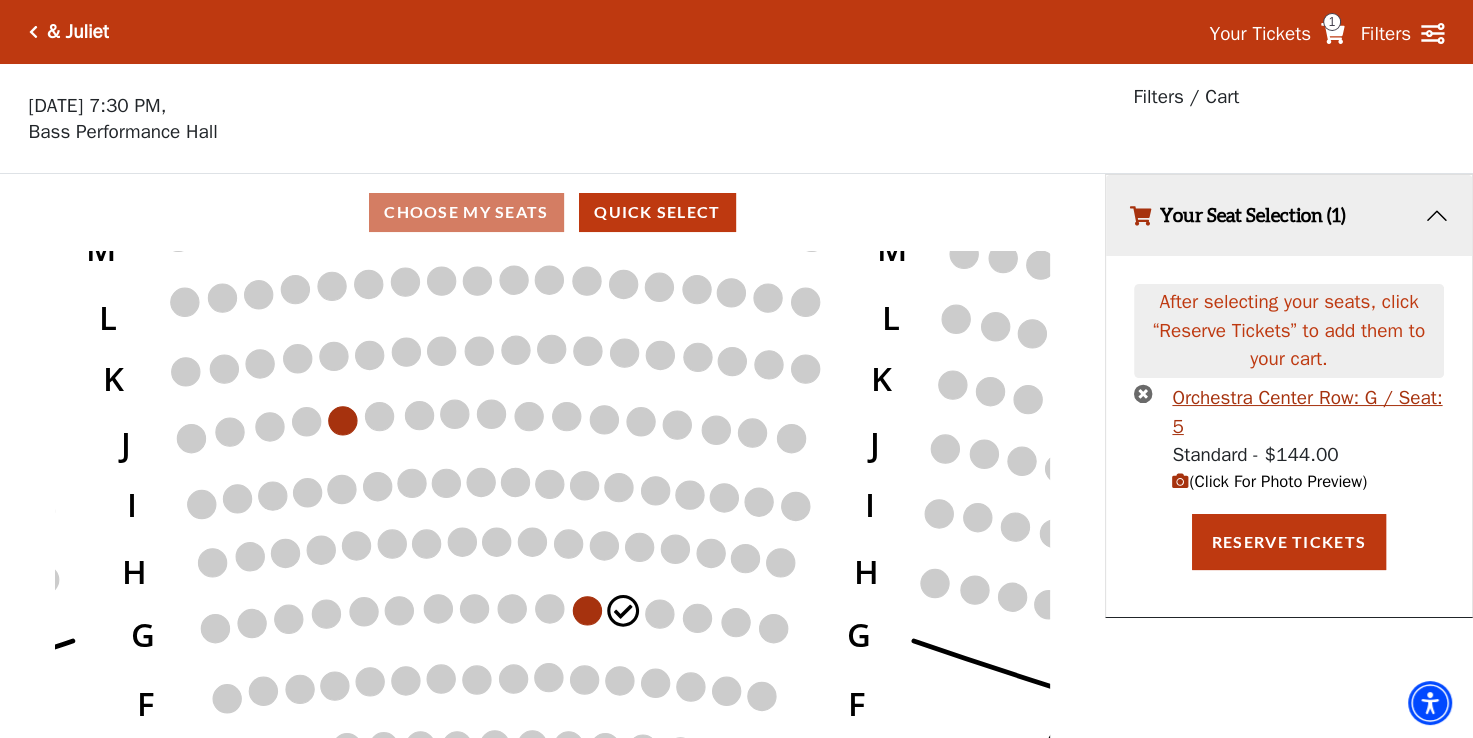 click 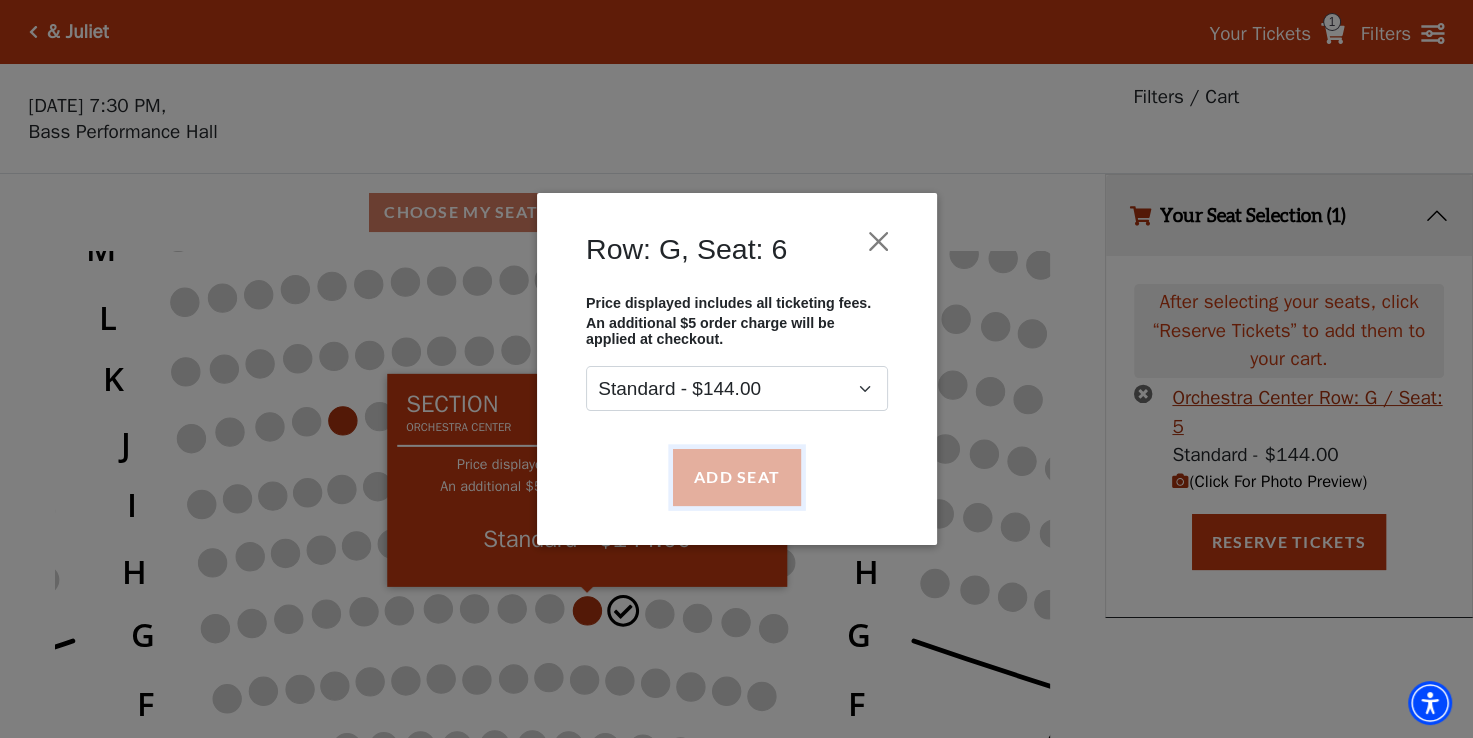 click on "Add Seat" at bounding box center [736, 477] 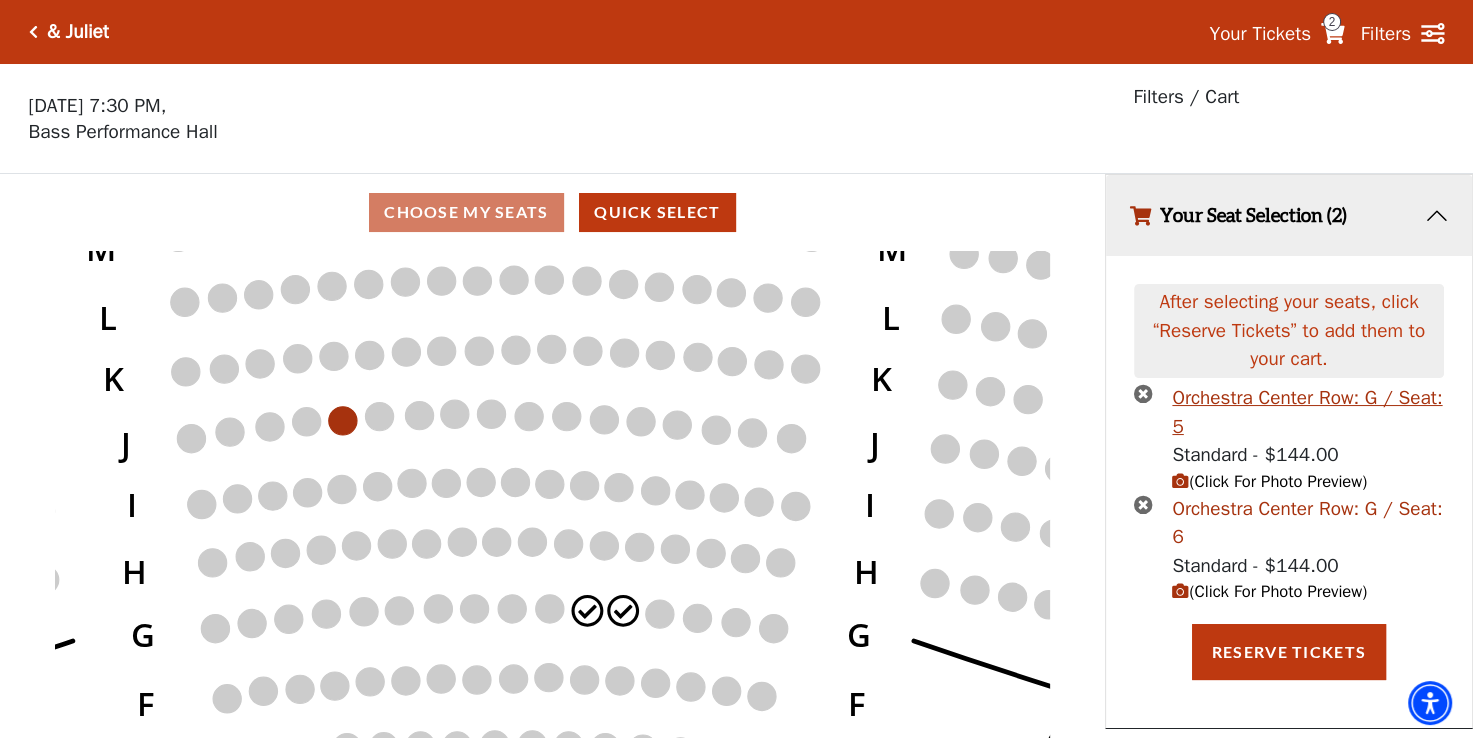 click on "Orchestra Center Row: G / Seat: 6" at bounding box center [1307, 523] 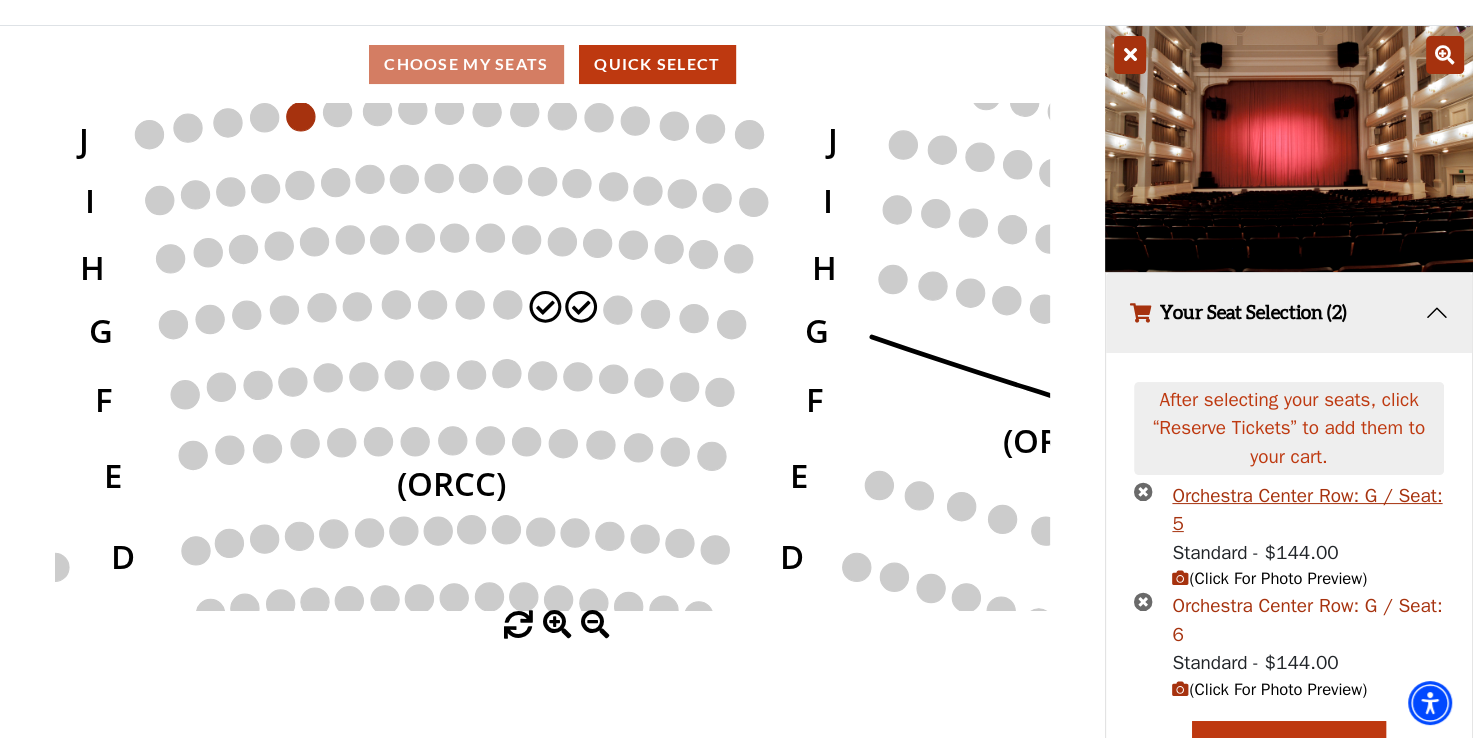 scroll, scrollTop: 233, scrollLeft: 0, axis: vertical 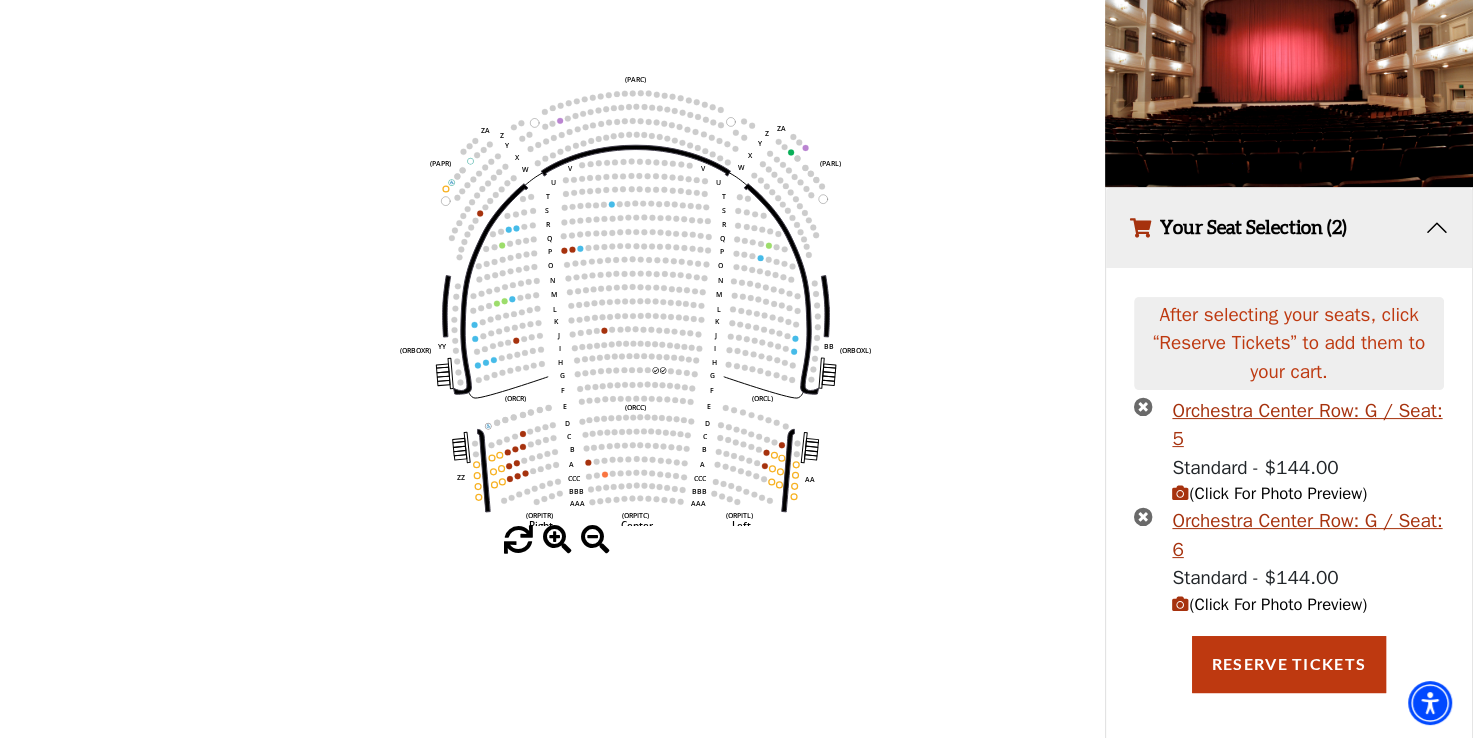 click on "Left   (ORPITL)   Right   (ORPITR)   Center   (ORPITC)   ZZ   AA   YY   BB   ZA   ZA   (ORCL)   (ORCR)   (ORCC)   (ORBOXL)   (ORBOXR)   (PARL)   (PAPR)   (PARC)   Z   Y   X   W   Z   Y   X   W   V   U   T   S   R   Q   P   O   N   M   L   K   J   I   H   G   F   E   D   C   B   A   CCC   BBB   AAA   V   U   T   S   R   Q   P   O   N   M   L   K   J   I   H   G   F   E   D   C   B   A   CCC   BBB   AAA" 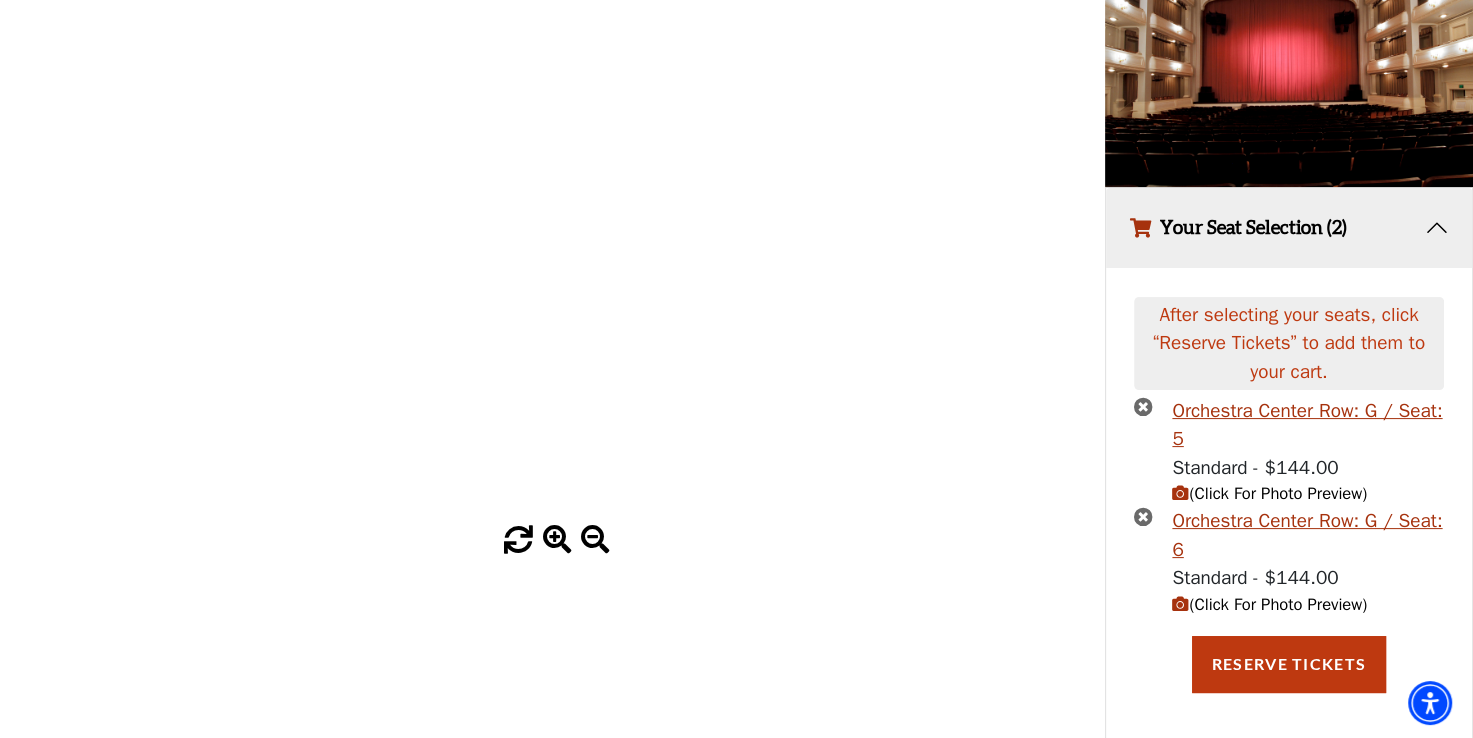 click at bounding box center [1143, 406] 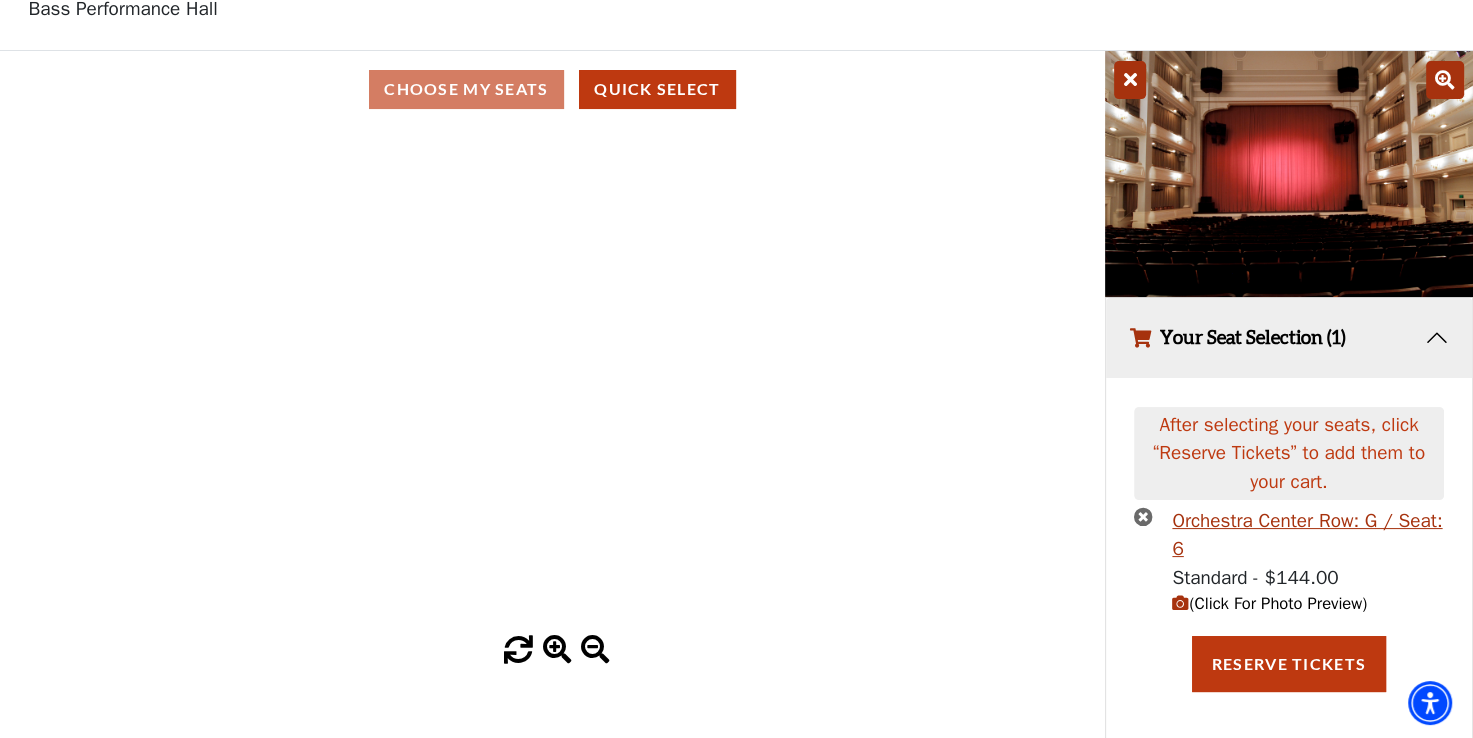 click at bounding box center (1143, 516) 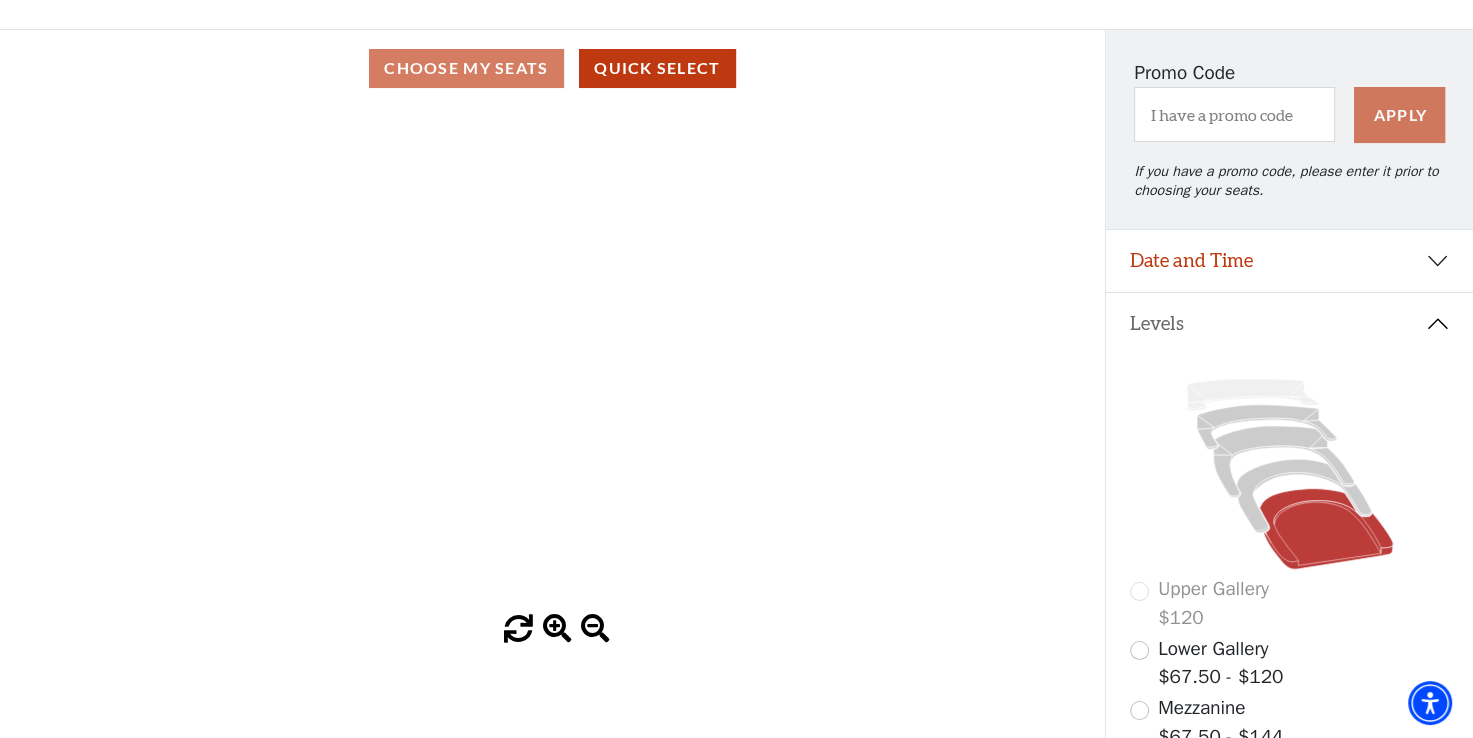 scroll, scrollTop: 0, scrollLeft: 0, axis: both 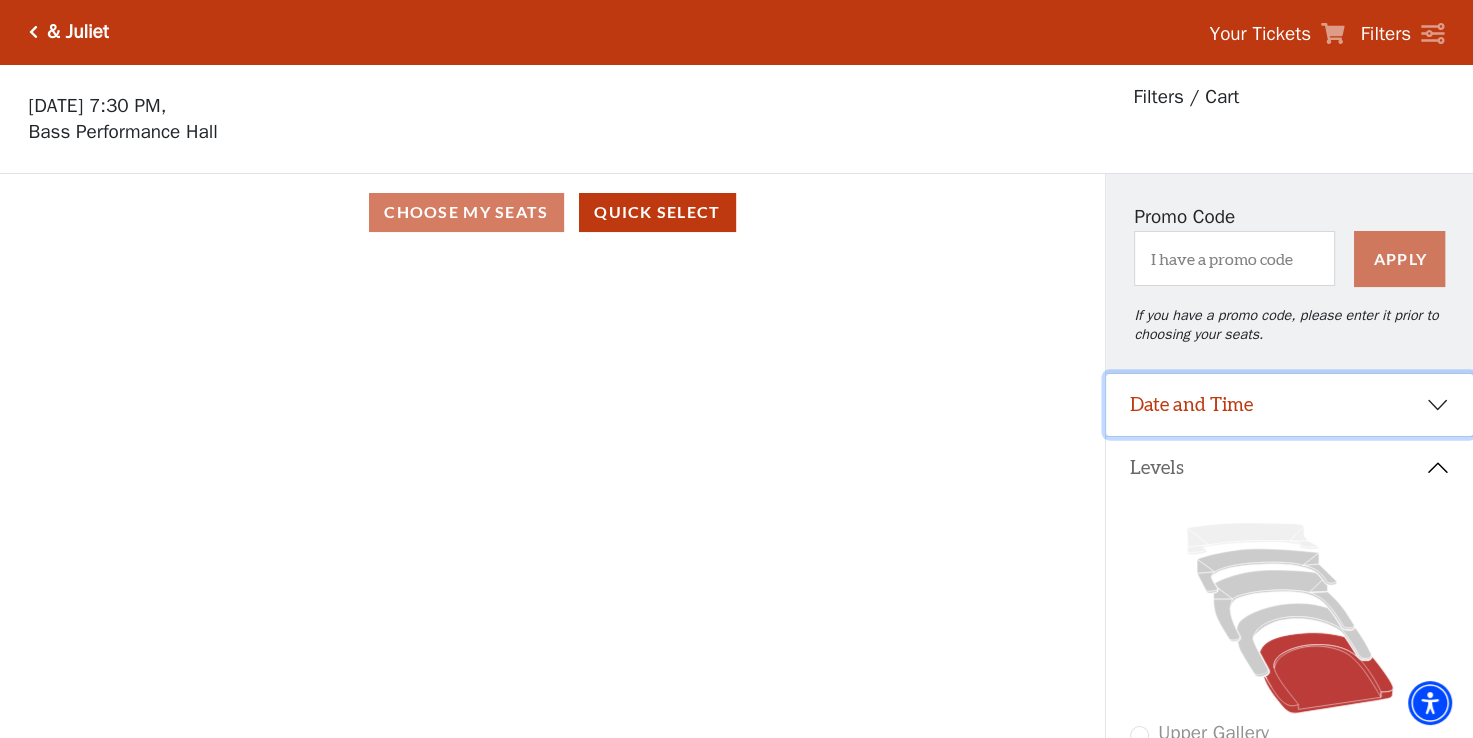 click on "Date and Time" at bounding box center (1289, 405) 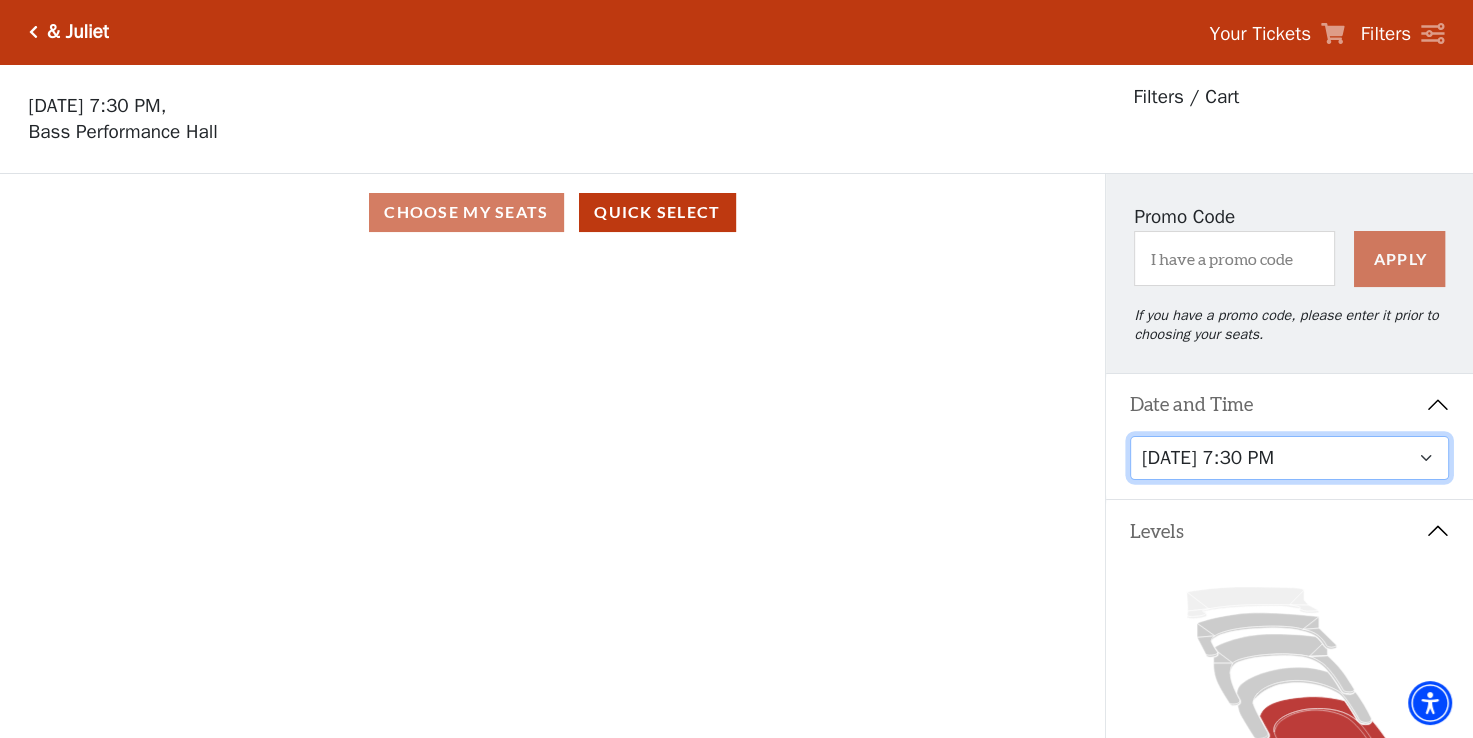 click on "Thursday, November 13 at 1:30 PM Wednesday, November 12 at 7:30 PM Thursday, November 13 at 7:30 PM Friday, November 14 at 7:30 PM Saturday, November 15 at 1:30 PM Saturday, November 15 at 7:30 PM Sunday, November 16 at 1:30 PM Sunday, November 16 at 6:30 PM" at bounding box center [1290, 458] 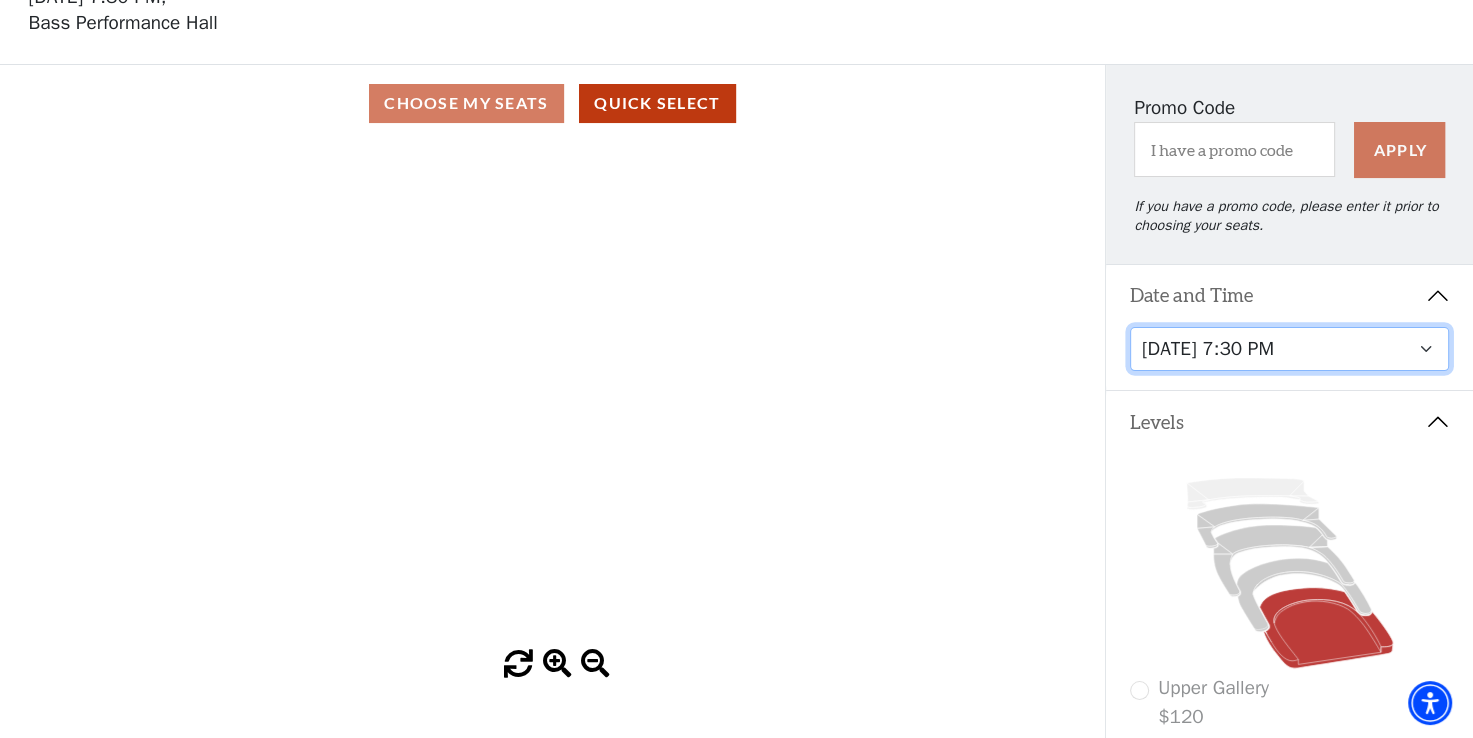 scroll, scrollTop: 111, scrollLeft: 0, axis: vertical 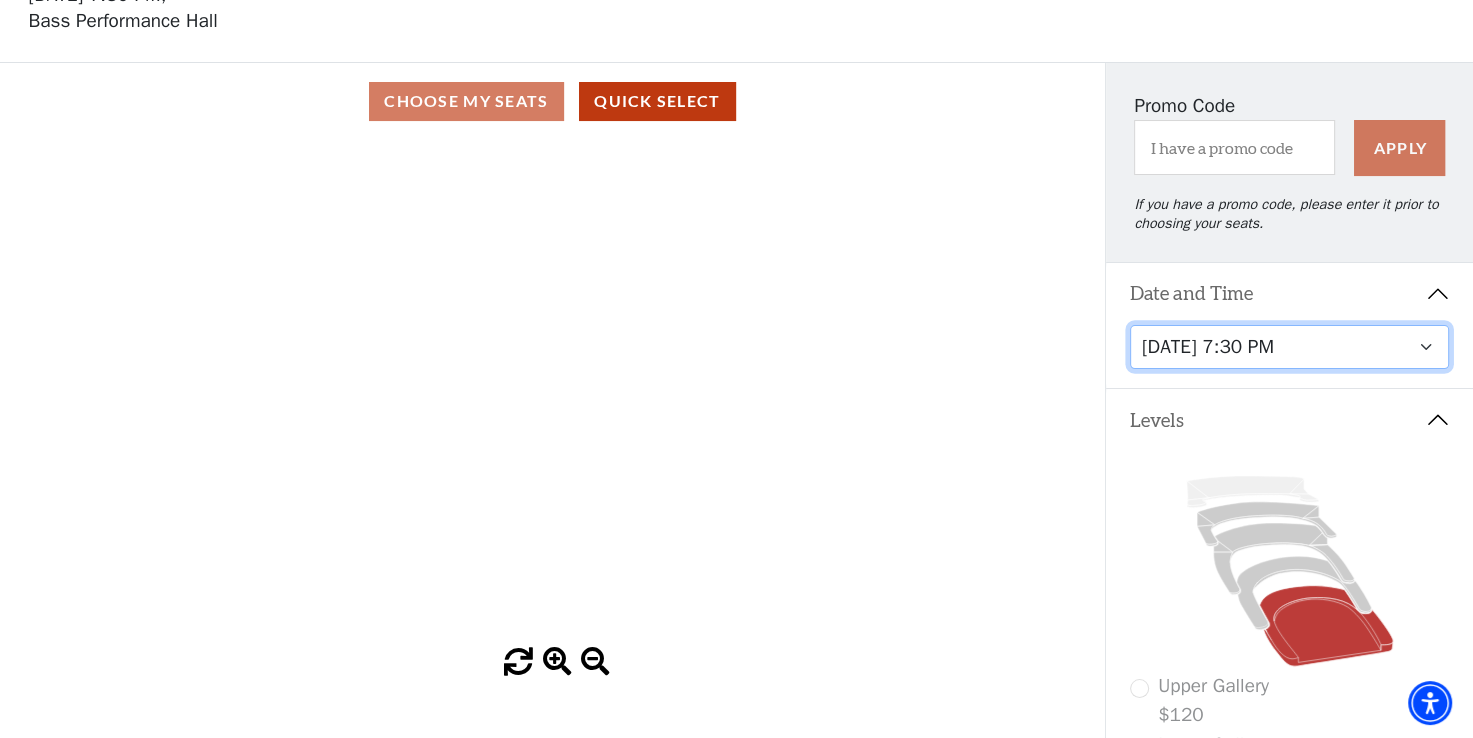 click on "Thursday, November 13 at 1:30 PM Wednesday, November 12 at 7:30 PM Thursday, November 13 at 7:30 PM Friday, November 14 at 7:30 PM Saturday, November 15 at 1:30 PM Saturday, November 15 at 7:30 PM Sunday, November 16 at 1:30 PM Sunday, November 16 at 6:30 PM" at bounding box center [1290, 347] 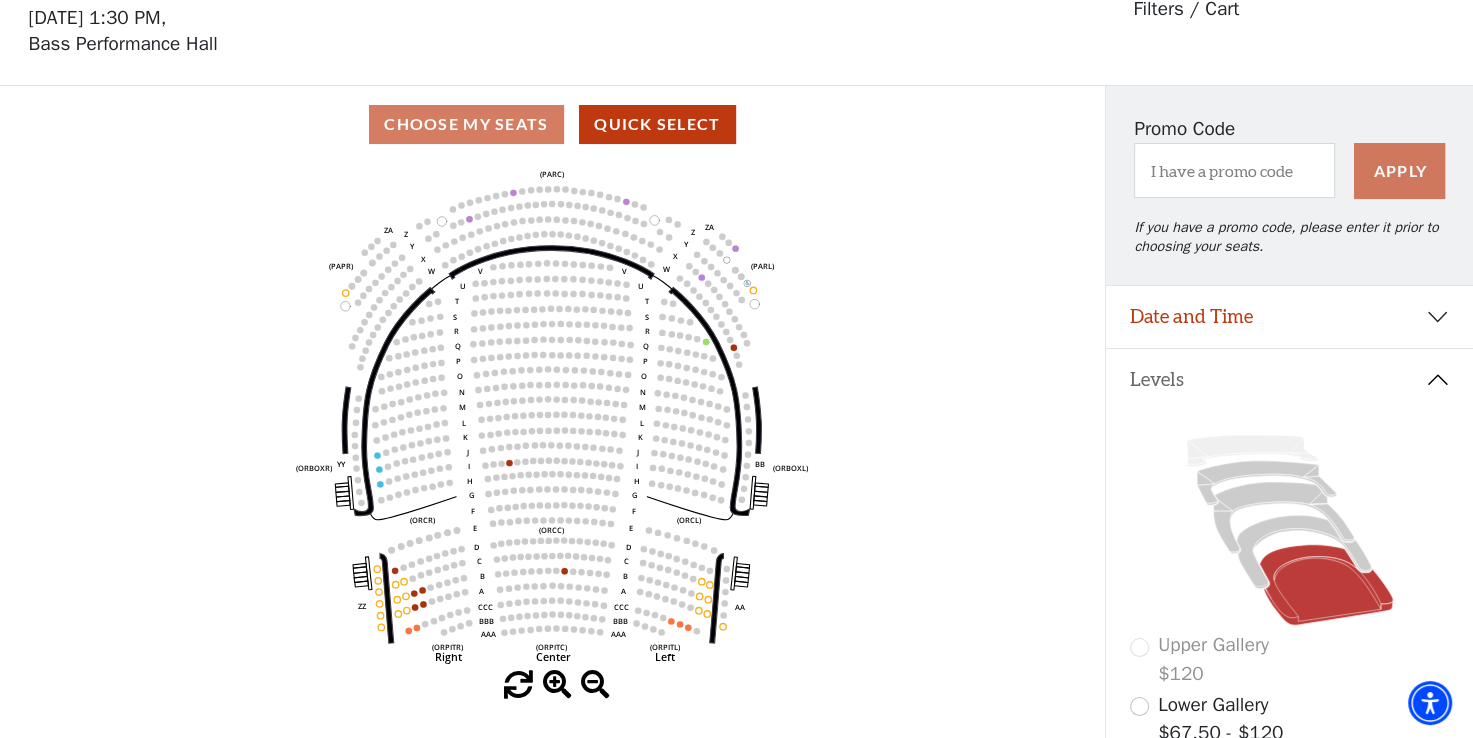scroll, scrollTop: 92, scrollLeft: 0, axis: vertical 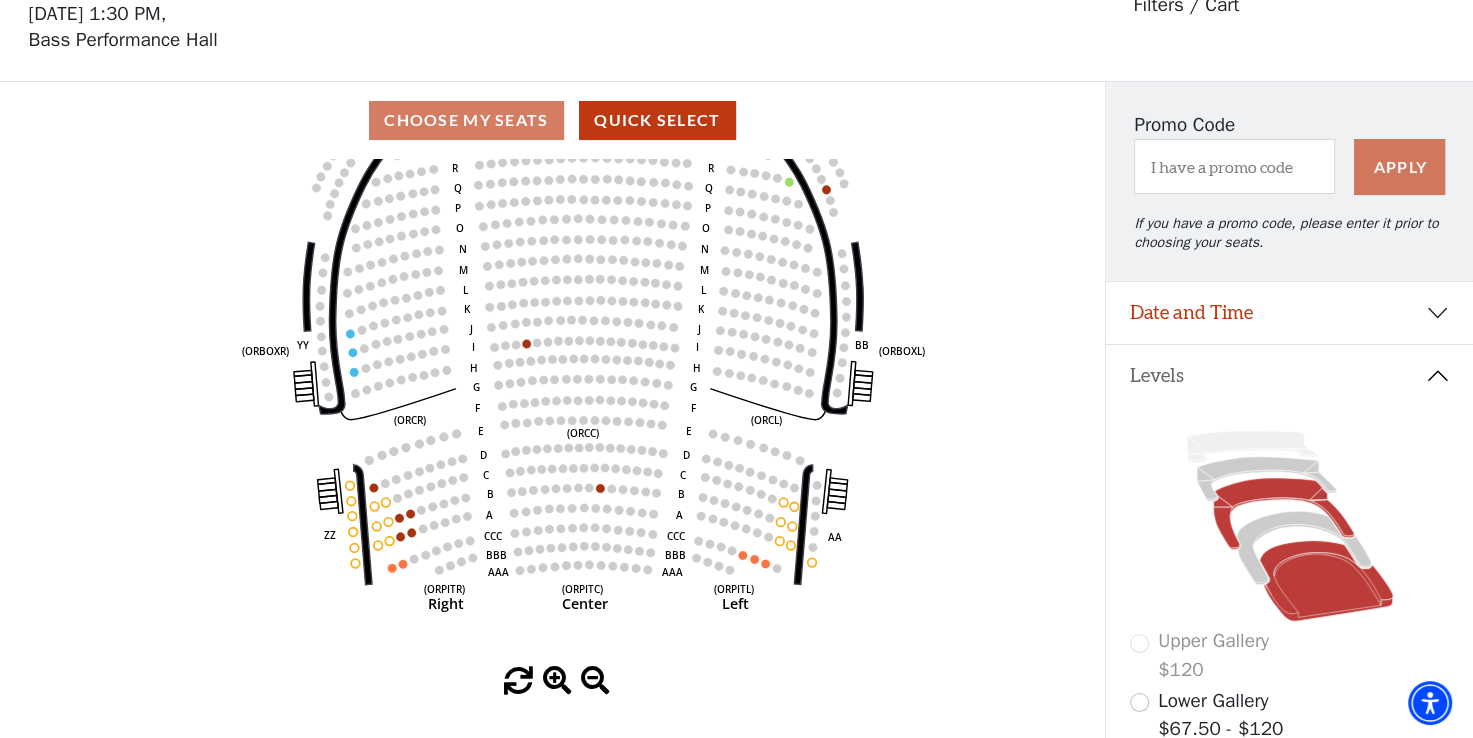 click 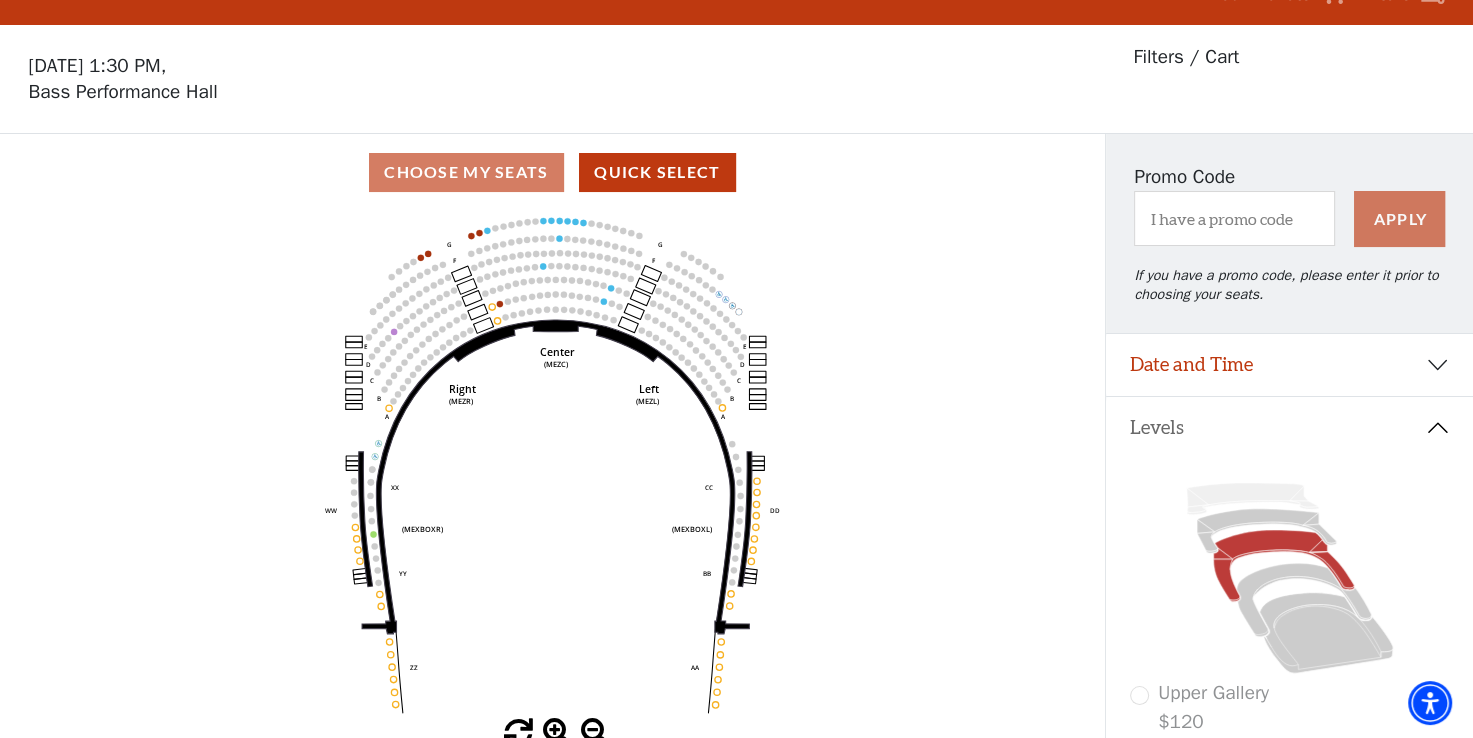 scroll, scrollTop: 92, scrollLeft: 0, axis: vertical 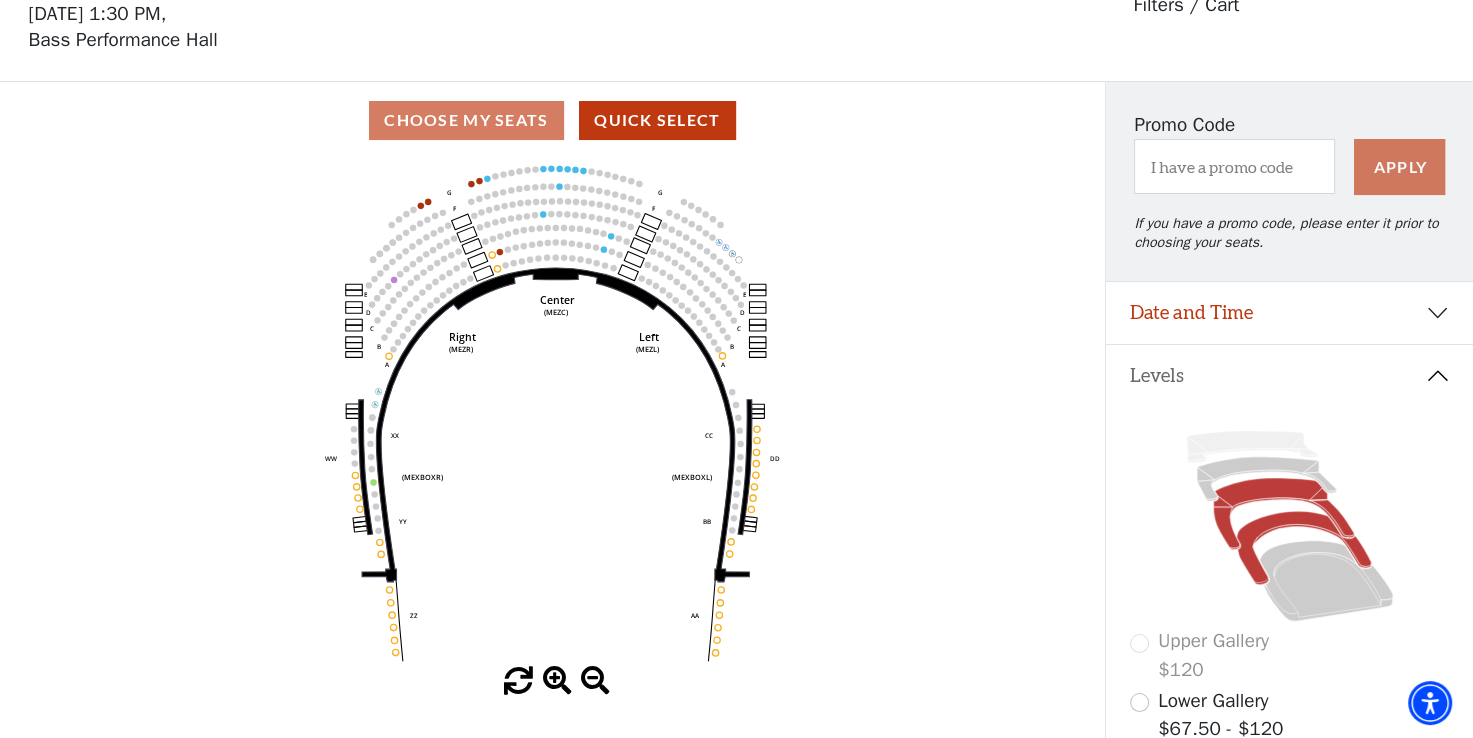click 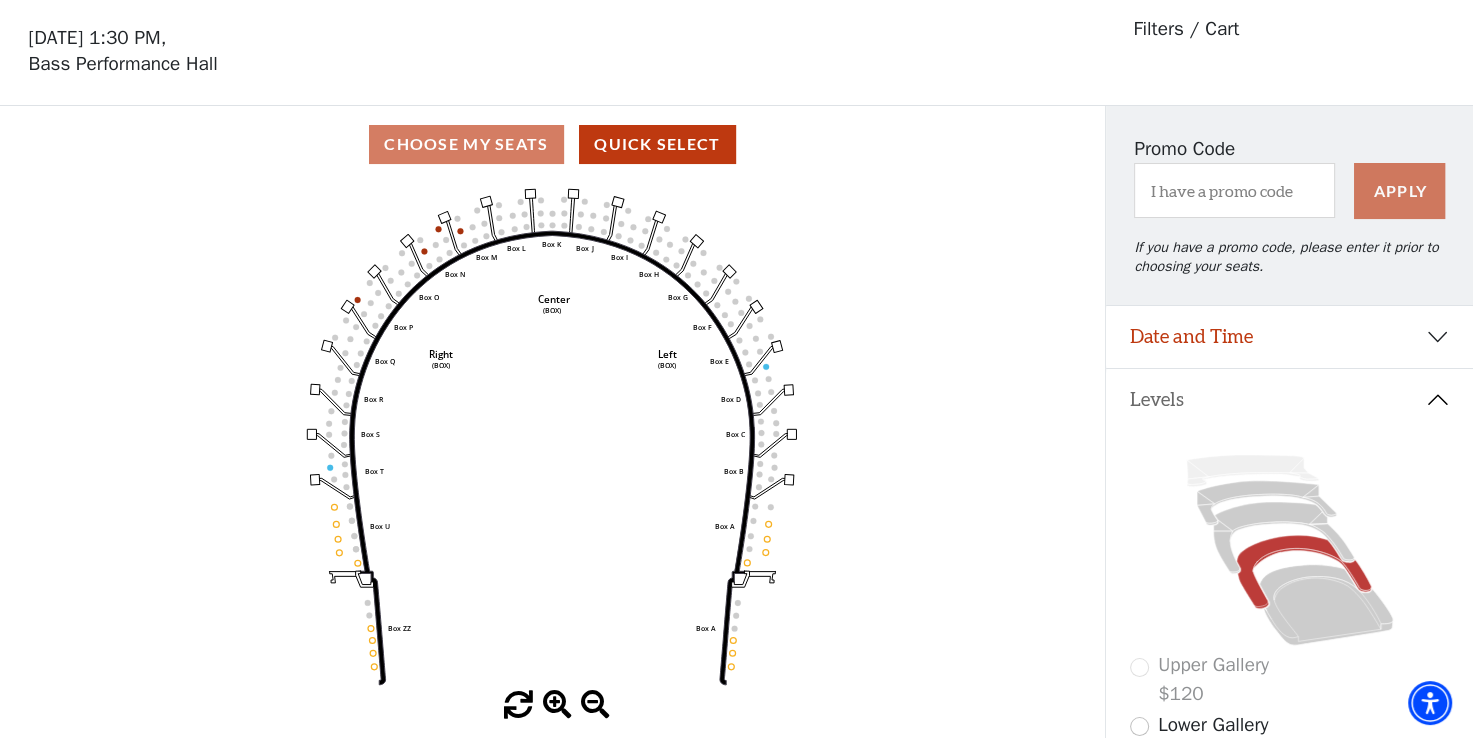 scroll, scrollTop: 92, scrollLeft: 0, axis: vertical 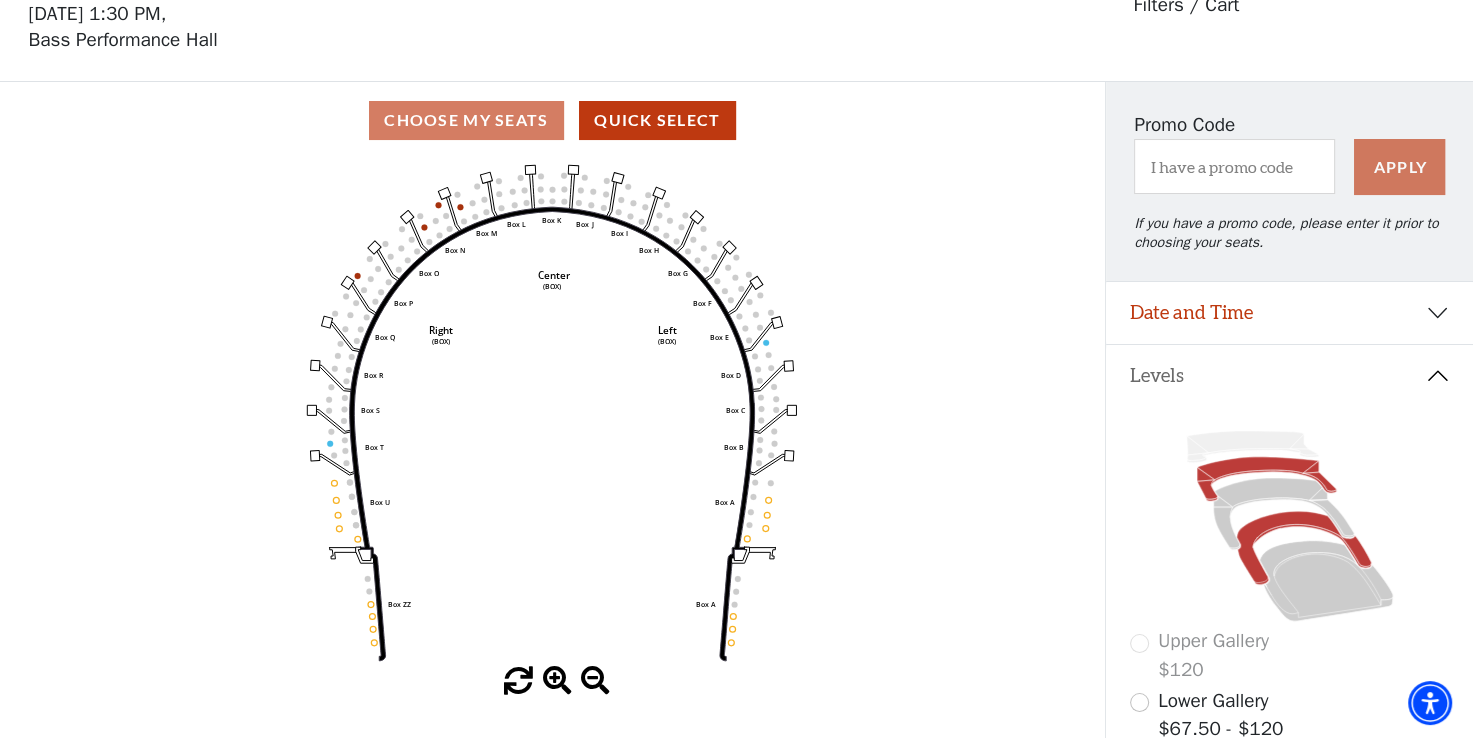 click 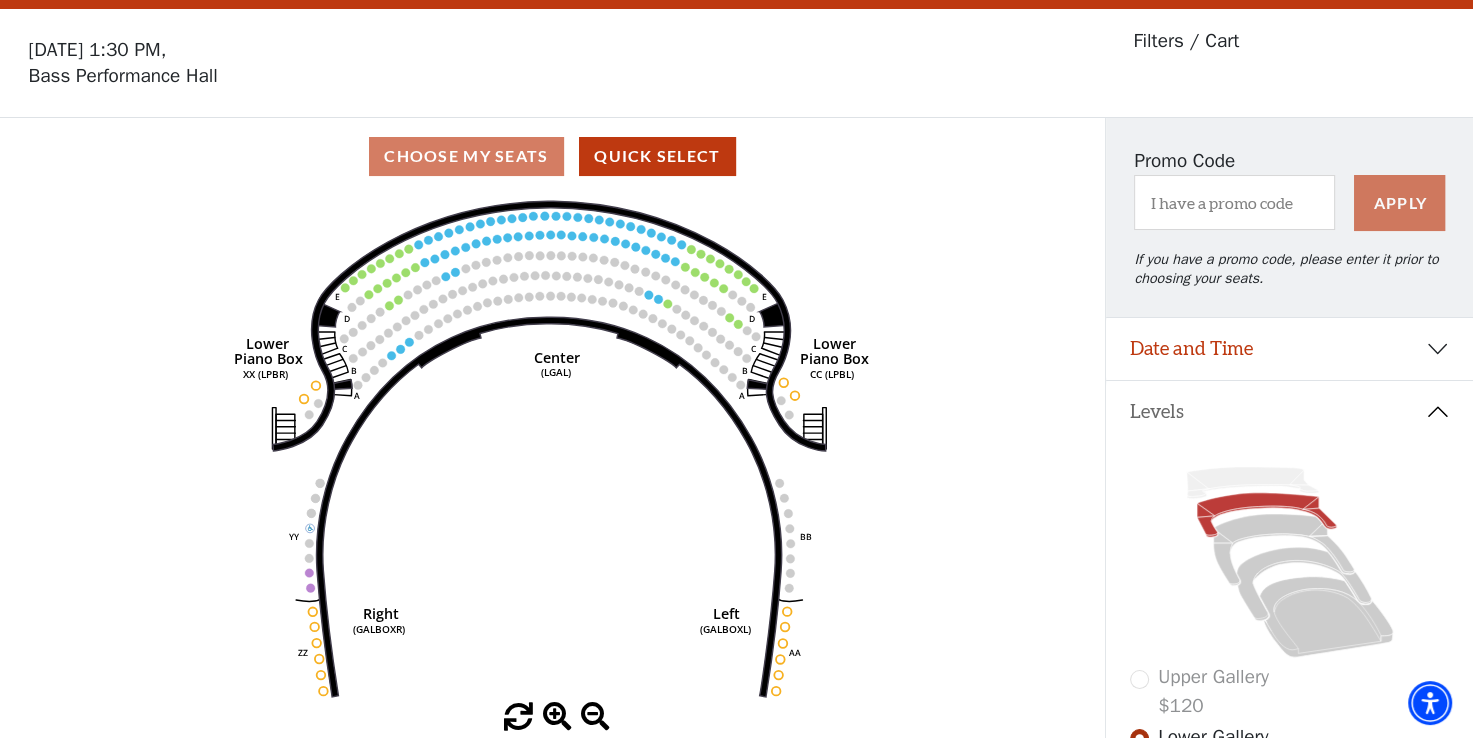 scroll, scrollTop: 92, scrollLeft: 0, axis: vertical 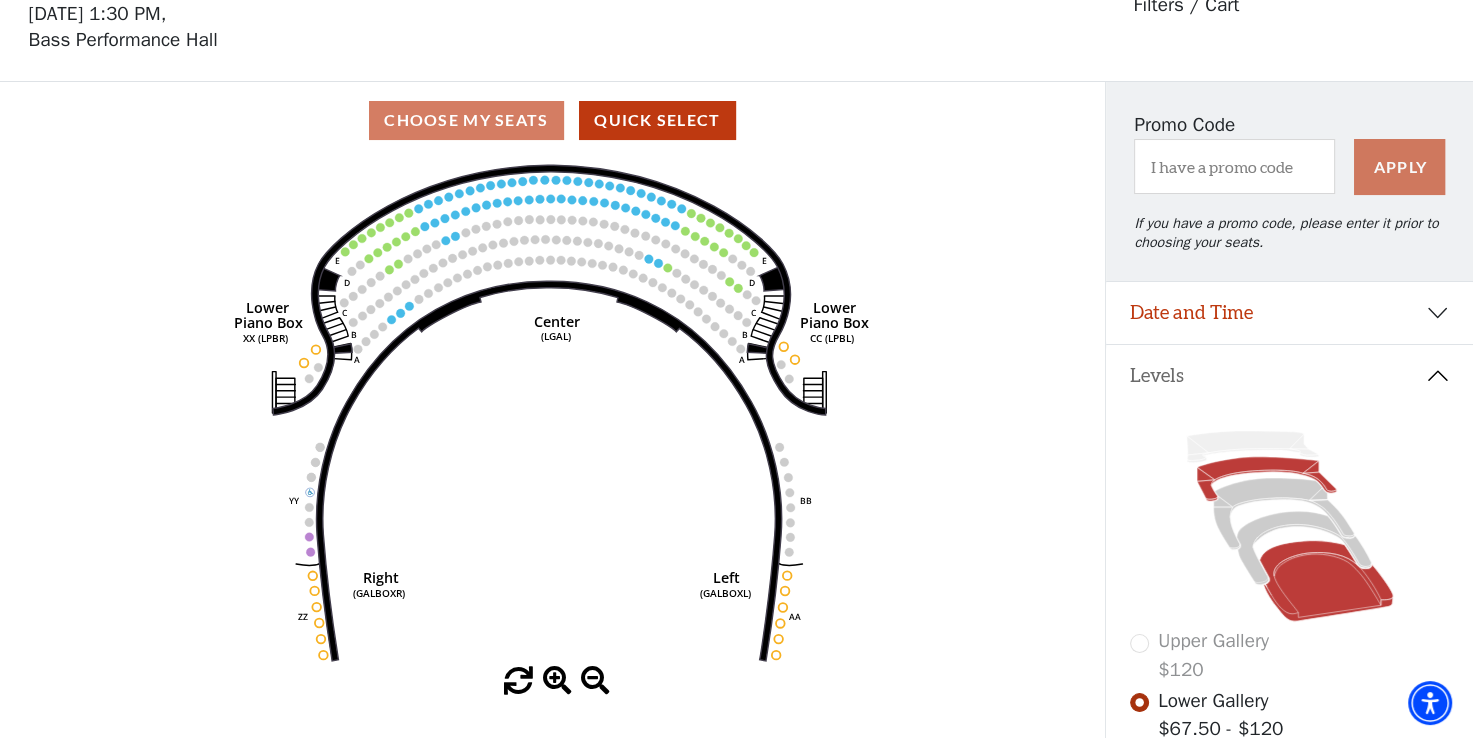 click 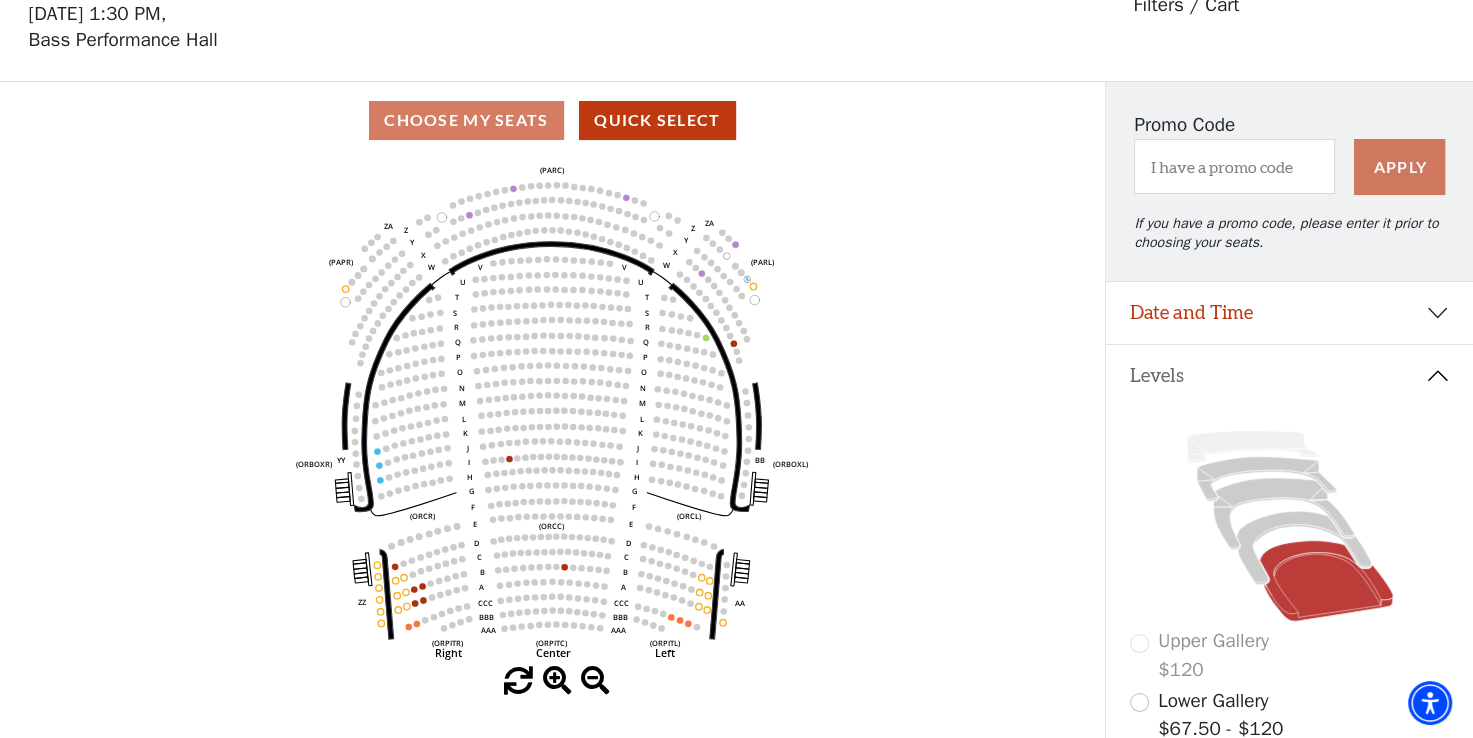 scroll, scrollTop: 92, scrollLeft: 0, axis: vertical 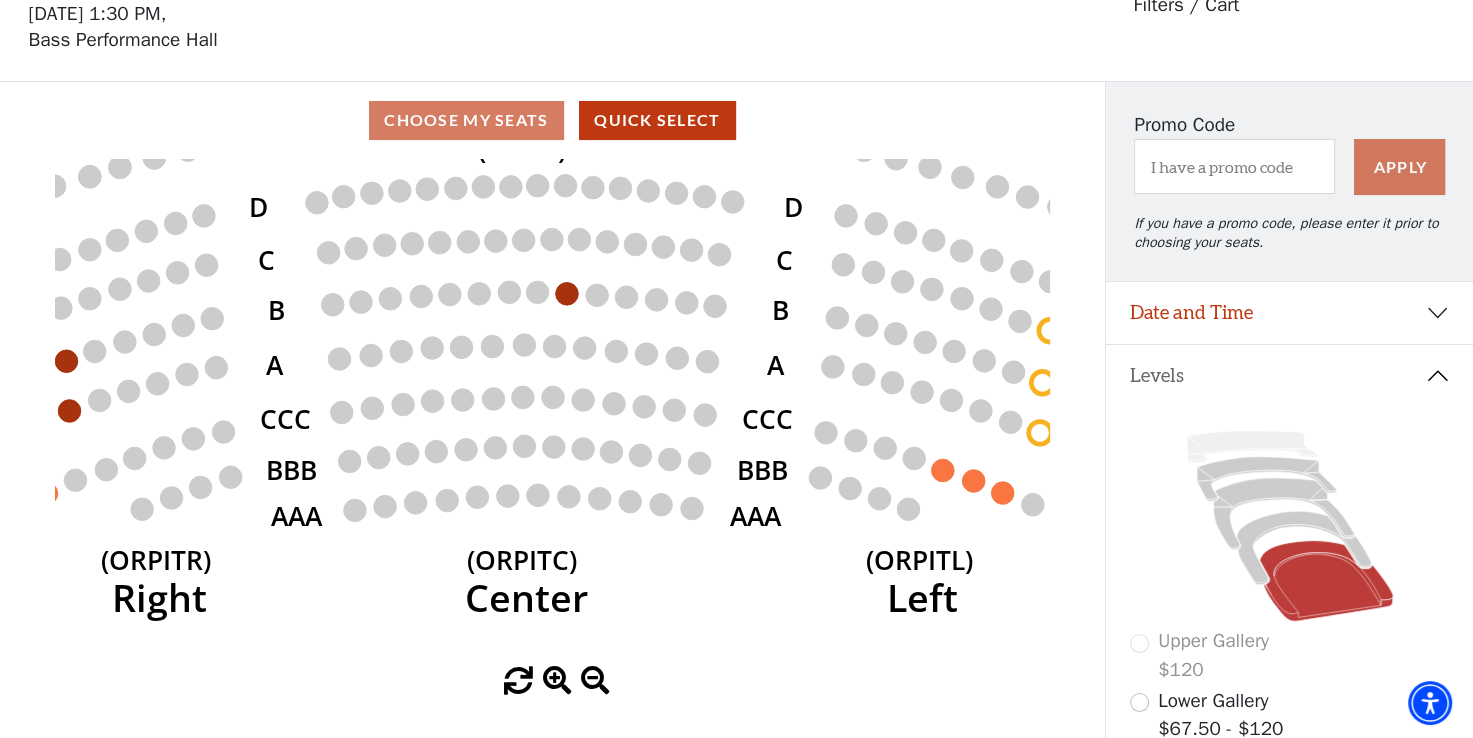 click 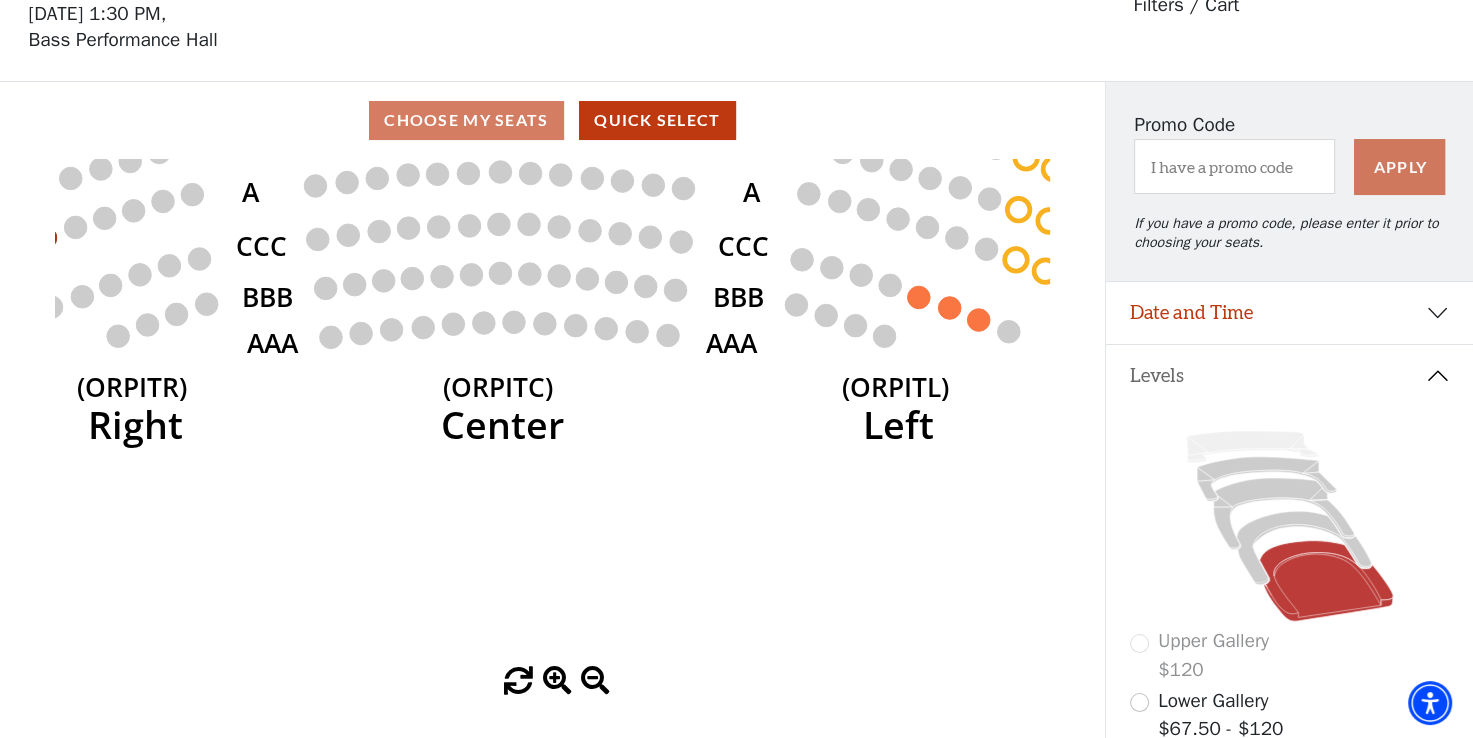 click 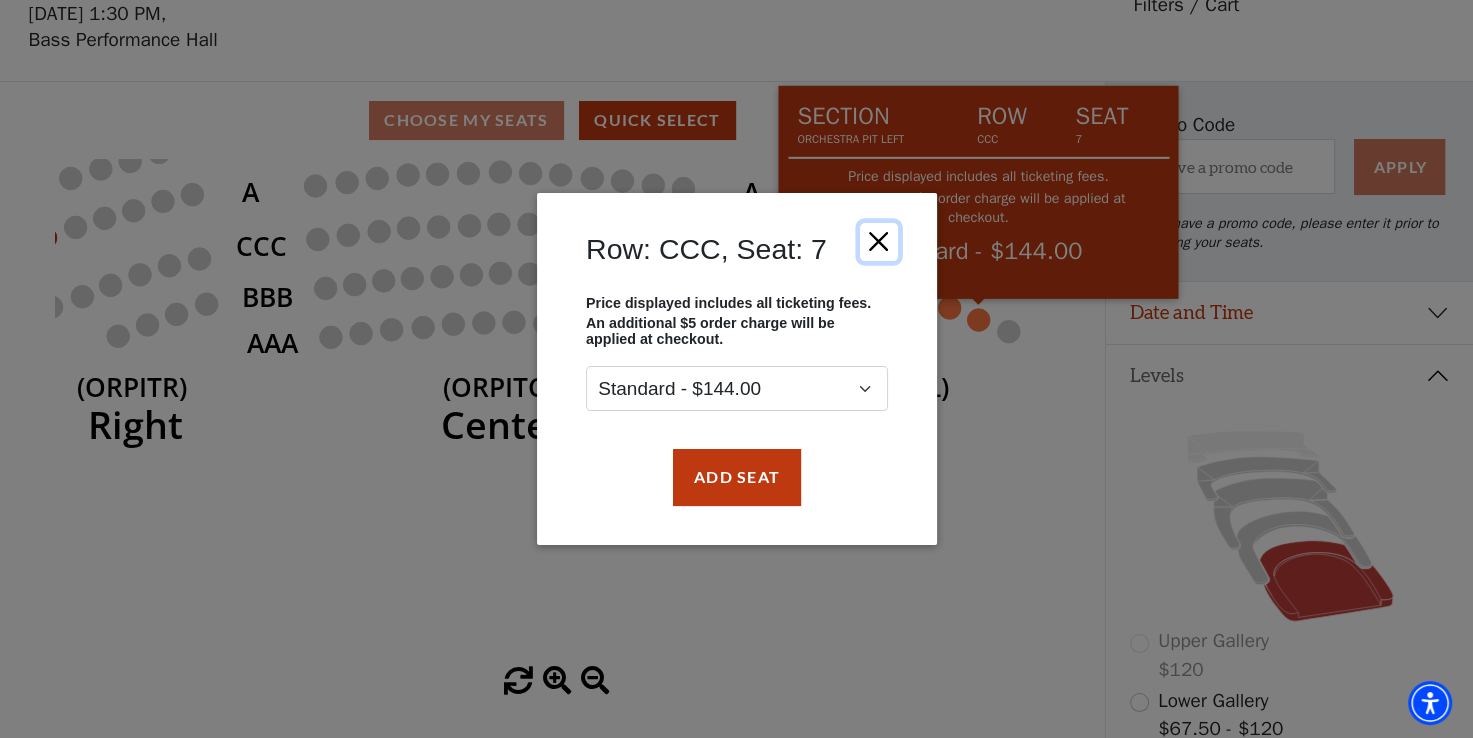 click at bounding box center (878, 242) 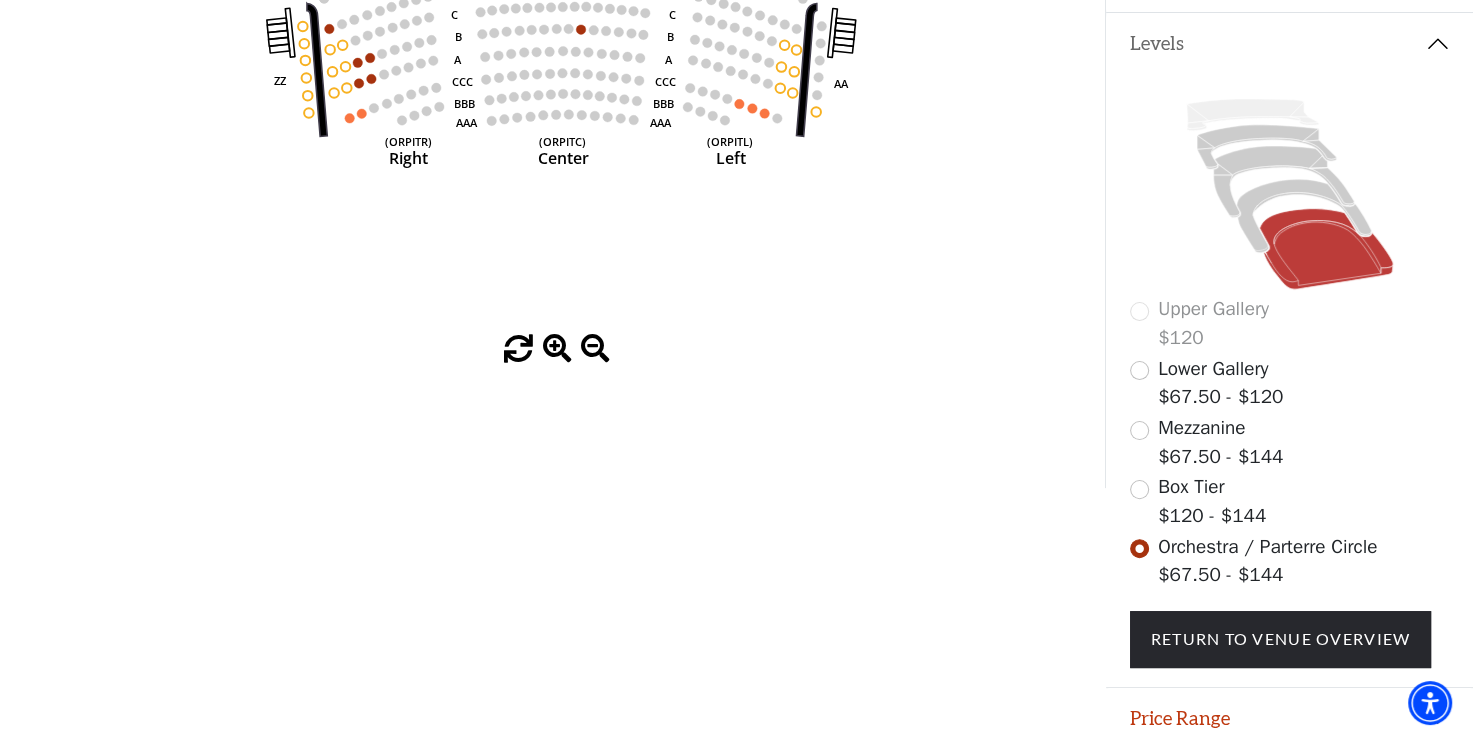 scroll, scrollTop: 494, scrollLeft: 0, axis: vertical 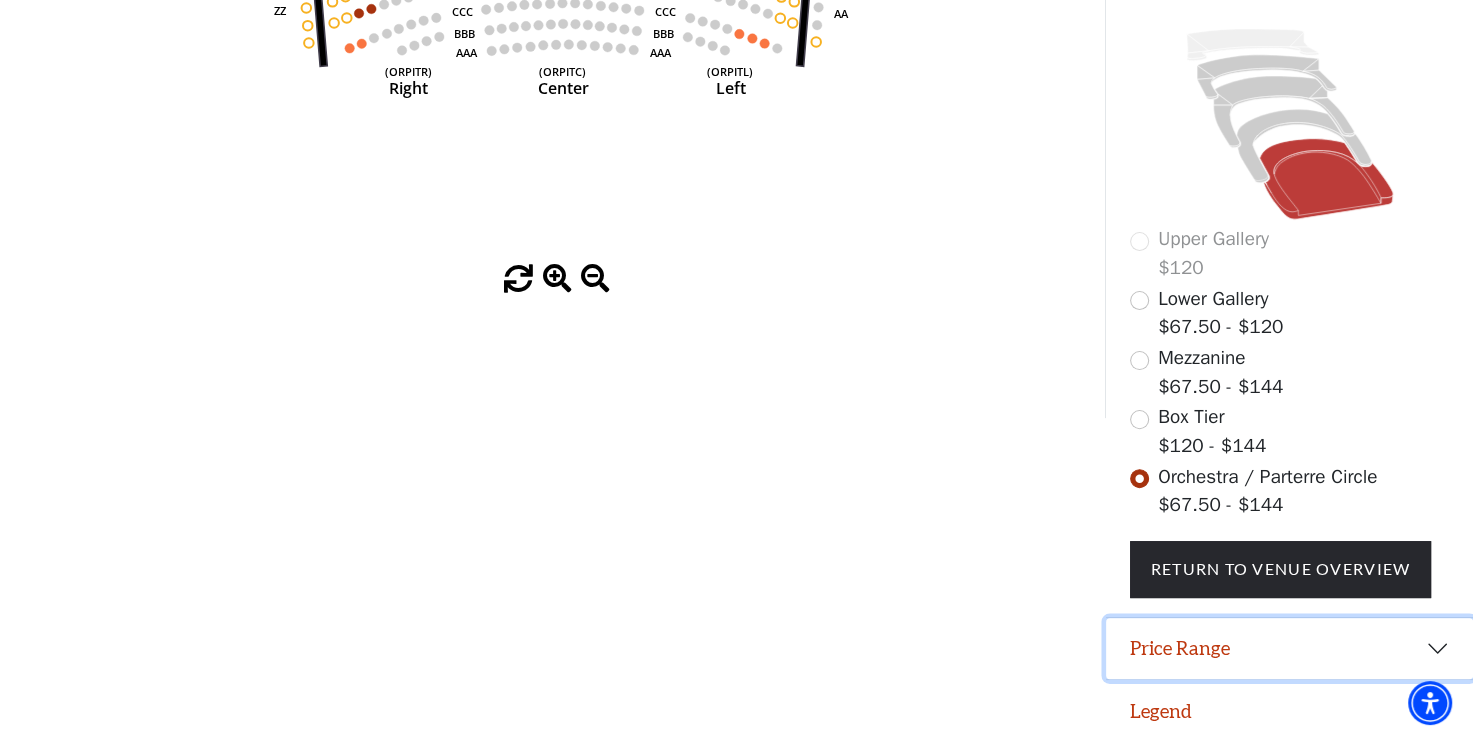 click on "Price Range" at bounding box center [1289, 649] 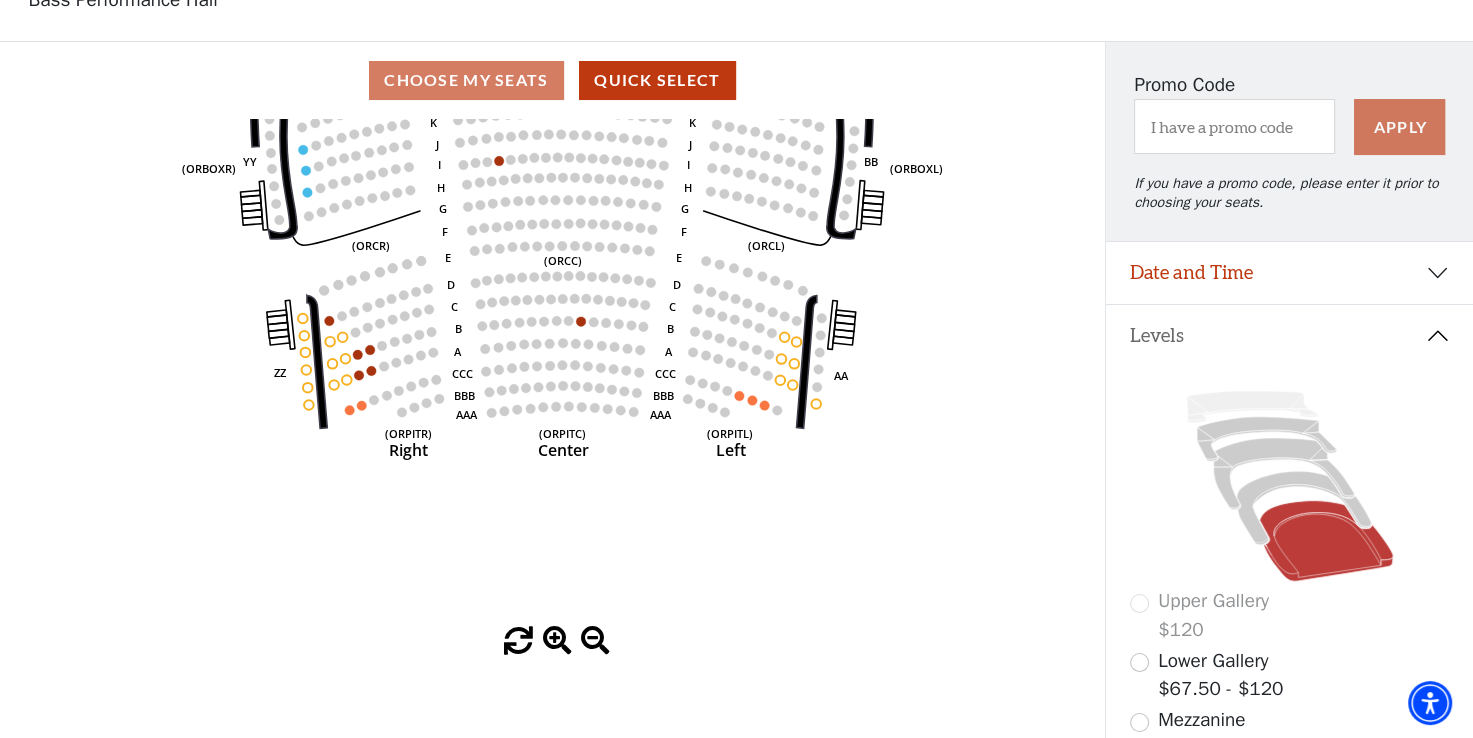 scroll, scrollTop: 0, scrollLeft: 0, axis: both 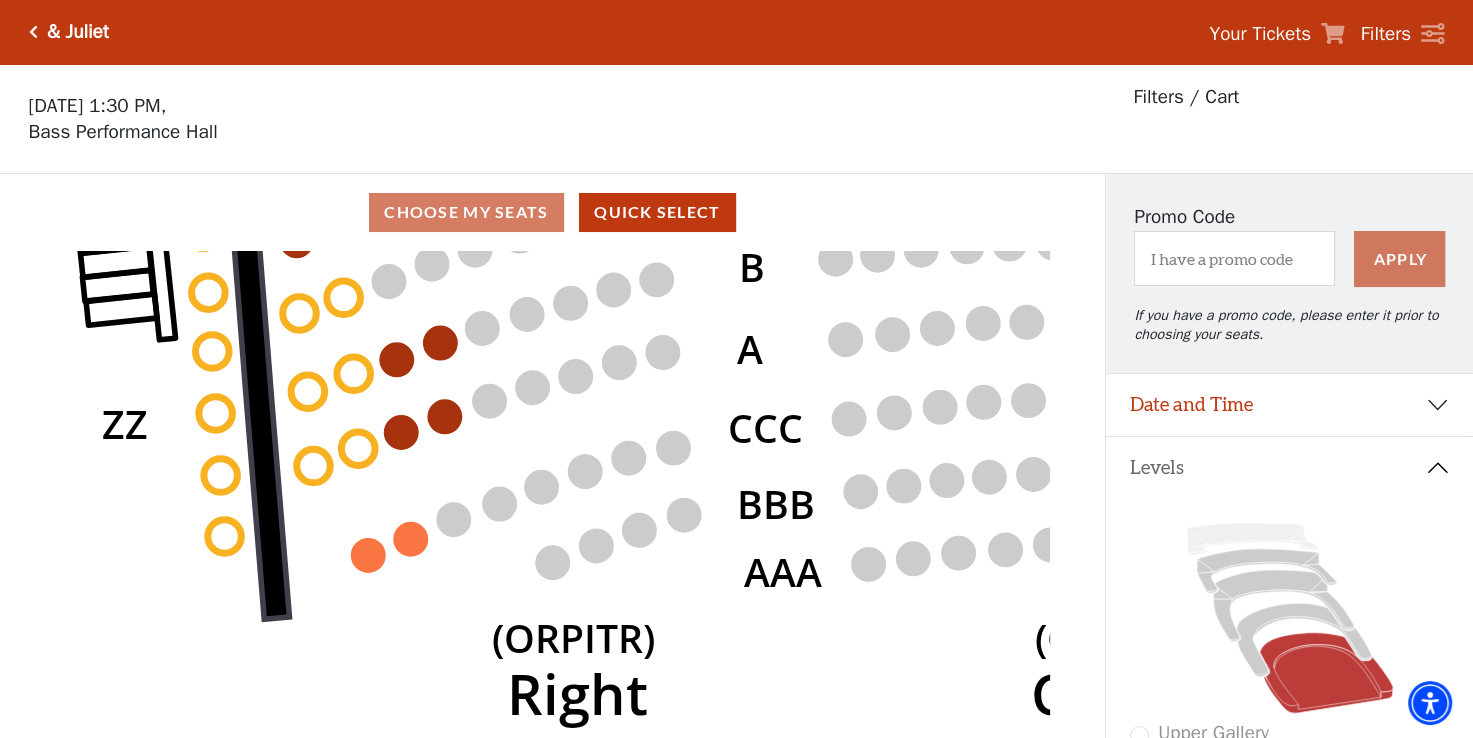 click on "Choose My Seats
Quick Select" at bounding box center [552, 212] 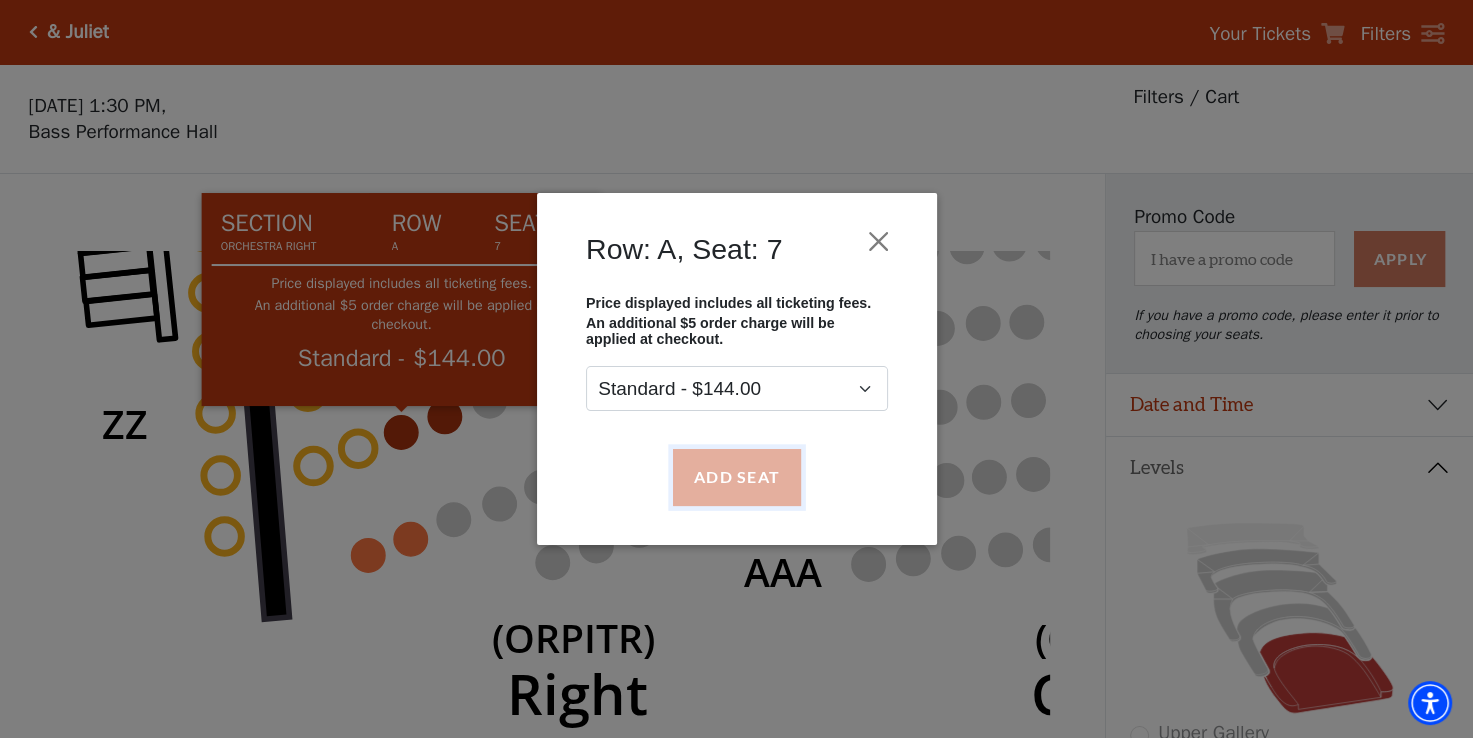 click on "Add Seat" at bounding box center (736, 477) 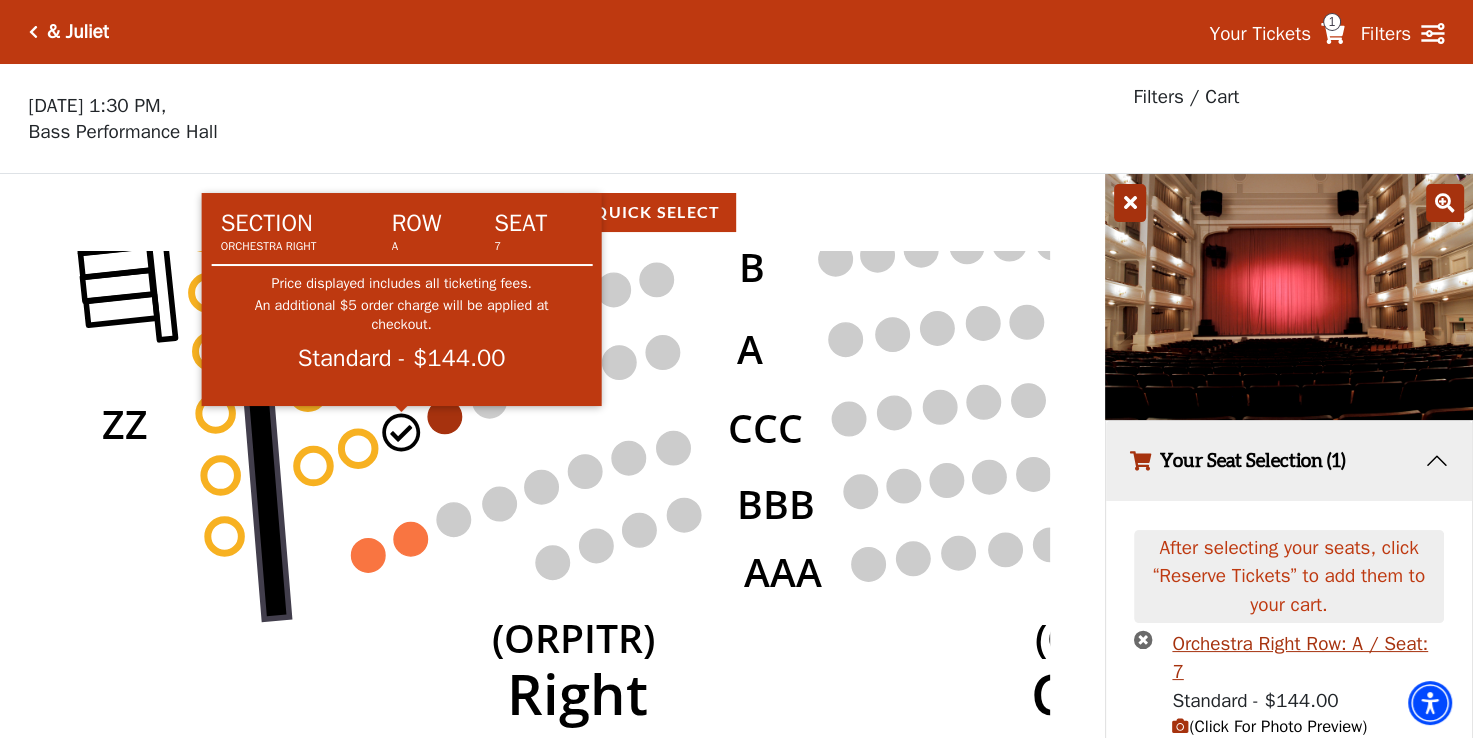 scroll, scrollTop: 46, scrollLeft: 0, axis: vertical 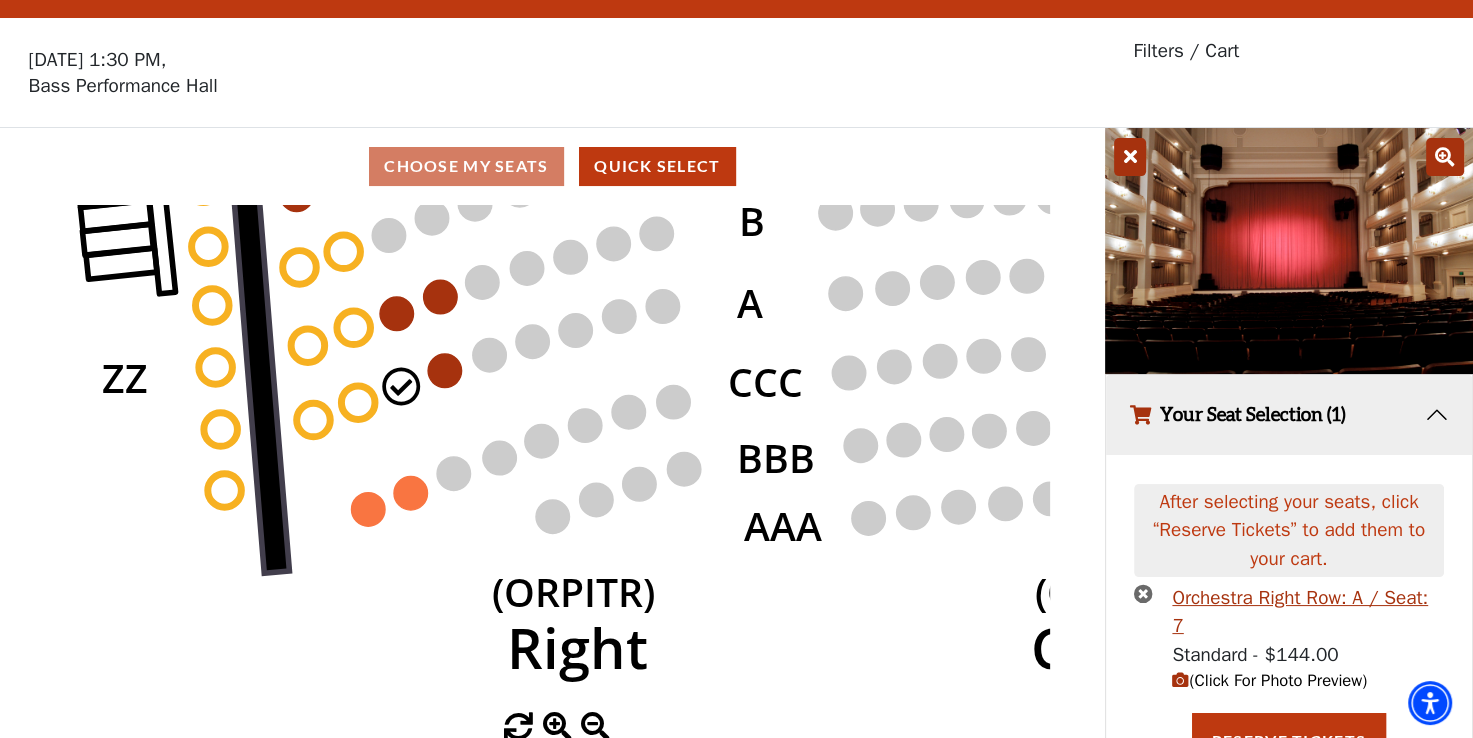 click 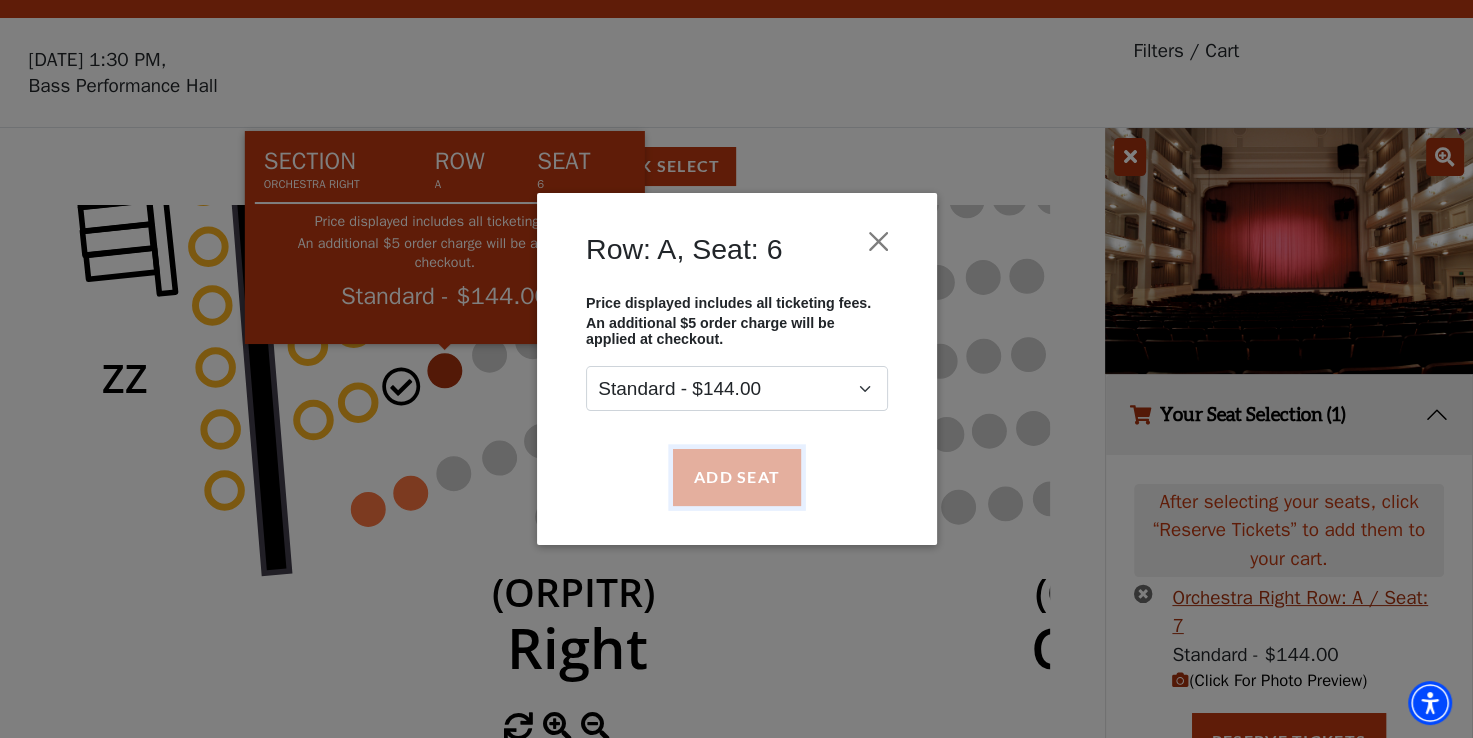 click on "Add Seat" at bounding box center (736, 477) 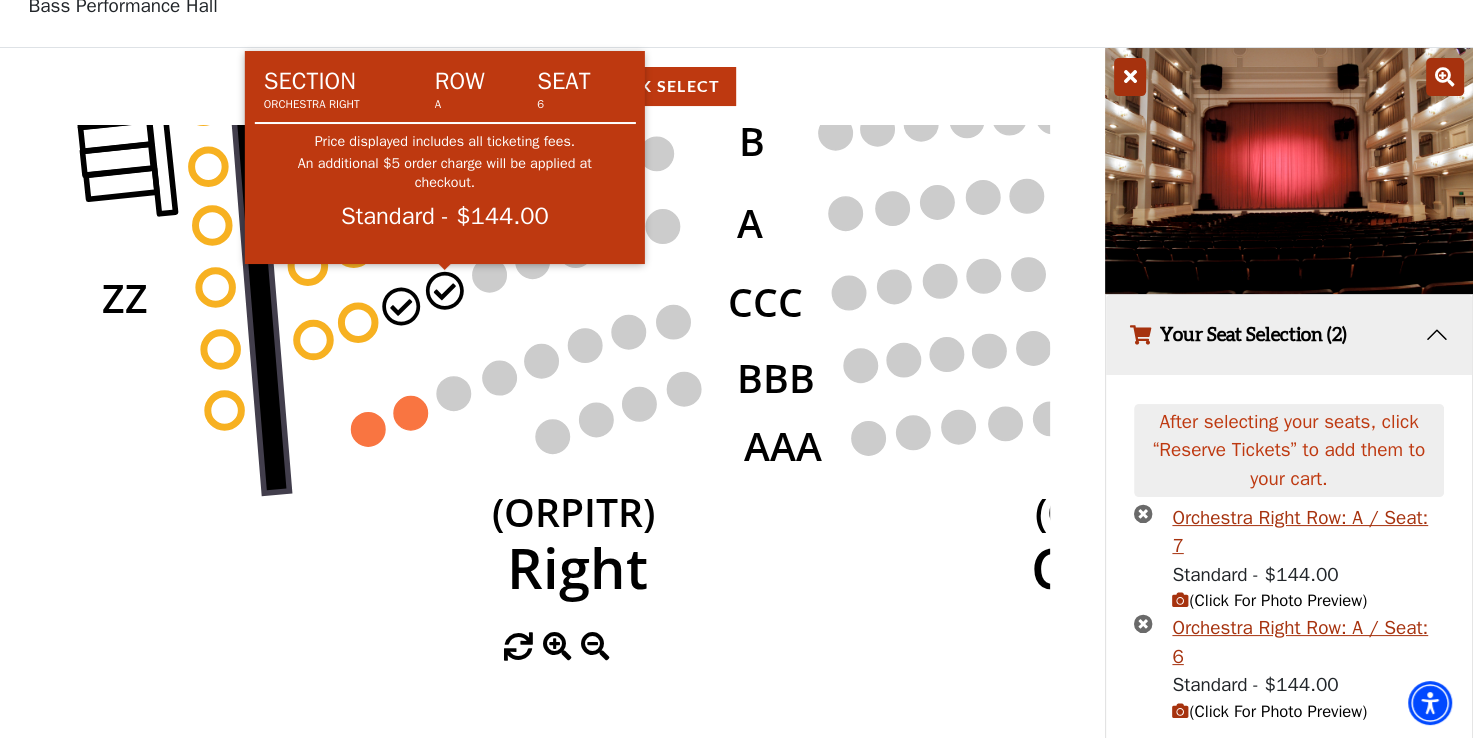 scroll, scrollTop: 128, scrollLeft: 0, axis: vertical 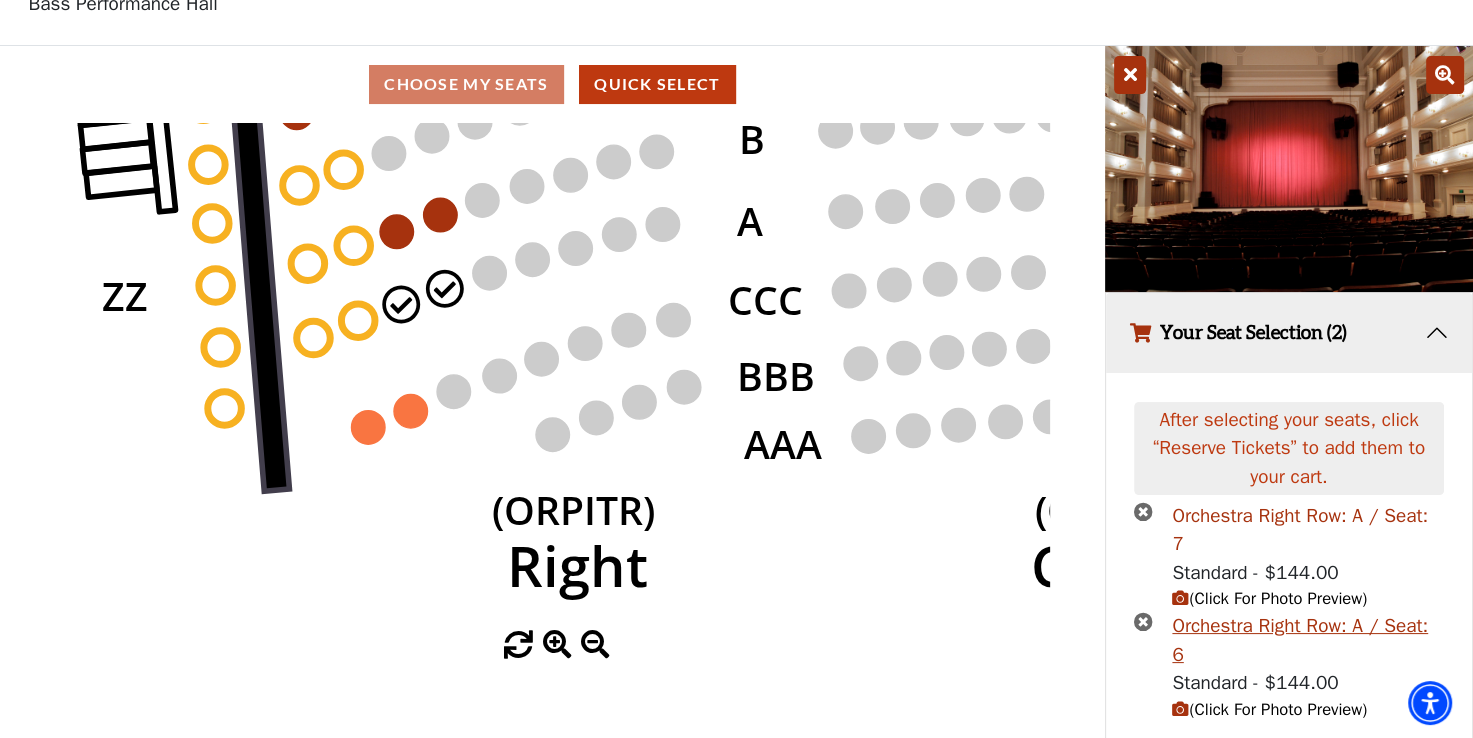 click on "Orchestra Right Row: A / Seat: 7" at bounding box center [1307, 530] 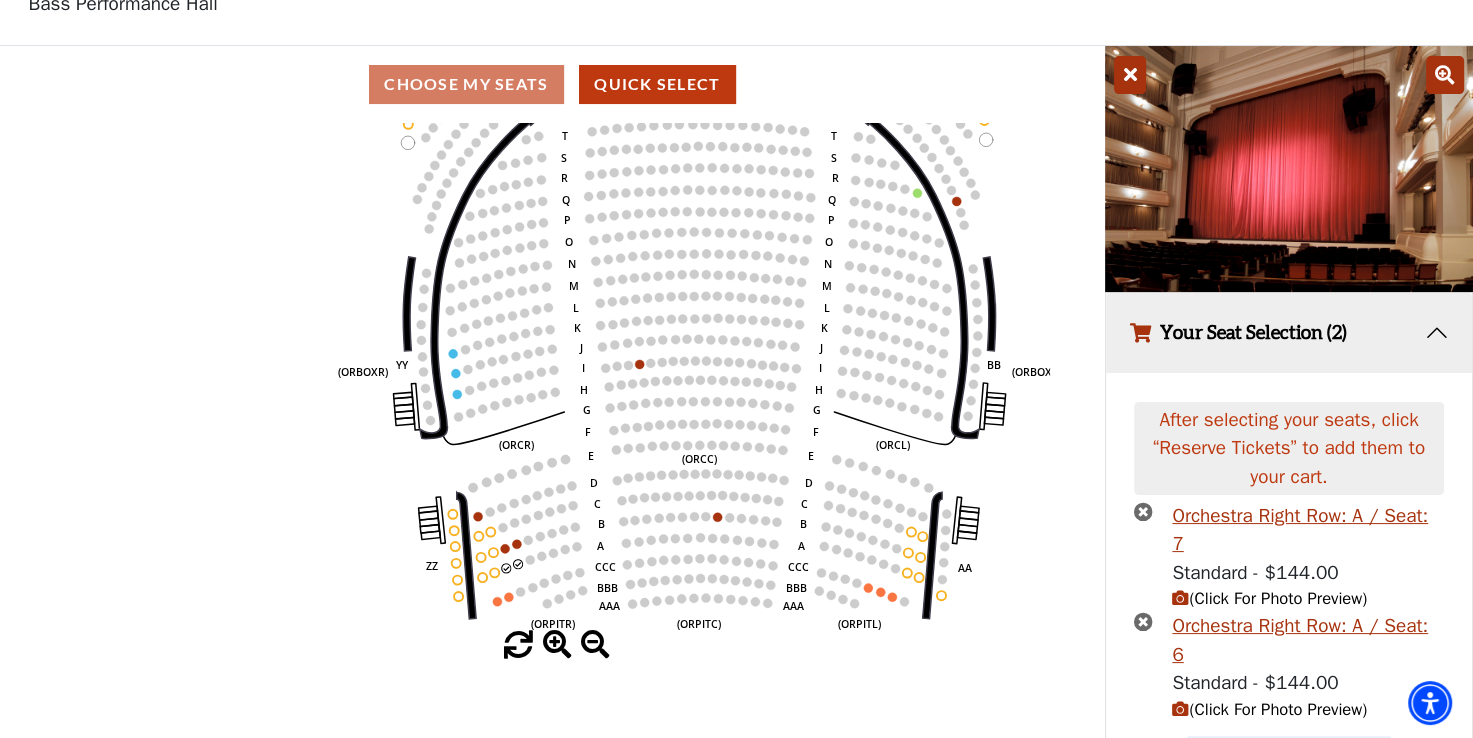 click on "Reserve Tickets" at bounding box center [1289, 769] 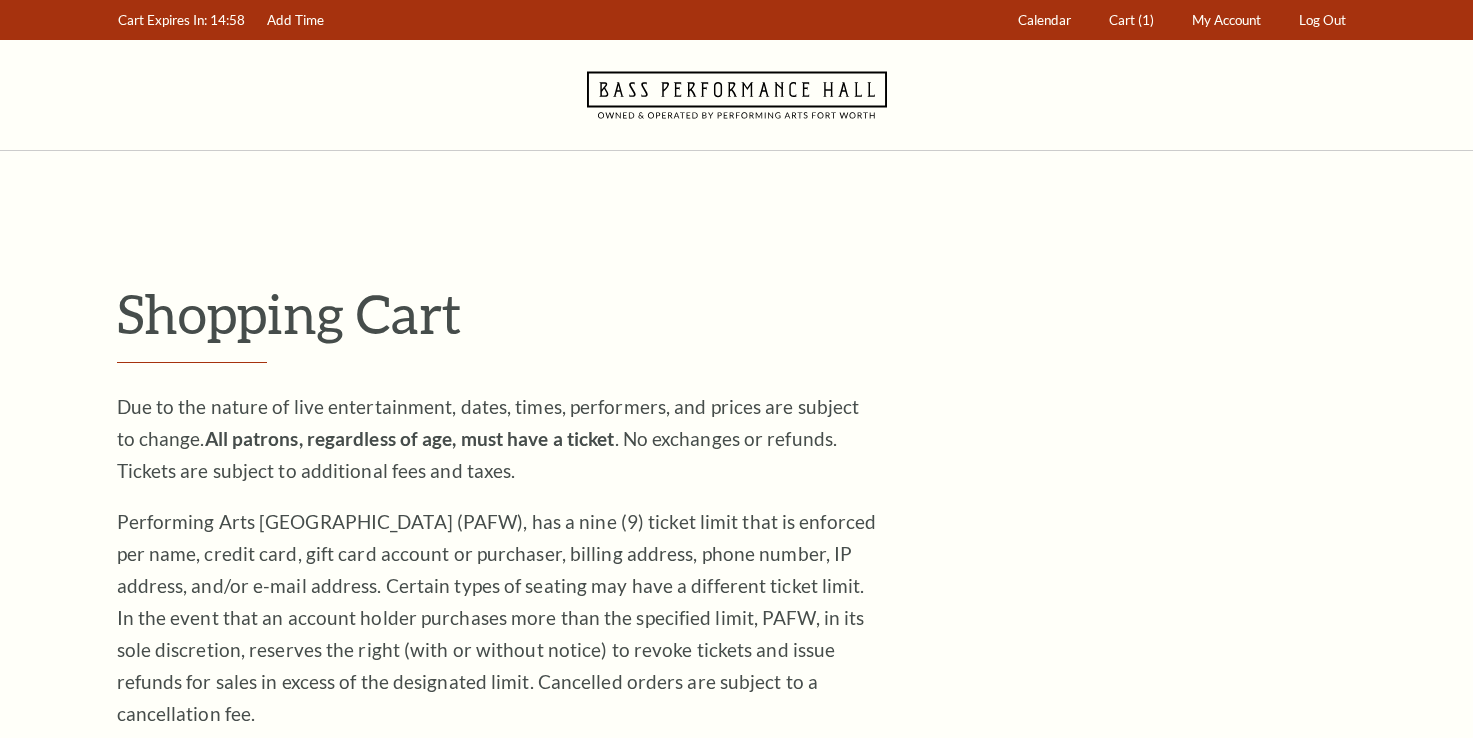 scroll, scrollTop: 0, scrollLeft: 0, axis: both 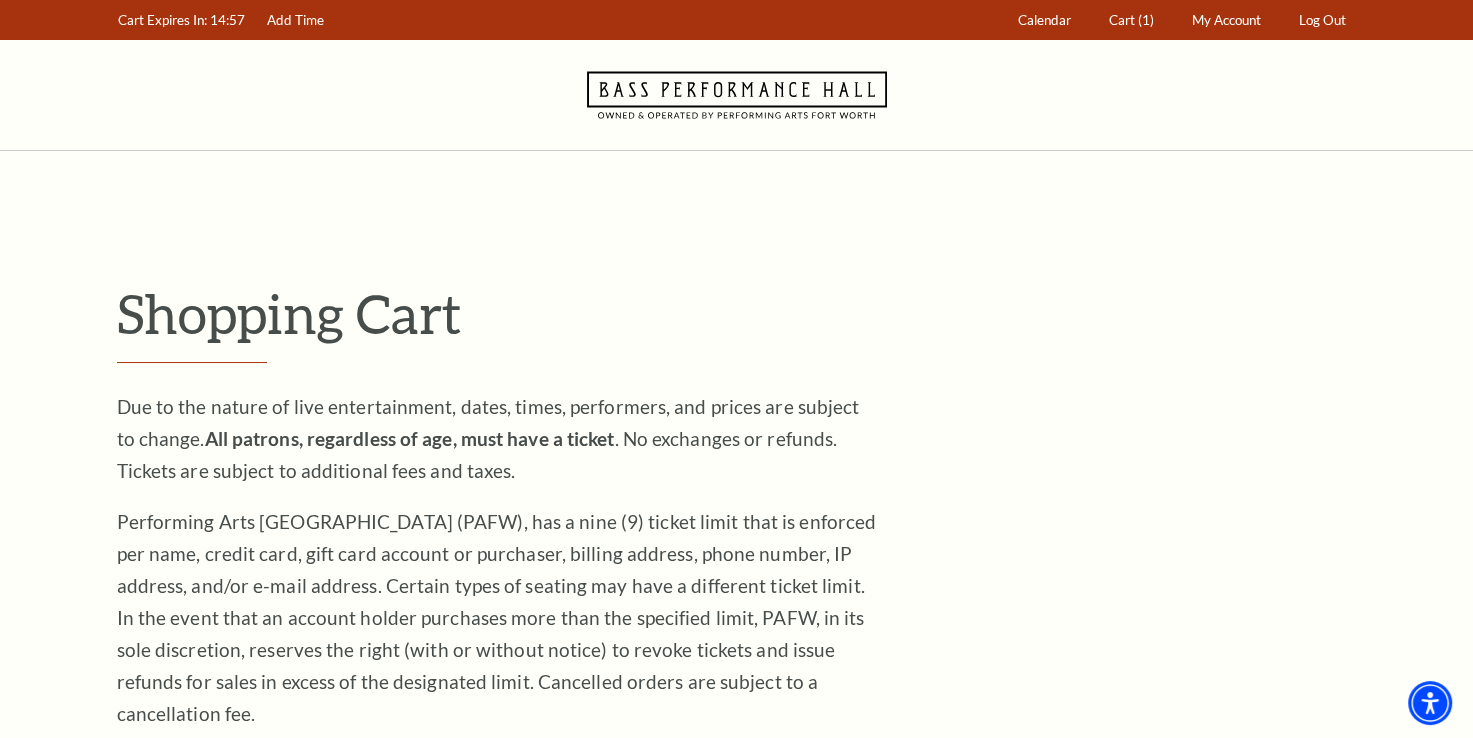 click on "Shopping Cart
Due to the nature of live entertainment, dates, times, performers, and prices are subject to change.  All patrons, regardless of age, must have a ticket . No exchanges or refunds. Tickets are subject to additional fees and taxes.
Performing Arts [GEOGRAPHIC_DATA] (PAFW), has a nine (9) ticket limit that is enforced per name, credit card, gift card account or purchaser, billing address, phone number, IP address, and/or e-mail address. Certain types of seating may have a different ticket limit. In the event that an account holder purchases more than the specified limit, PAFW, in its sole discretion, reserves the right (with or without notice) to revoke tickets and issue refunds for sales in excess of the designated limit. Cancelled orders are subject to a cancellation fee." at bounding box center (737, 1331) 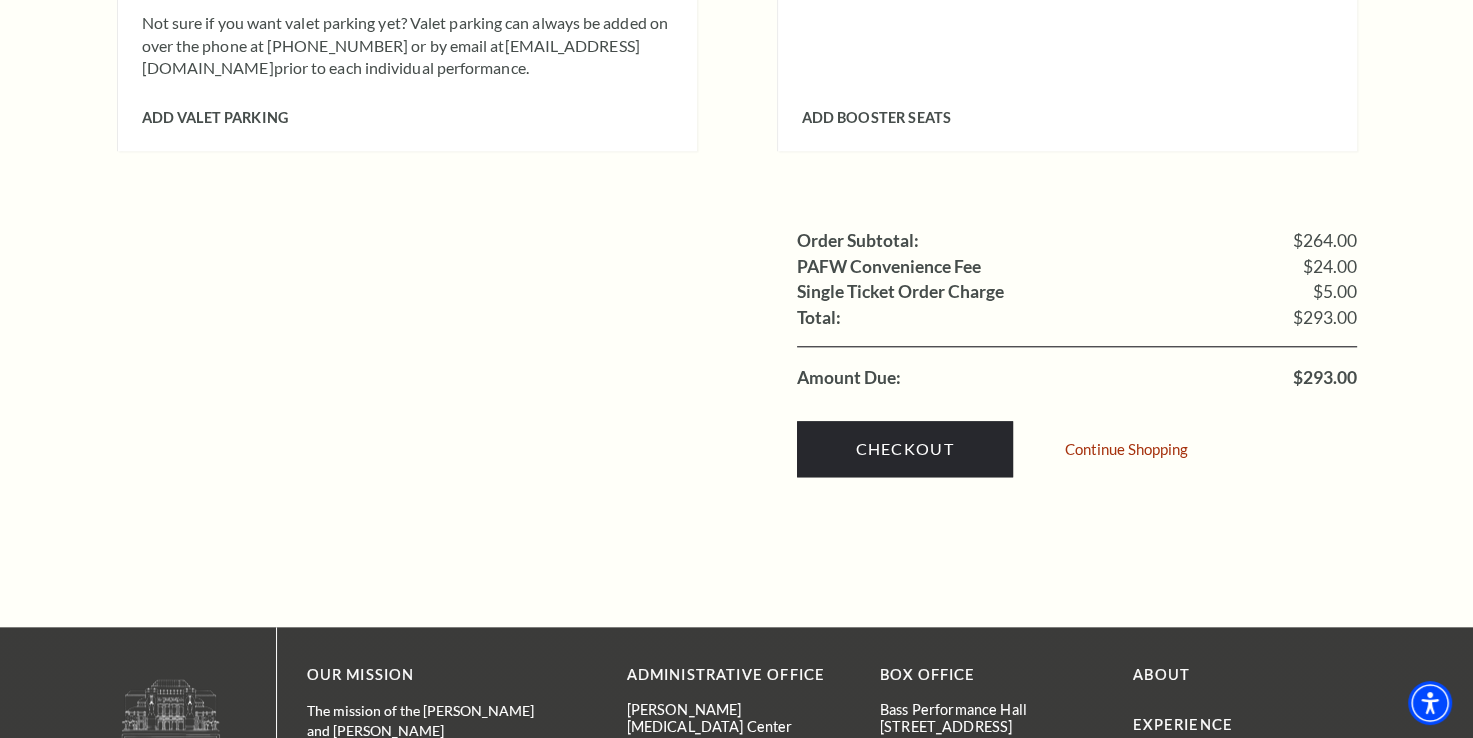 scroll, scrollTop: 1891, scrollLeft: 0, axis: vertical 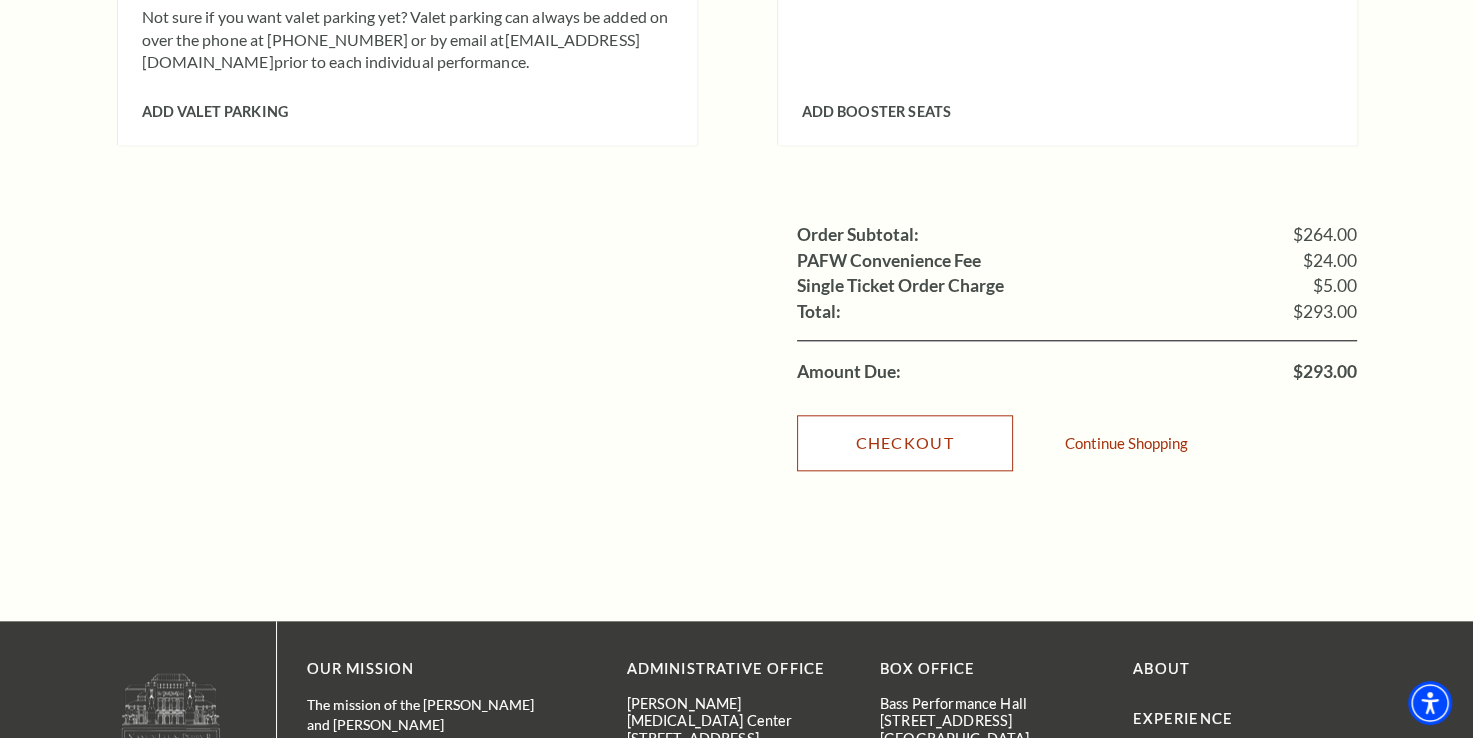 click on "Checkout" at bounding box center [905, 443] 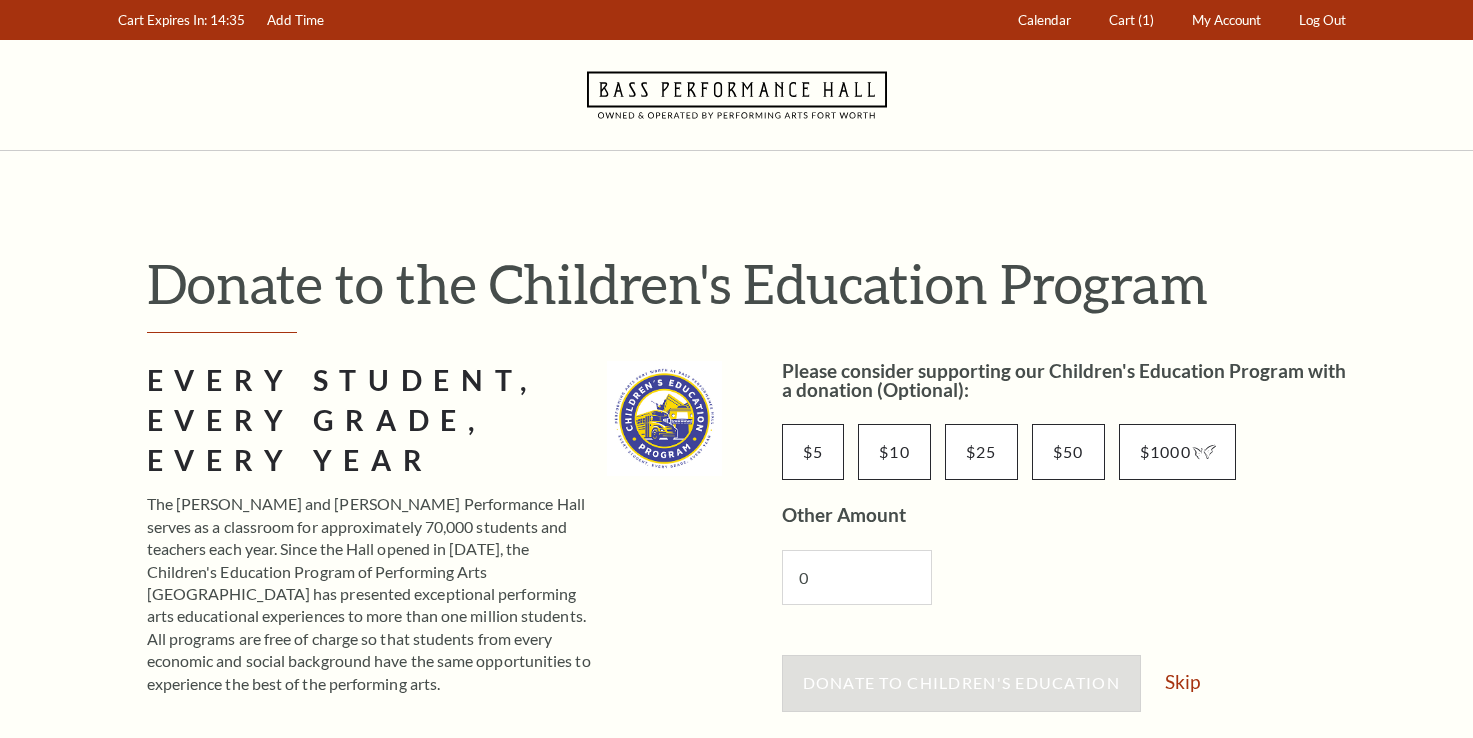 scroll, scrollTop: 0, scrollLeft: 0, axis: both 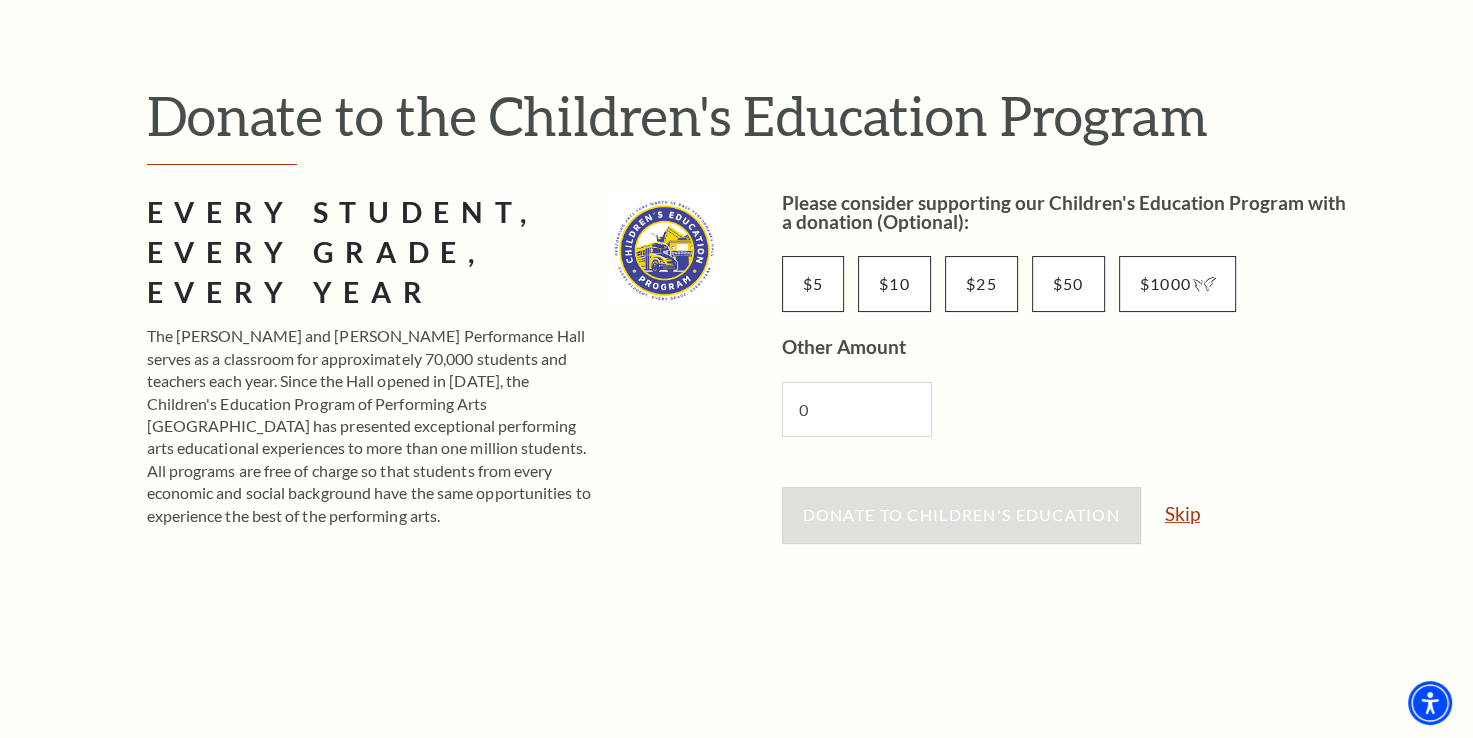 click on "Skip" at bounding box center [1182, 513] 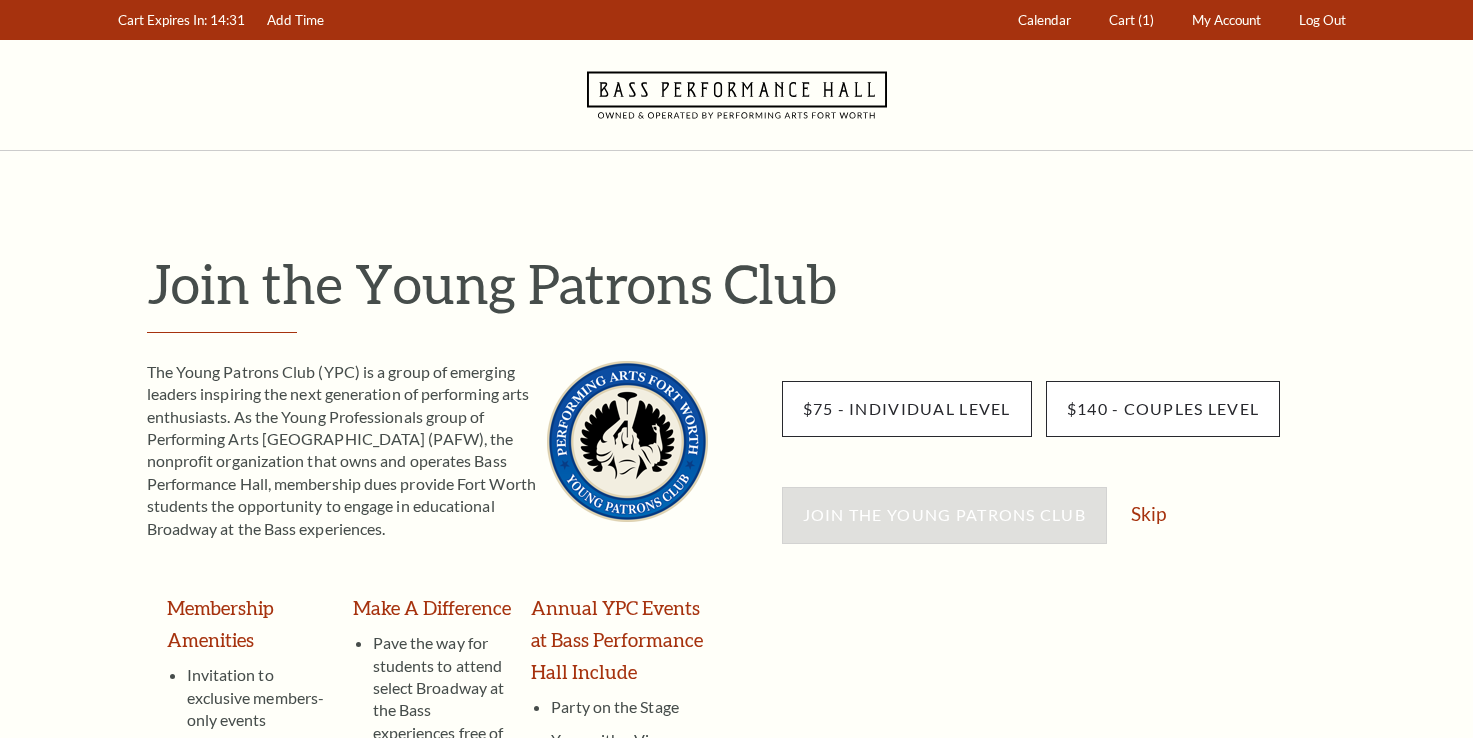 scroll, scrollTop: 0, scrollLeft: 0, axis: both 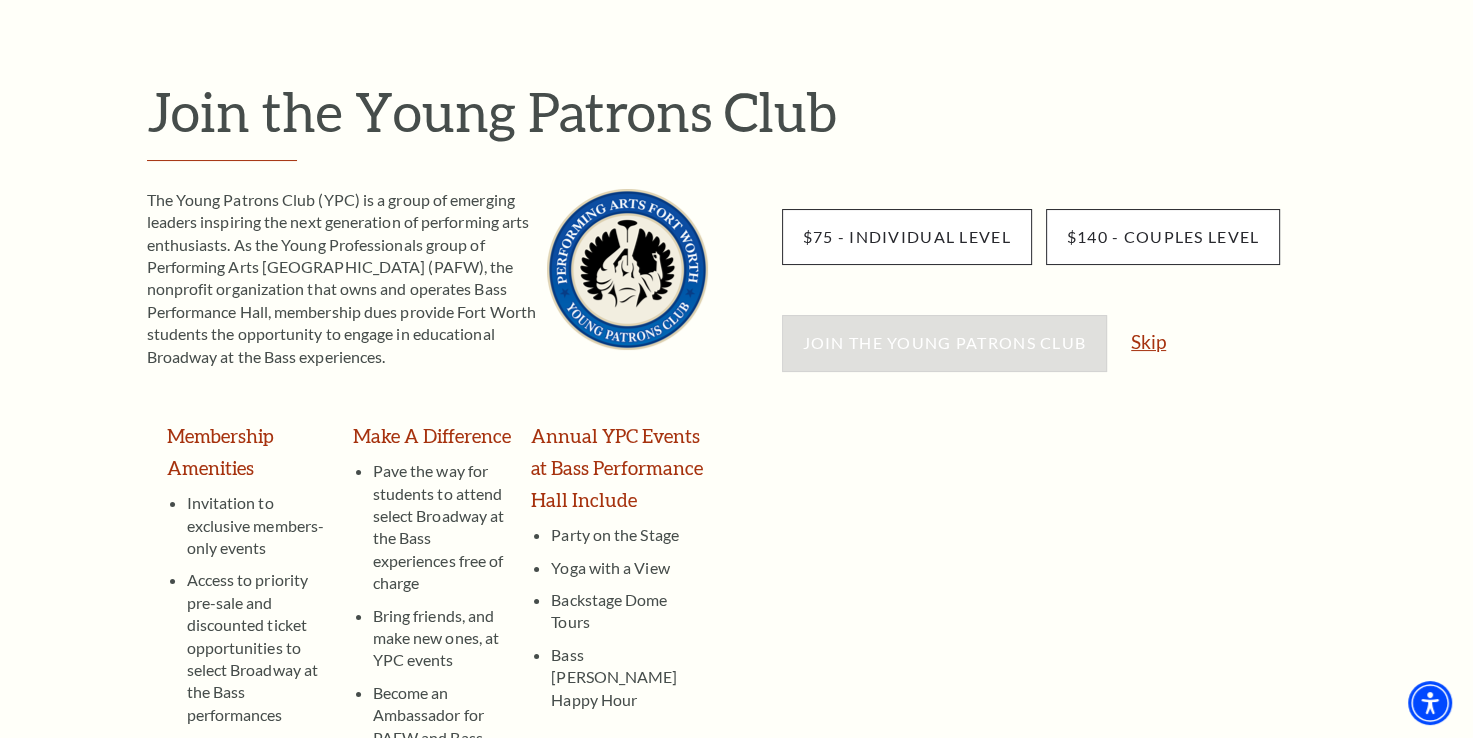 click on "Skip" at bounding box center (1148, 341) 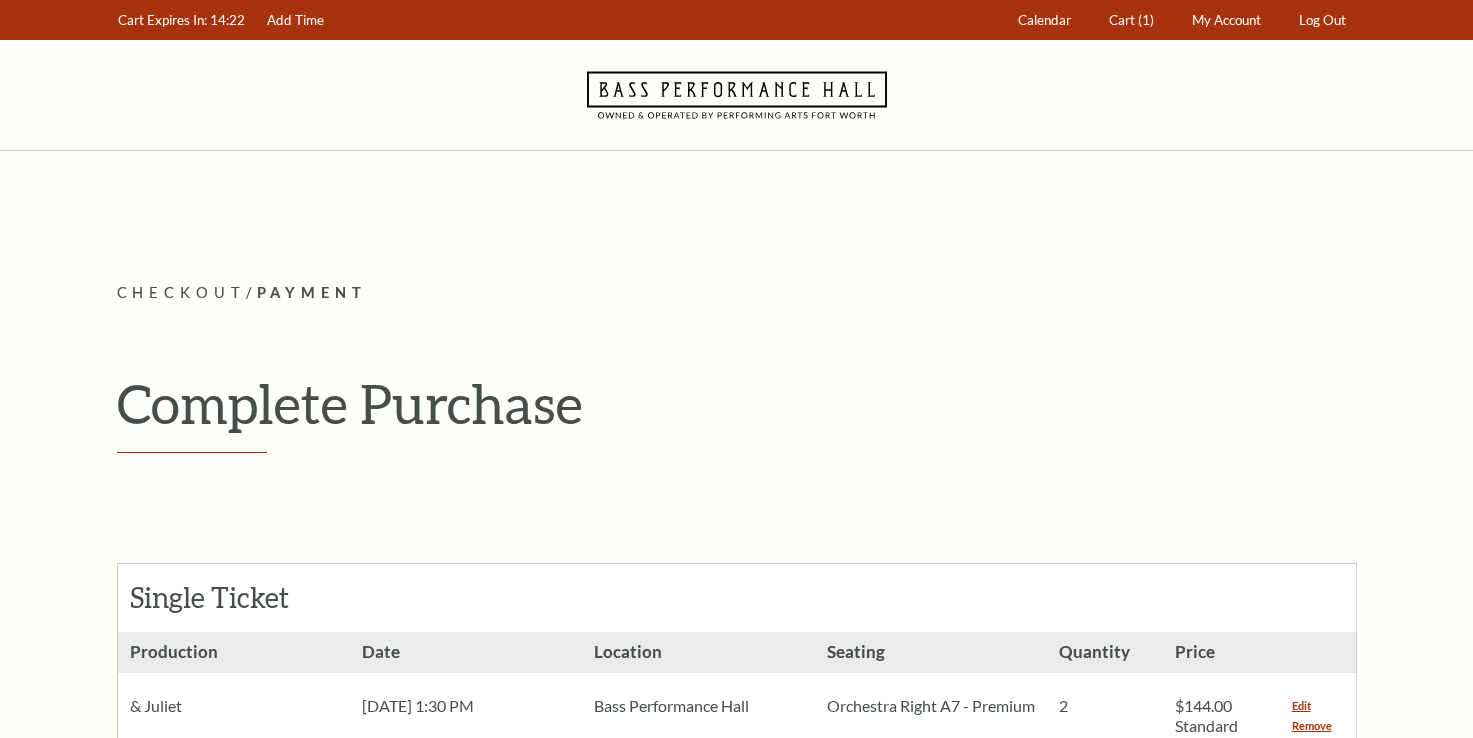 scroll, scrollTop: 0, scrollLeft: 0, axis: both 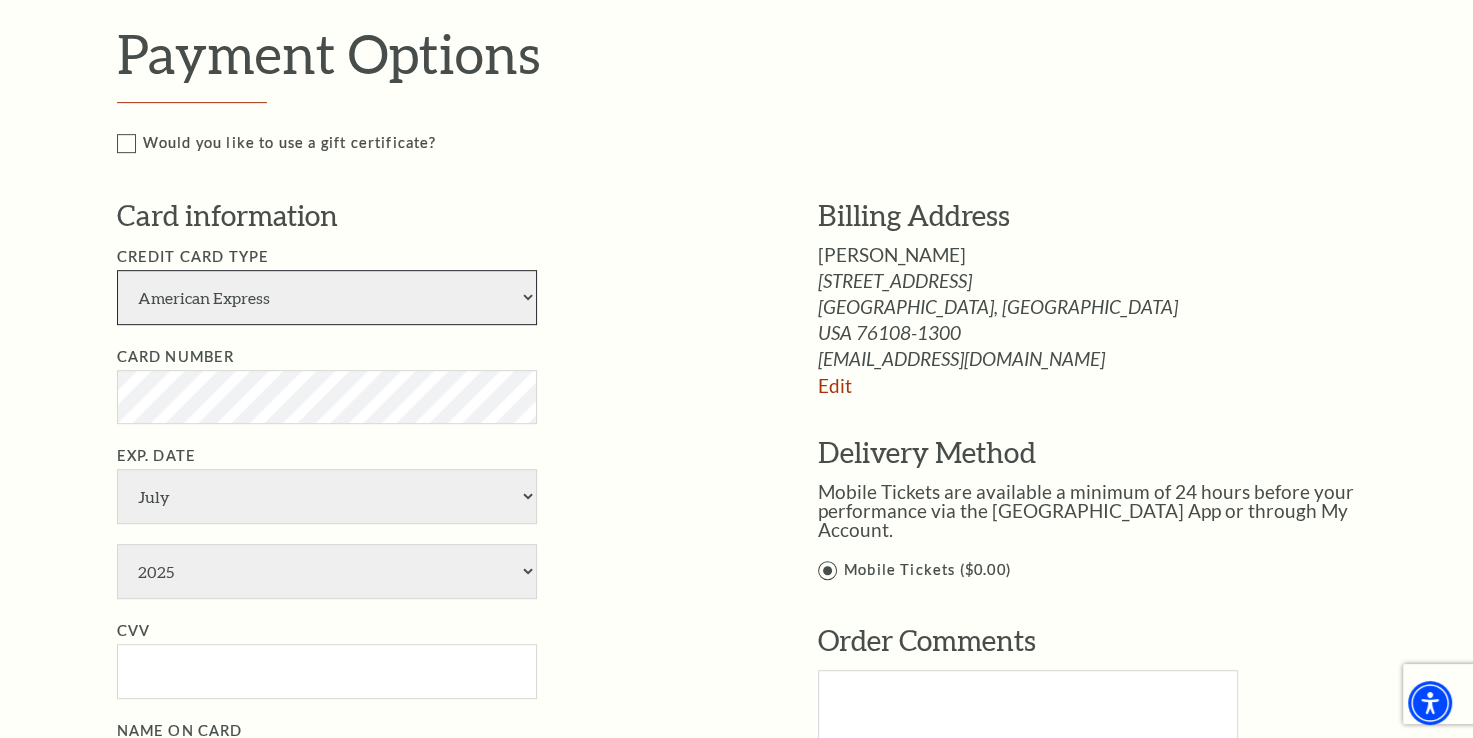 click on "American Express
Visa
Master Card
Discover" at bounding box center [327, 297] 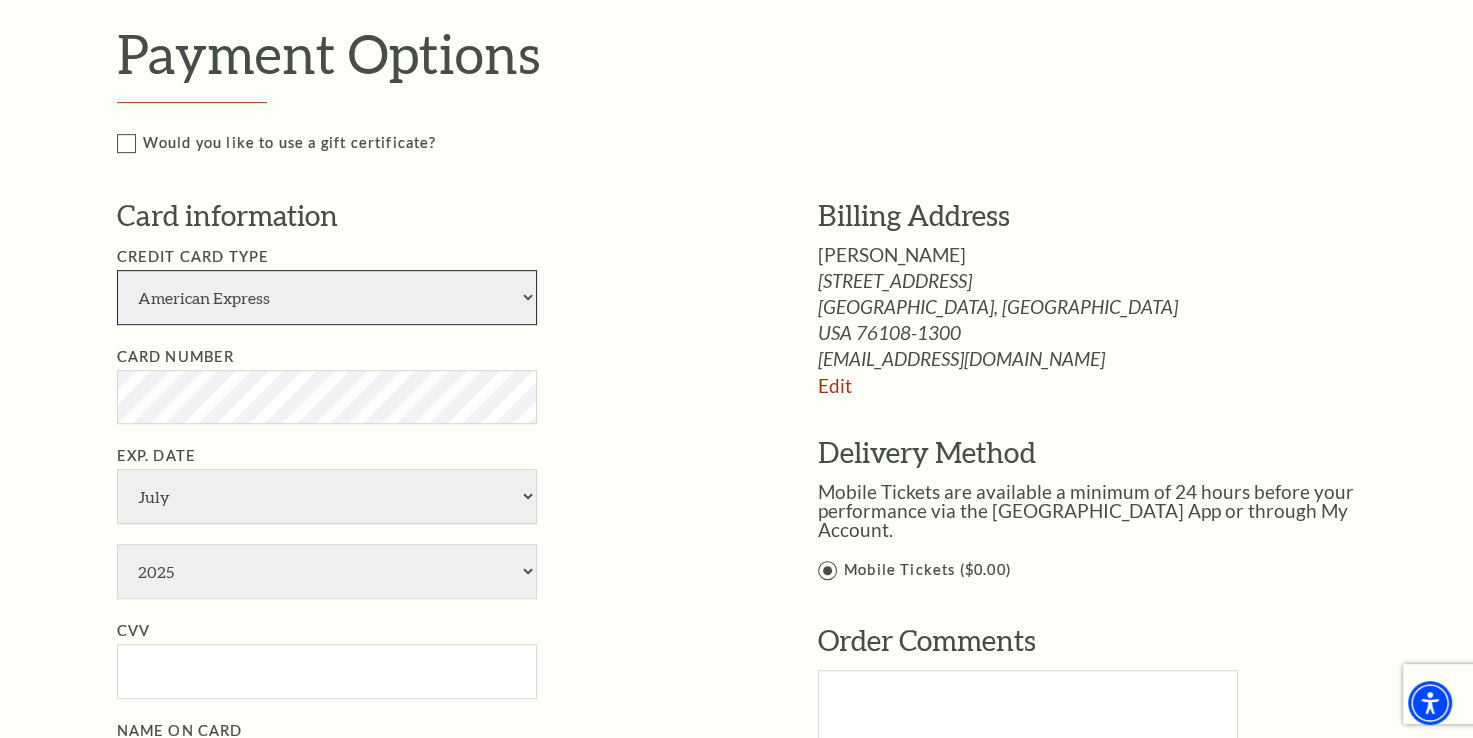 select on "24" 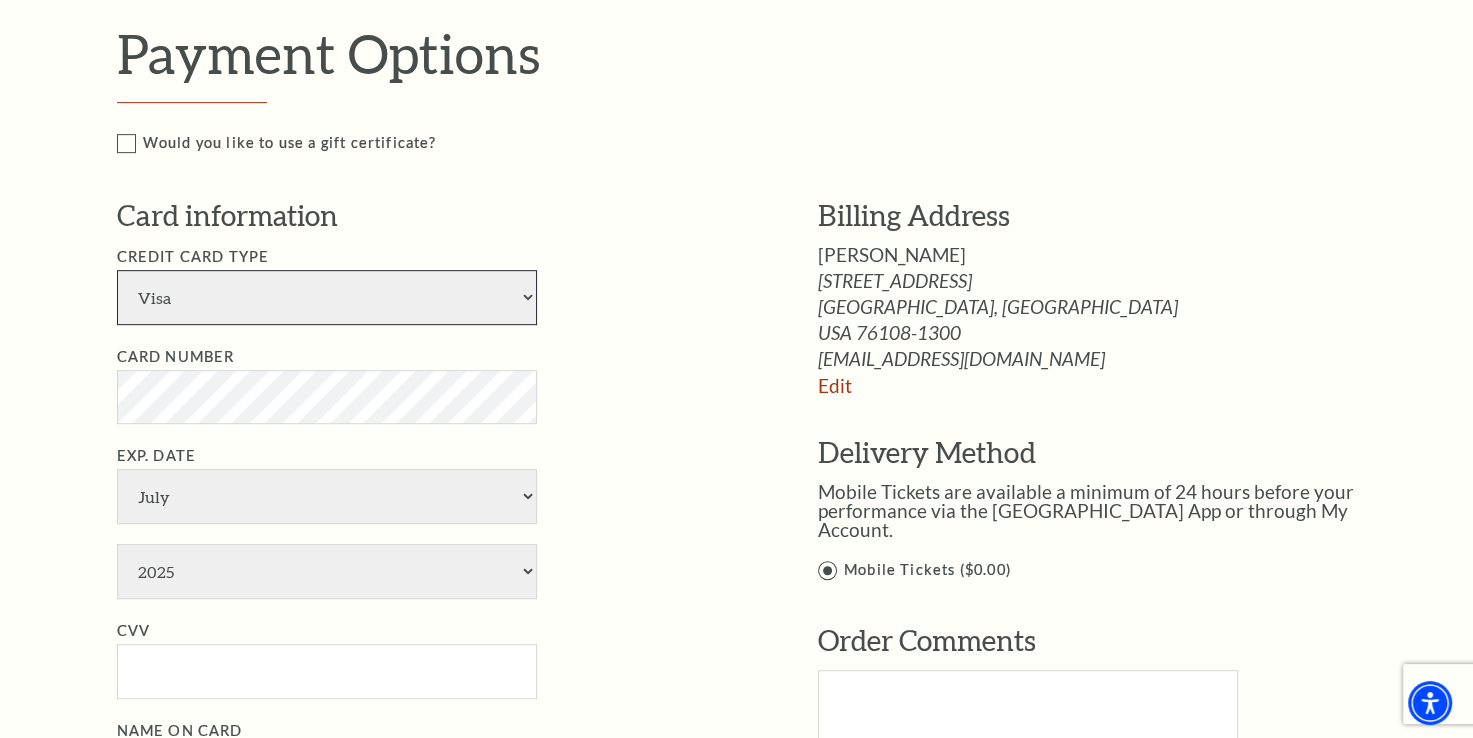 click on "American Express
Visa
Master Card
Discover" at bounding box center (327, 297) 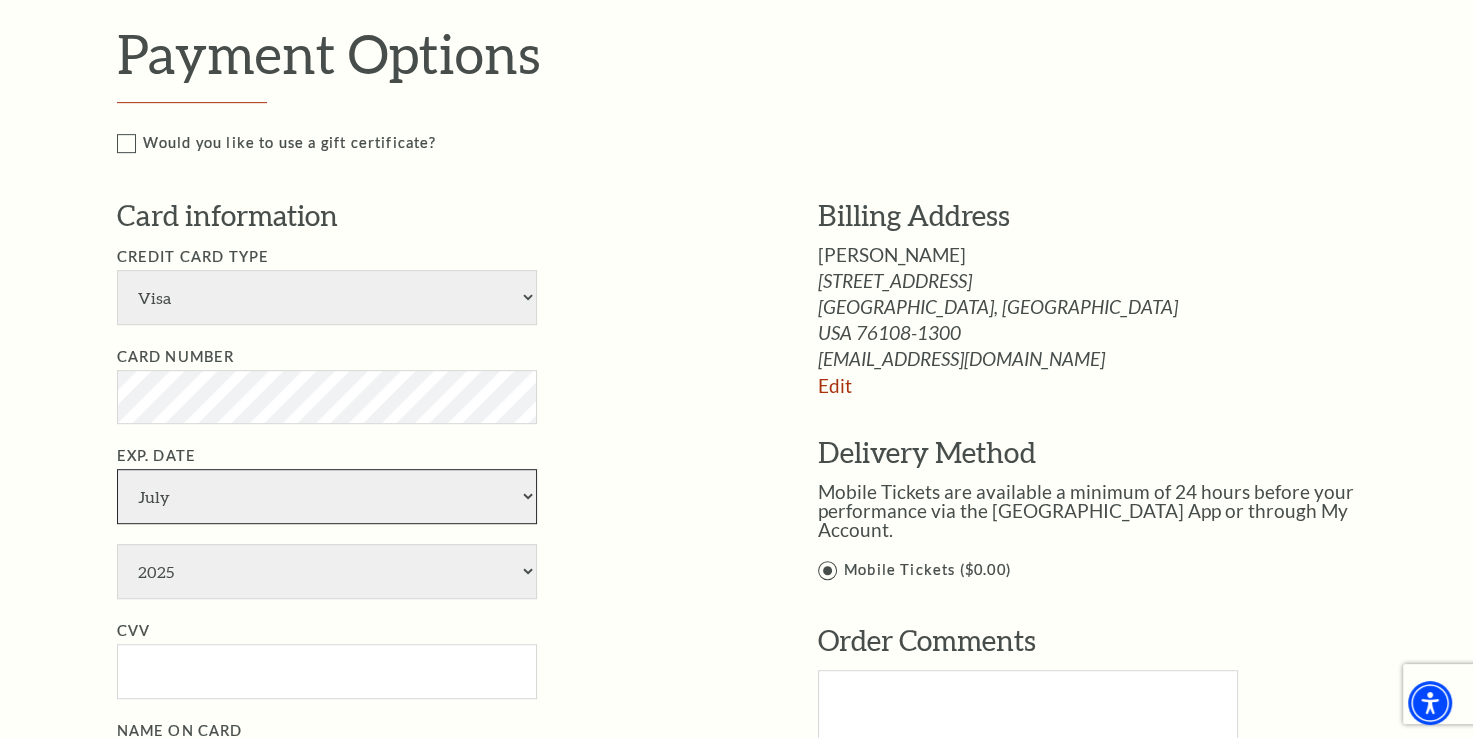 click on "January
February
March
April
May
June
July
August
September
October
November
December" at bounding box center (327, 496) 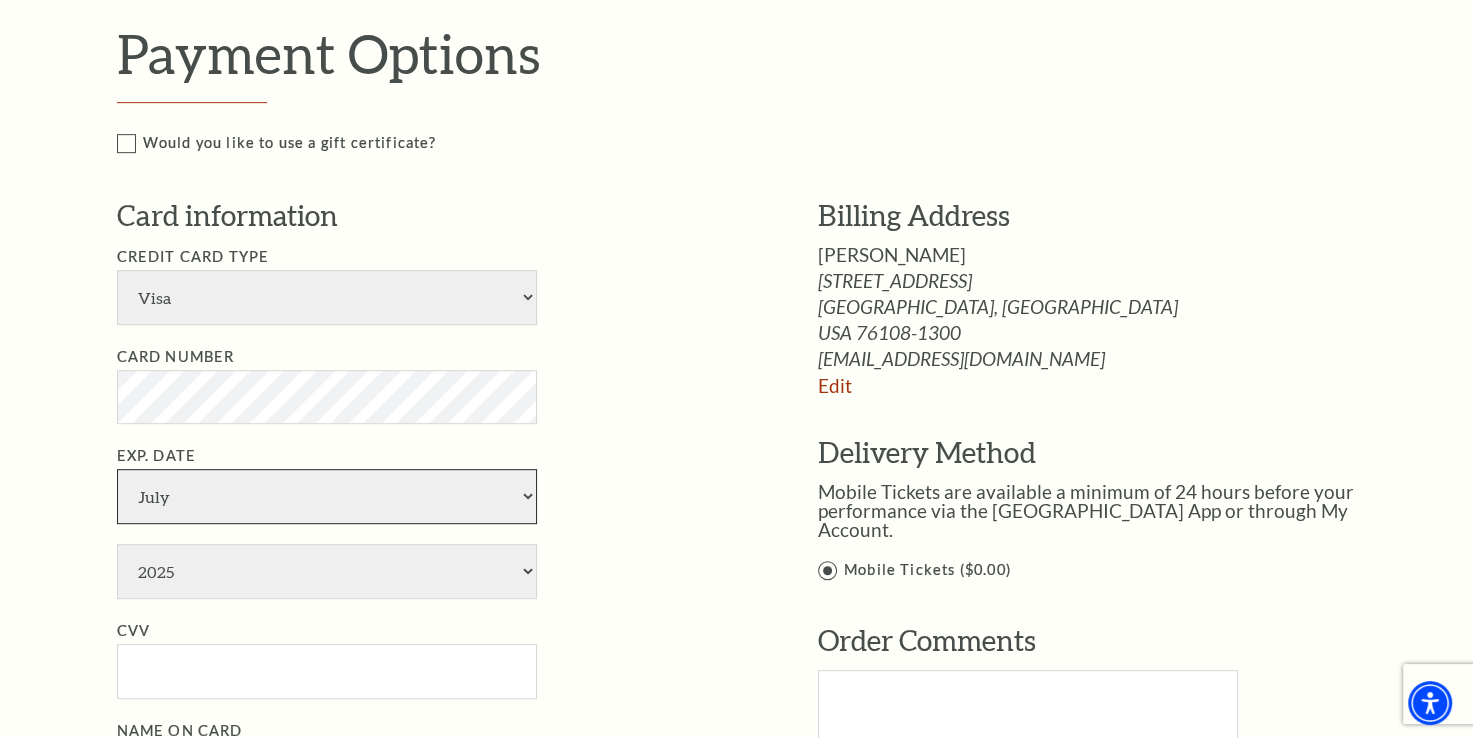 select on "9" 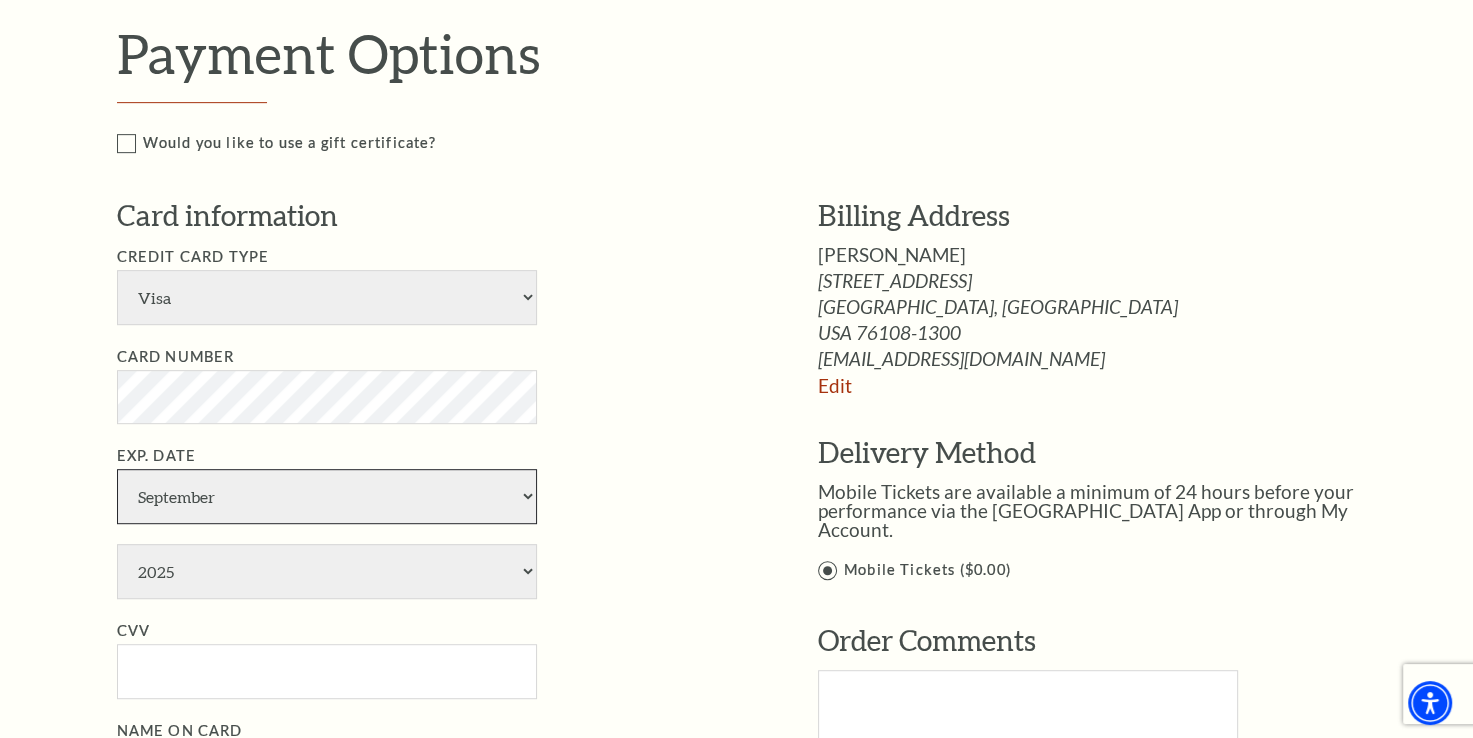 click on "January
February
March
April
May
June
July
August
September
October
November
December" at bounding box center (327, 496) 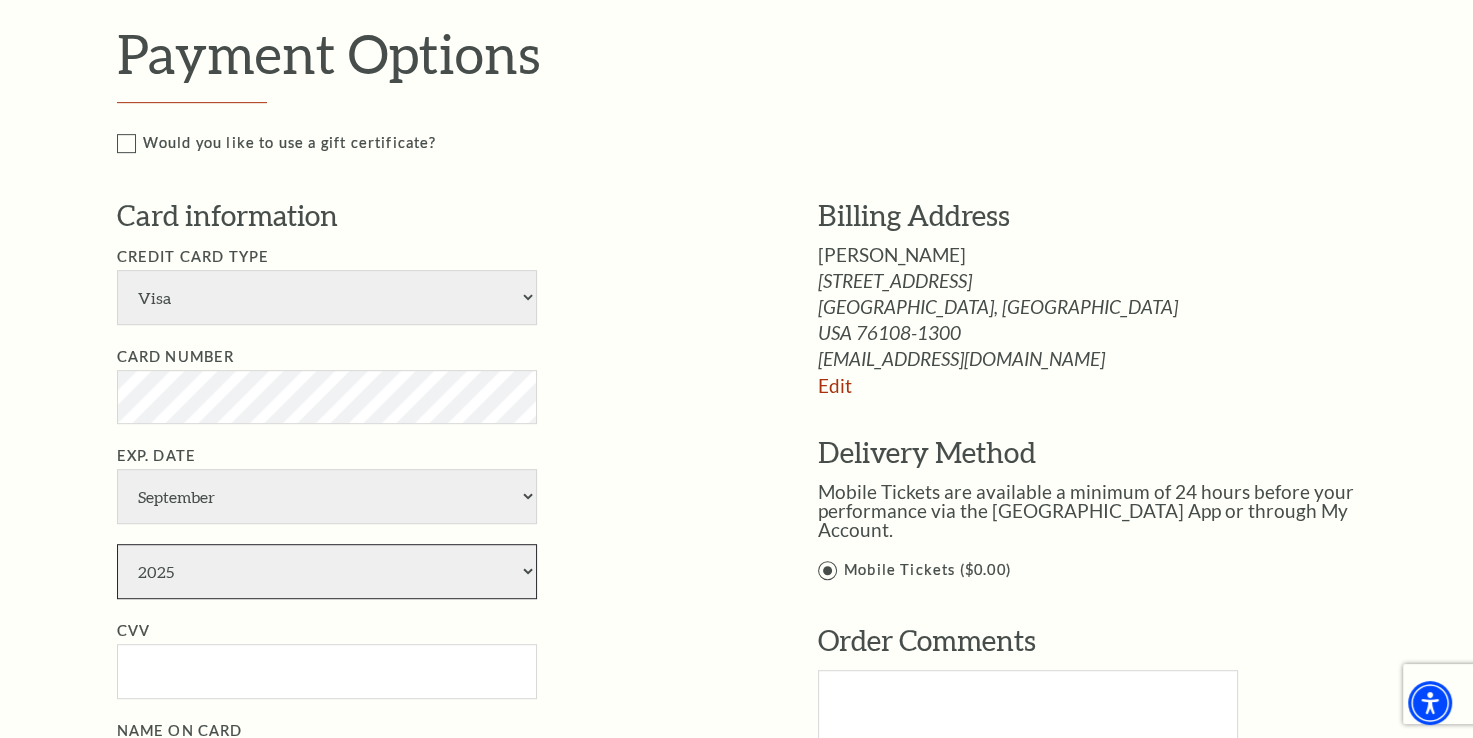 click on "2025
2026
2027
2028
2029
2030
2031
2032
2033
2034" at bounding box center (327, 571) 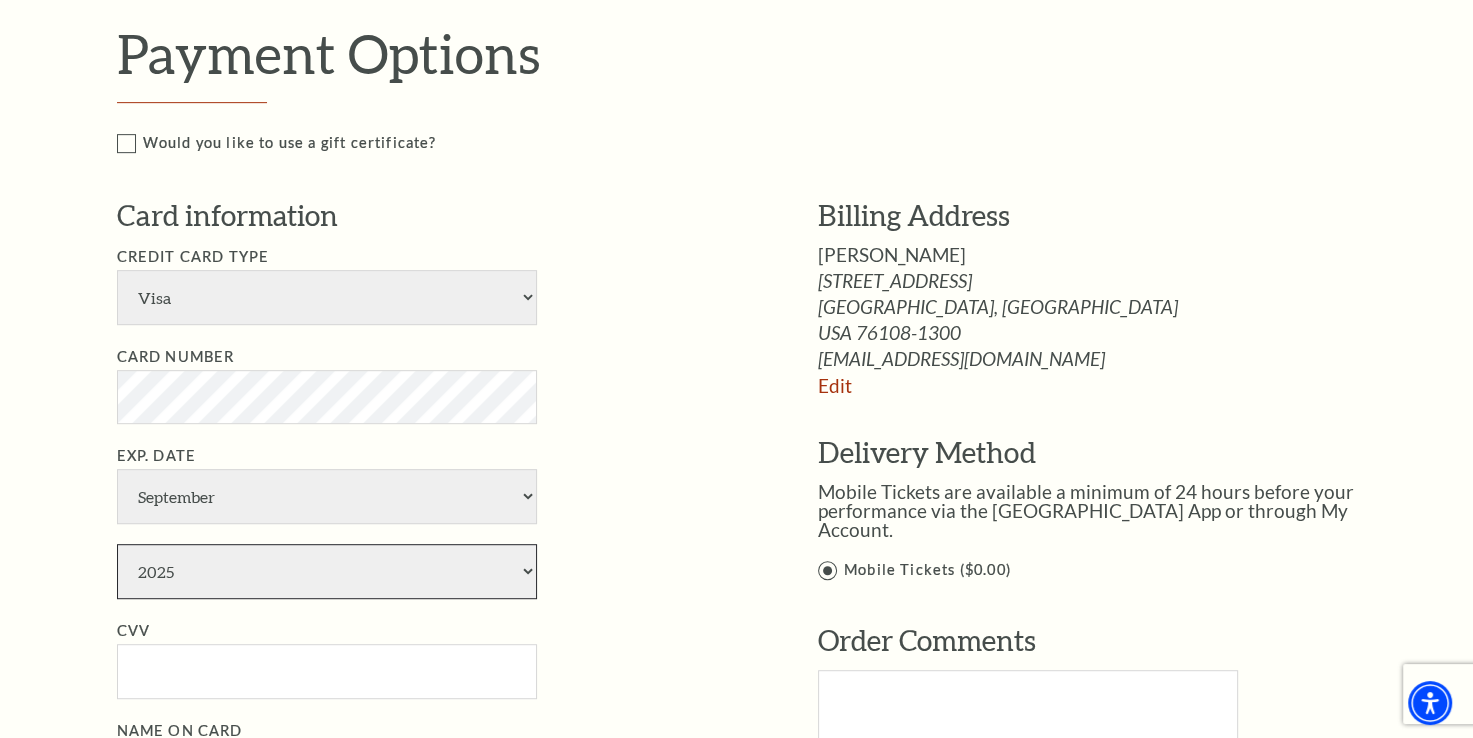 select on "2027" 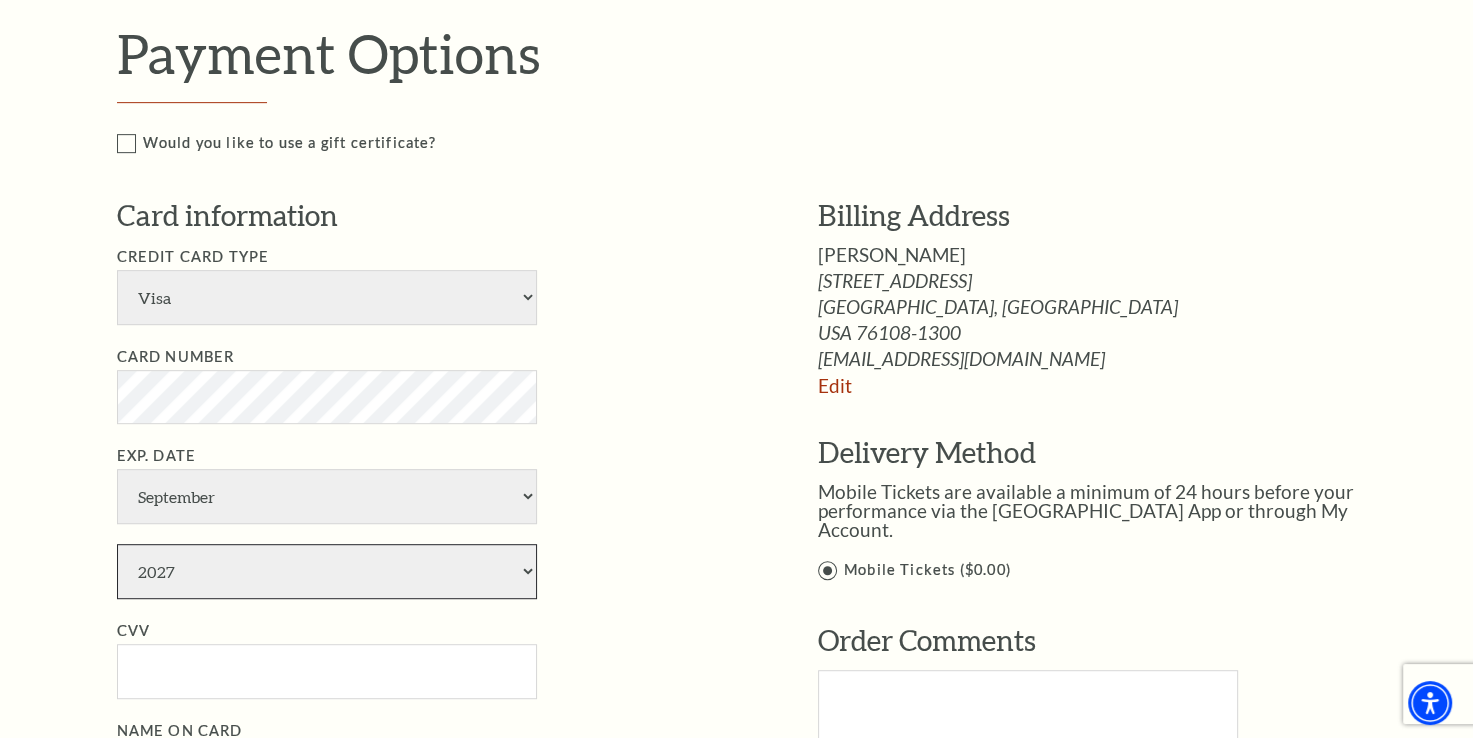 click on "2025
2026
2027
2028
2029
2030
2031
2032
2033
2034" at bounding box center (327, 571) 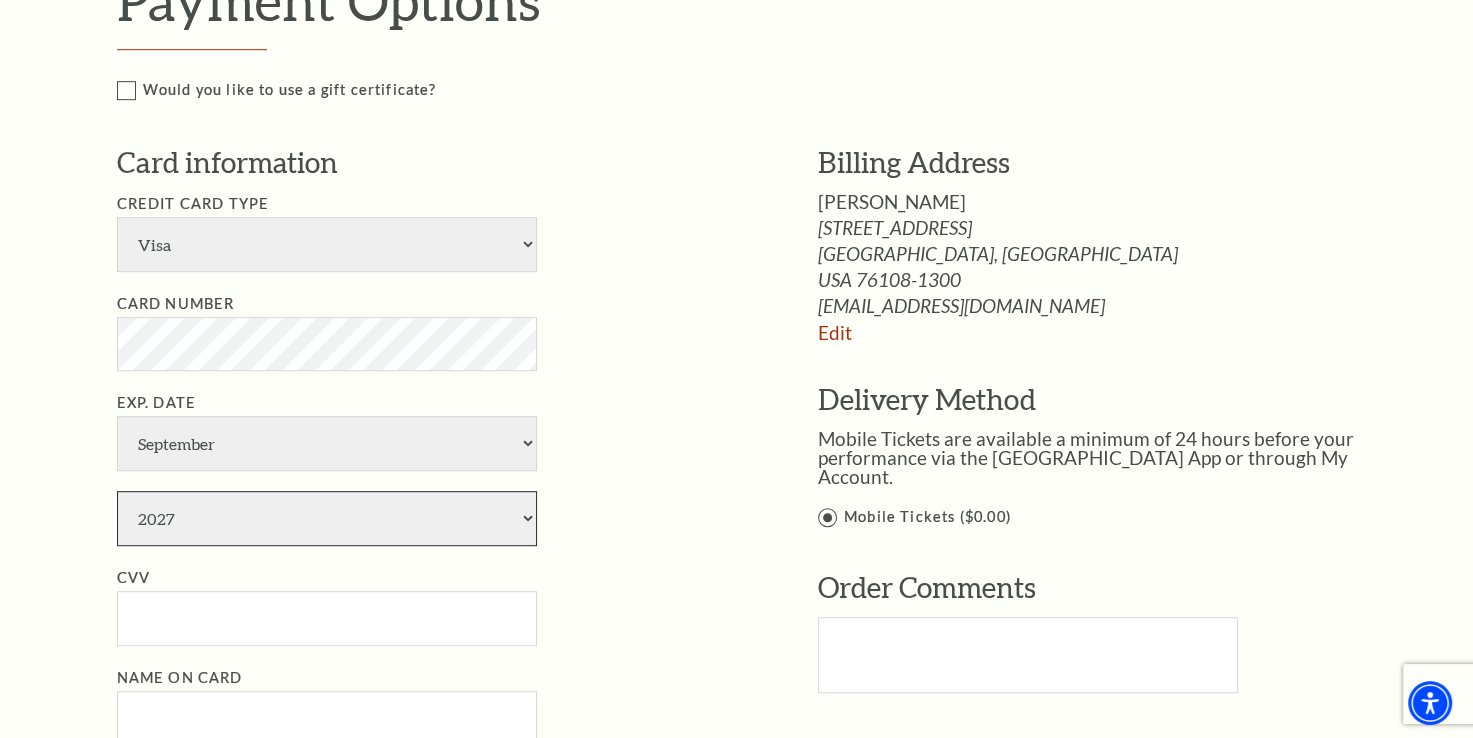 scroll, scrollTop: 1006, scrollLeft: 0, axis: vertical 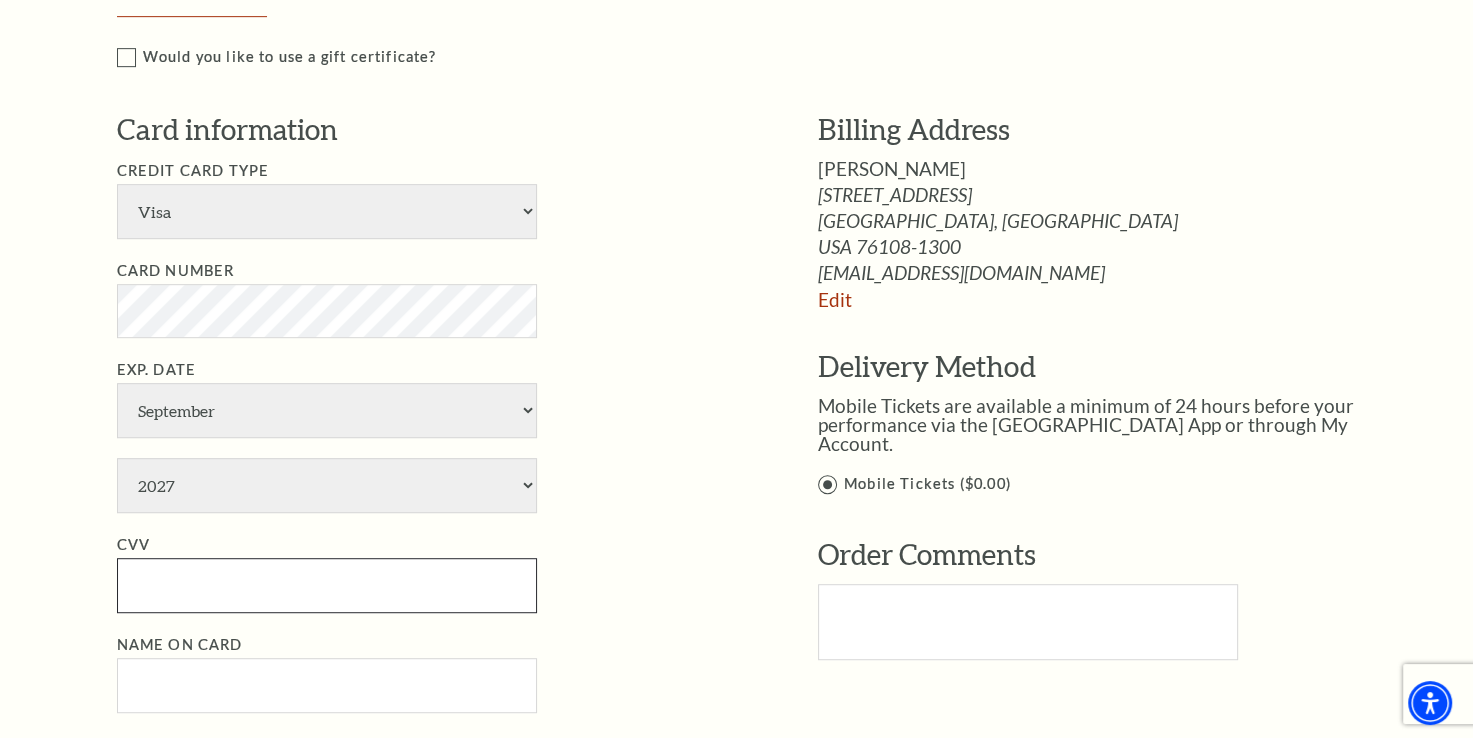 click on "CVV" at bounding box center (327, 585) 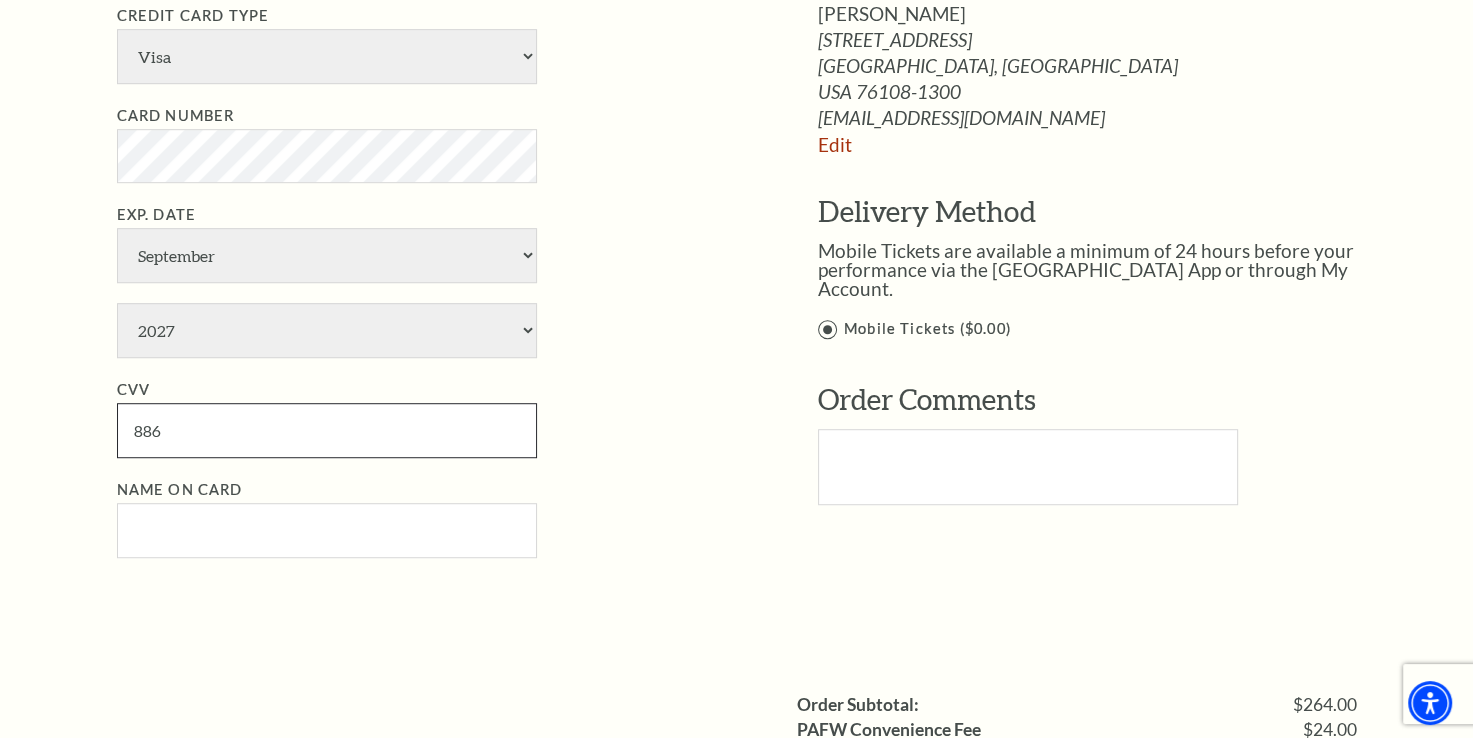 scroll, scrollTop: 1169, scrollLeft: 0, axis: vertical 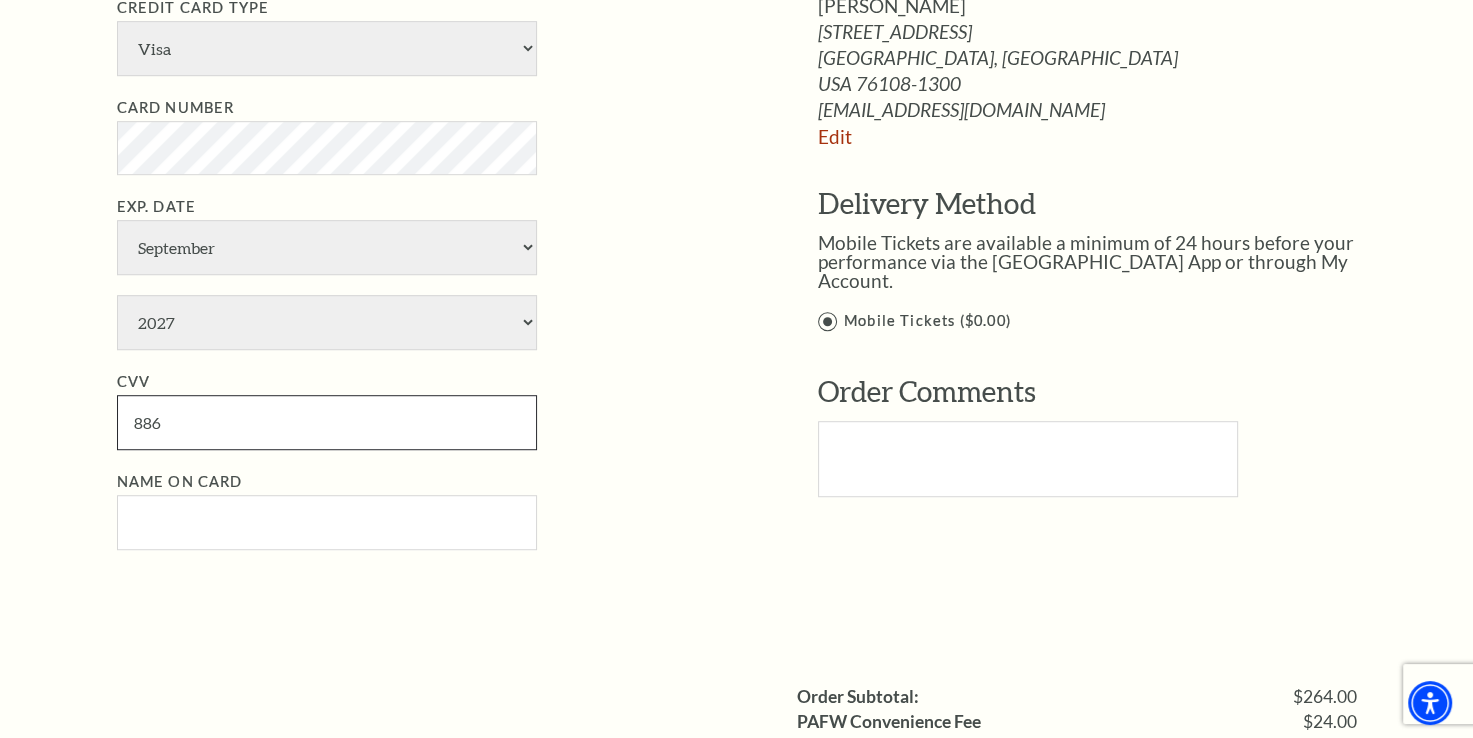 type on "886" 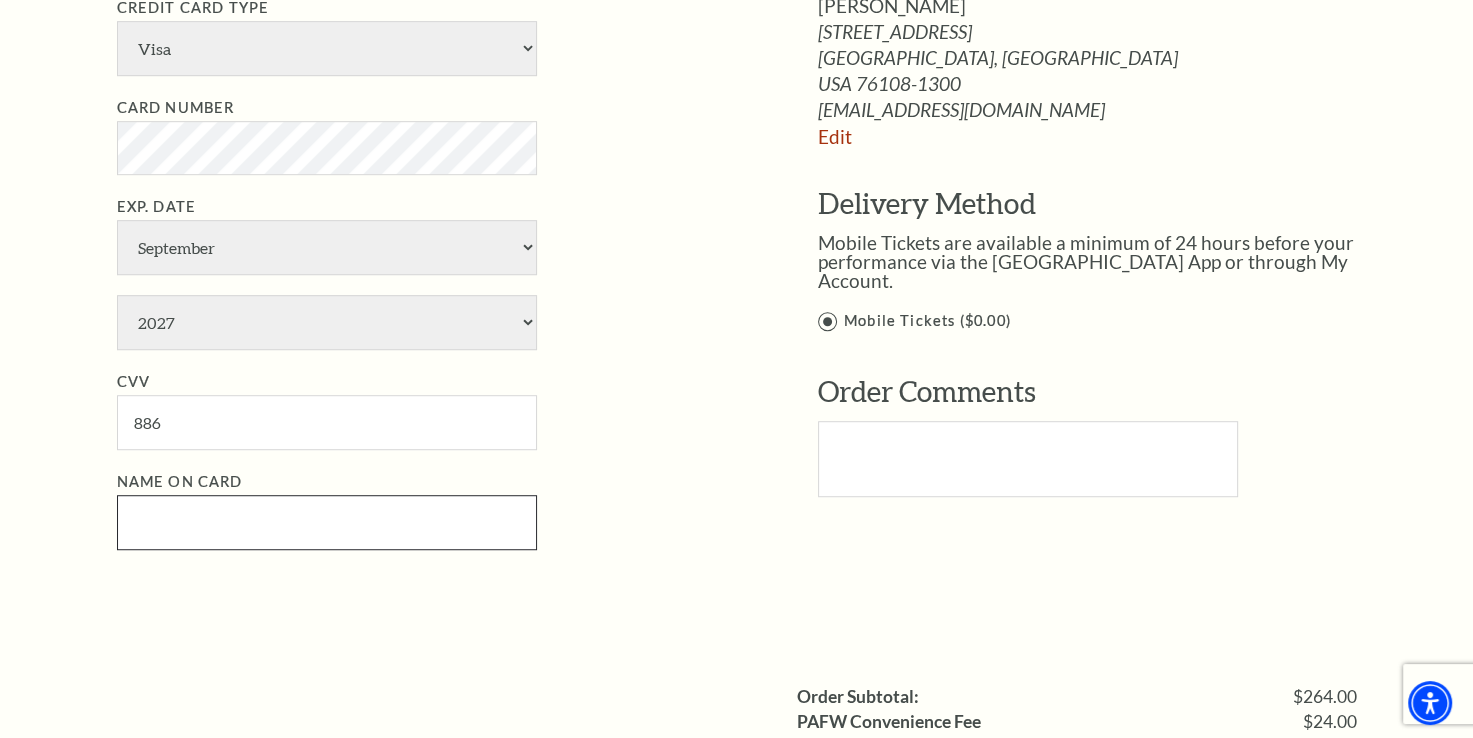 click on "Name on Card" at bounding box center (327, 522) 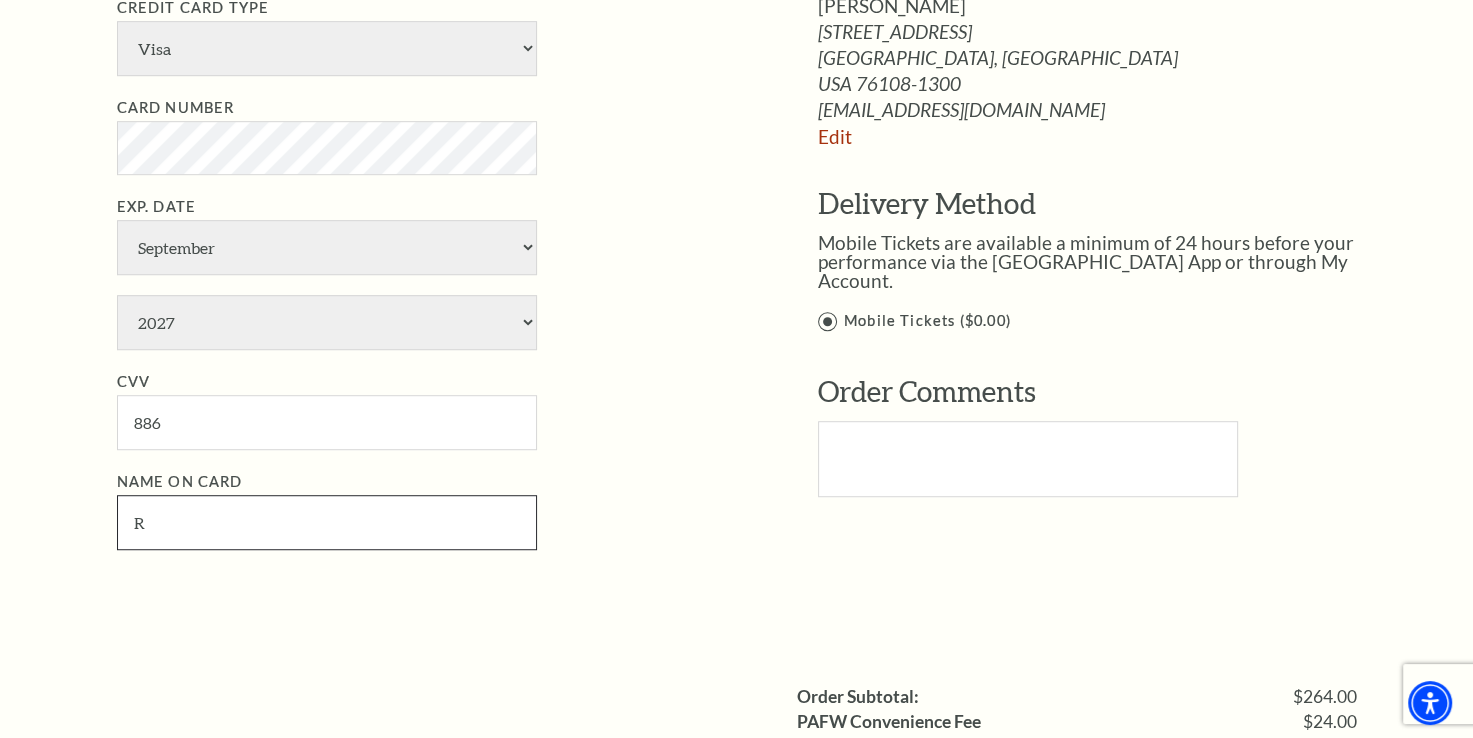 type on "Ronda S Munge" 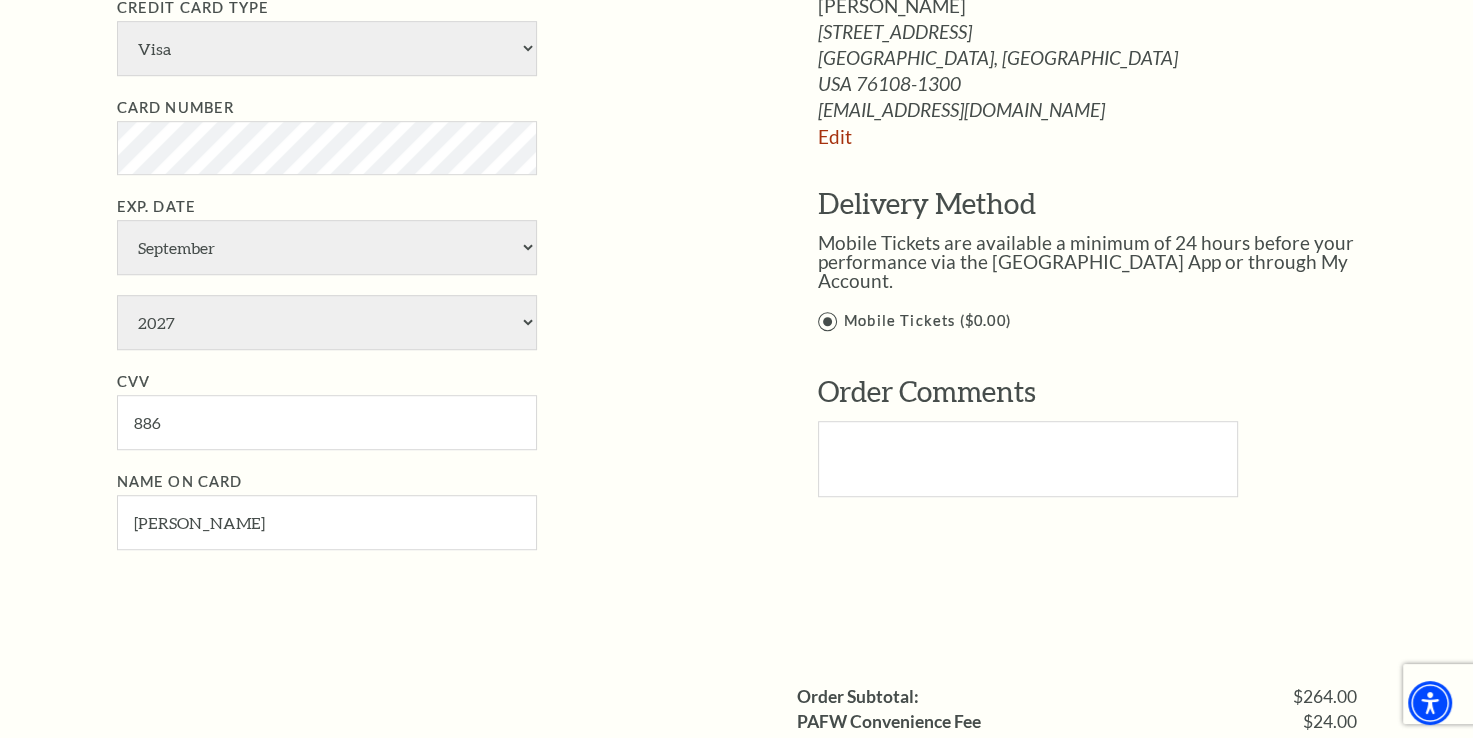 click on "Exp. Date
January
February
March
April
May
June
July
August
September
October
November
December
2025
2026
2027
2028
2029
2030
2031
2032
2033
2034" at bounding box center (437, 272) 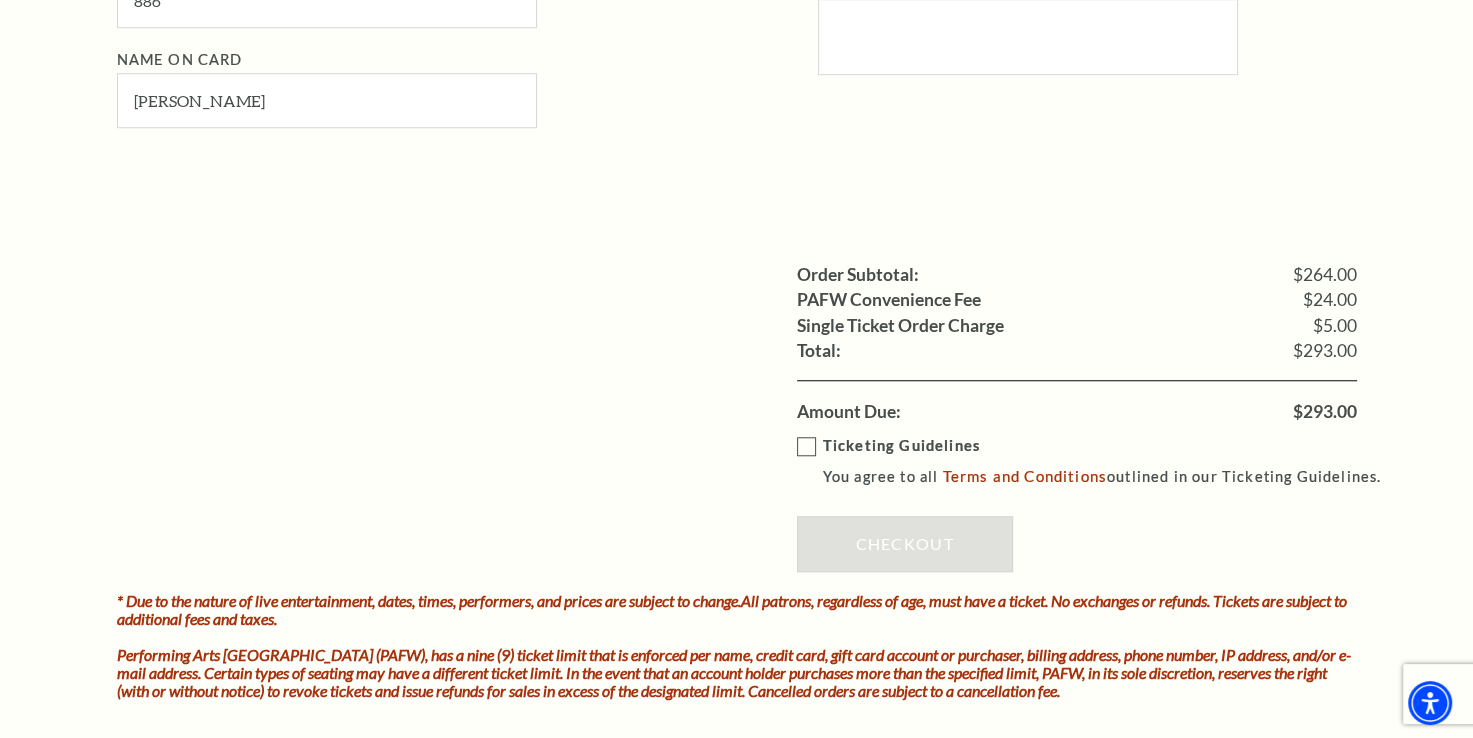 scroll, scrollTop: 1592, scrollLeft: 0, axis: vertical 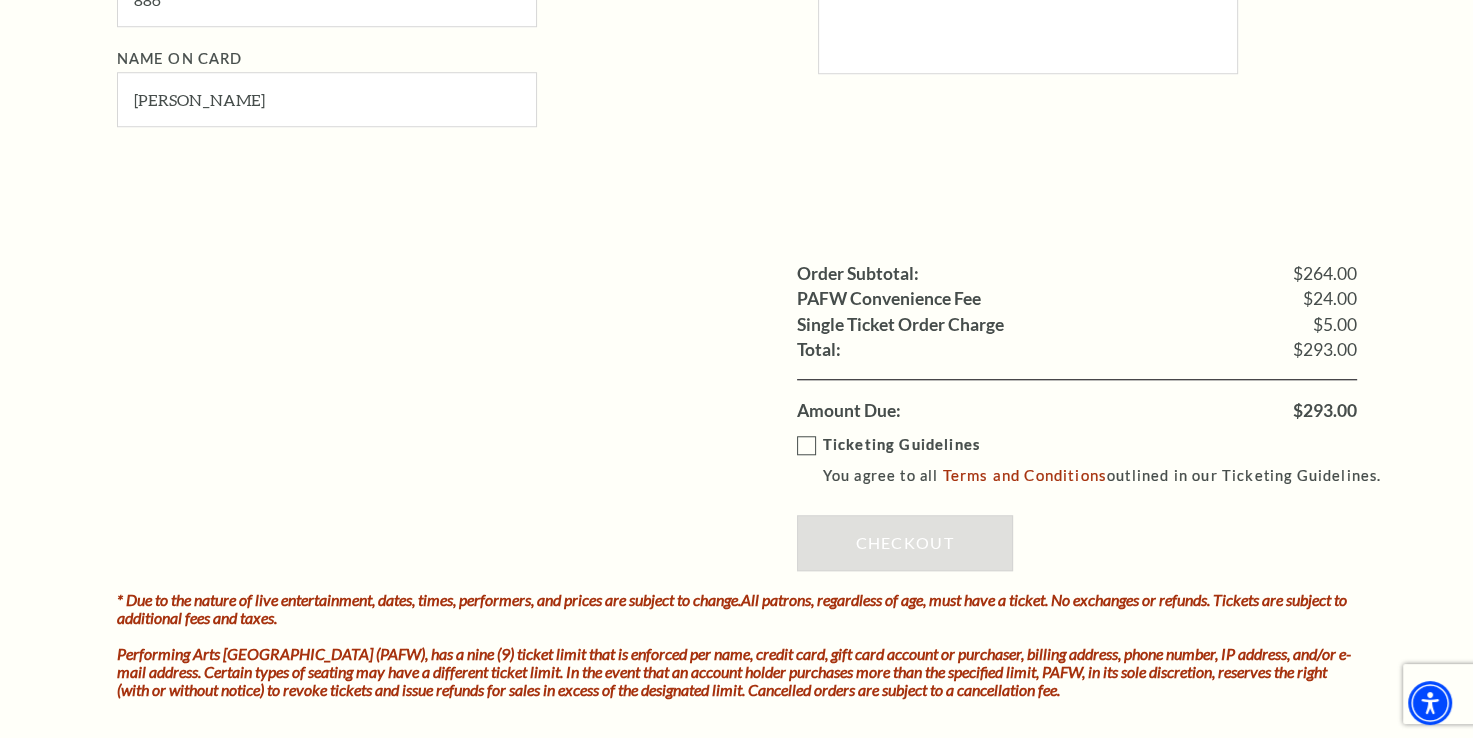 click on "Ticketing Guidelines
You agree to all   Terms and Conditions  outlined in our Ticketing Guidelines." at bounding box center [1098, 460] 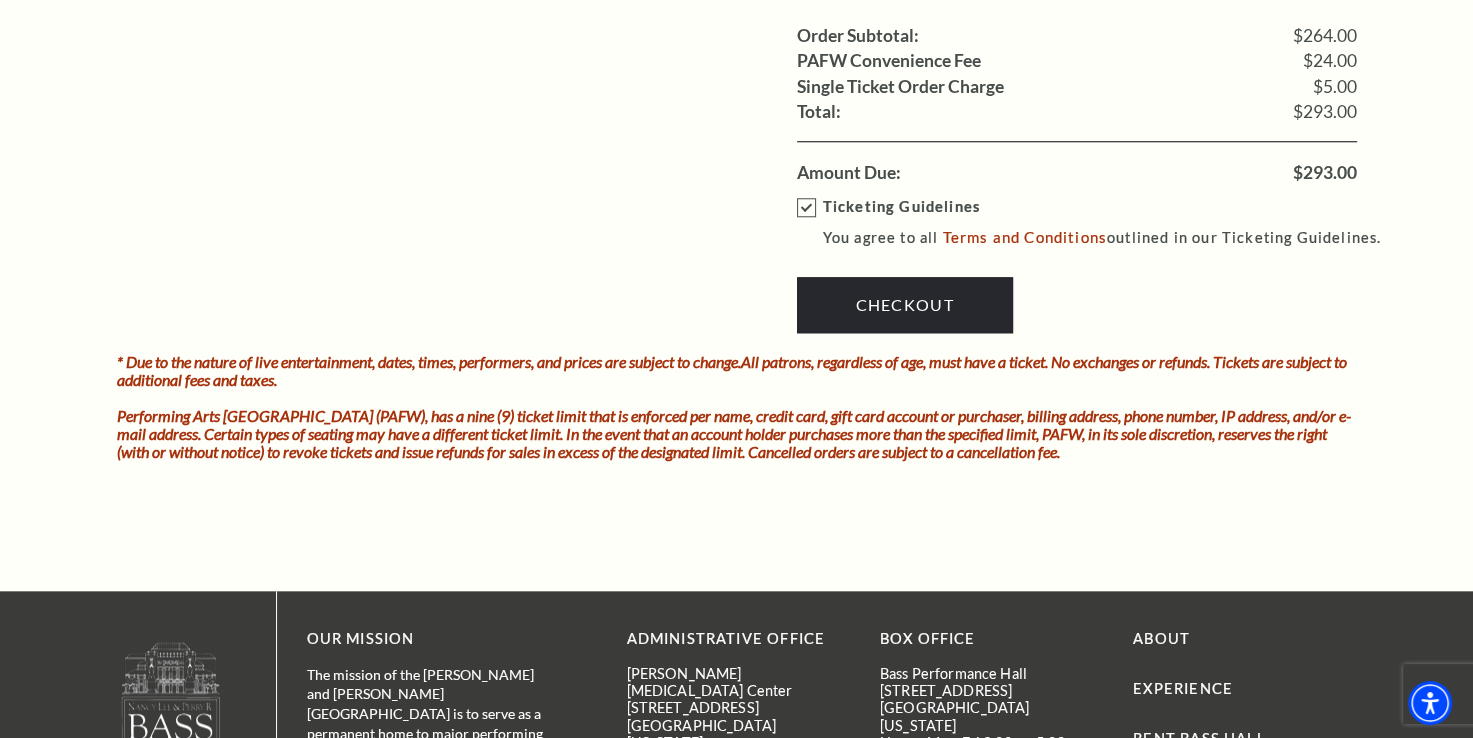 scroll, scrollTop: 1827, scrollLeft: 0, axis: vertical 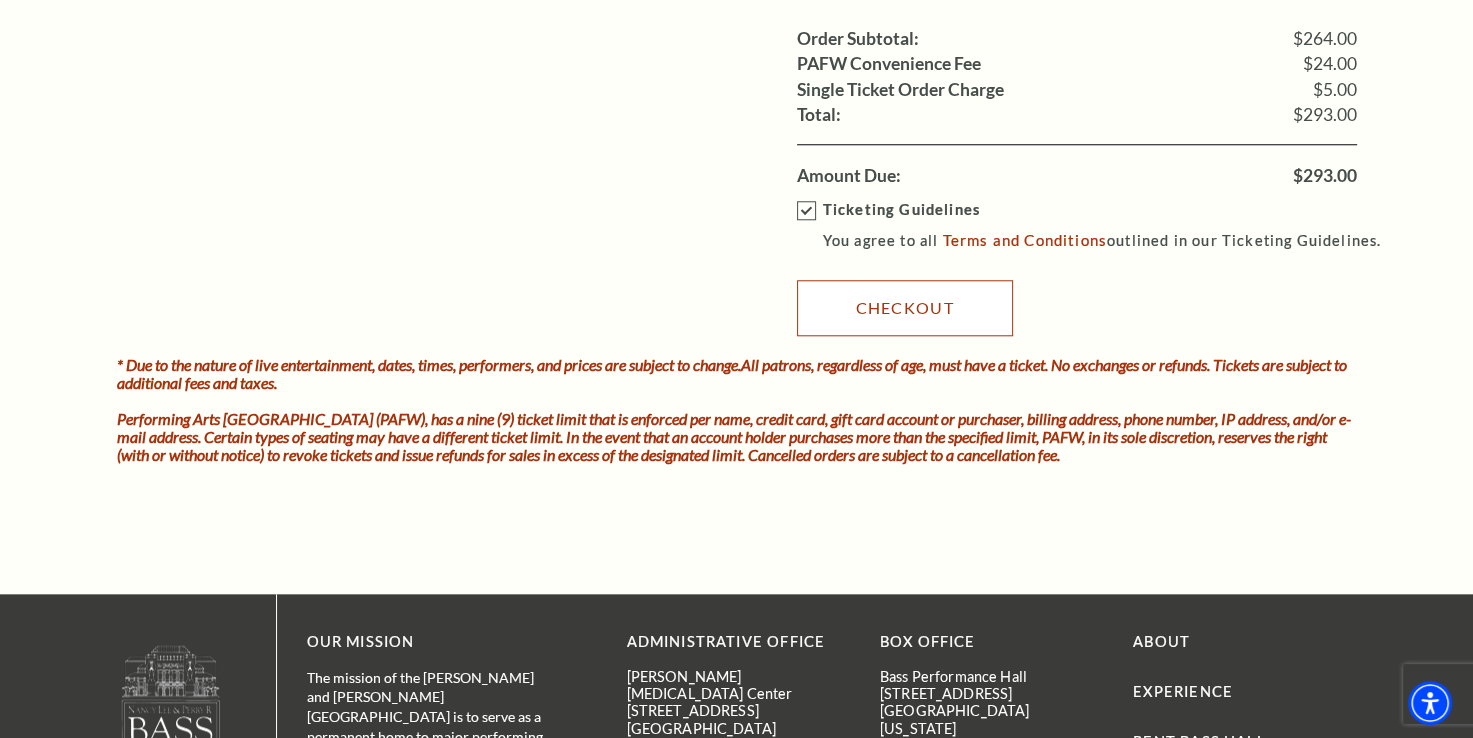 click on "Checkout" at bounding box center [905, 308] 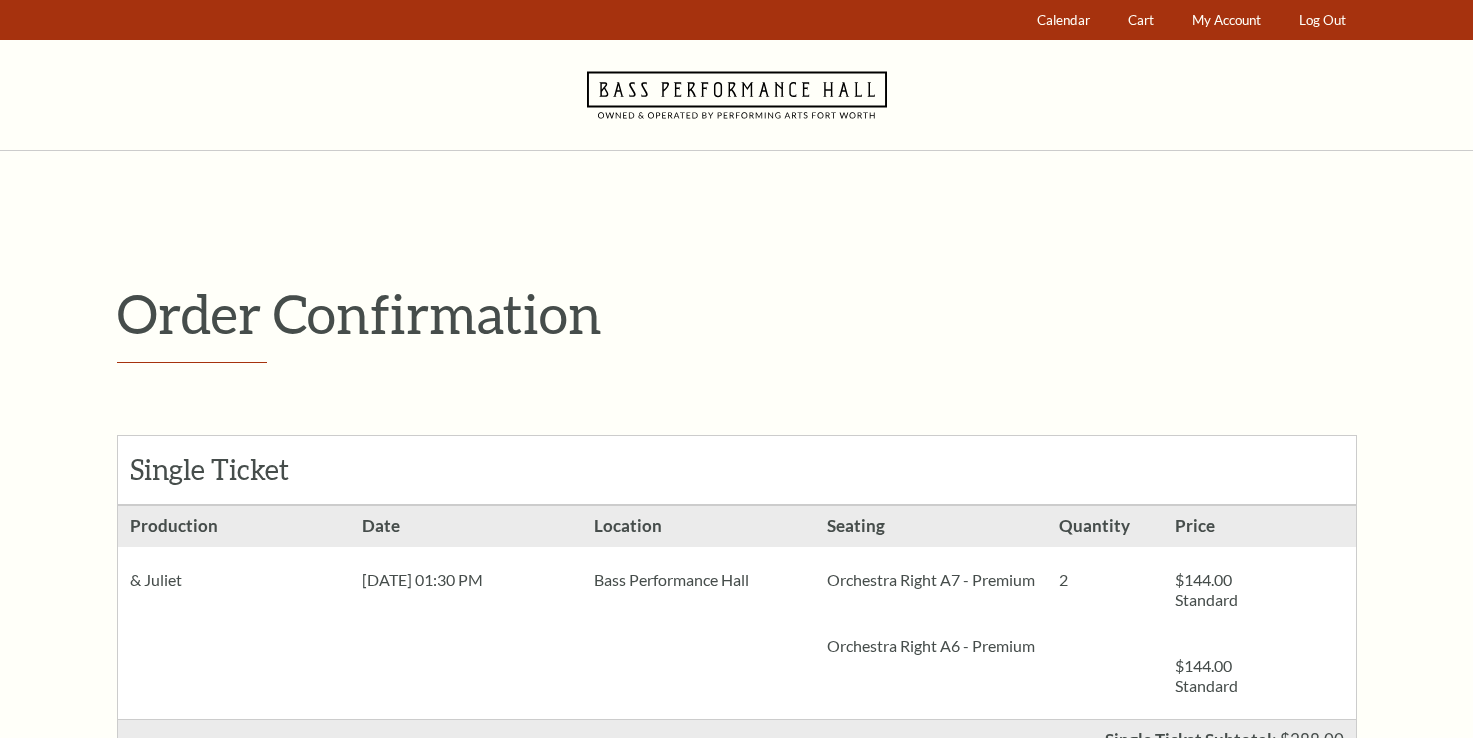 scroll, scrollTop: 0, scrollLeft: 0, axis: both 